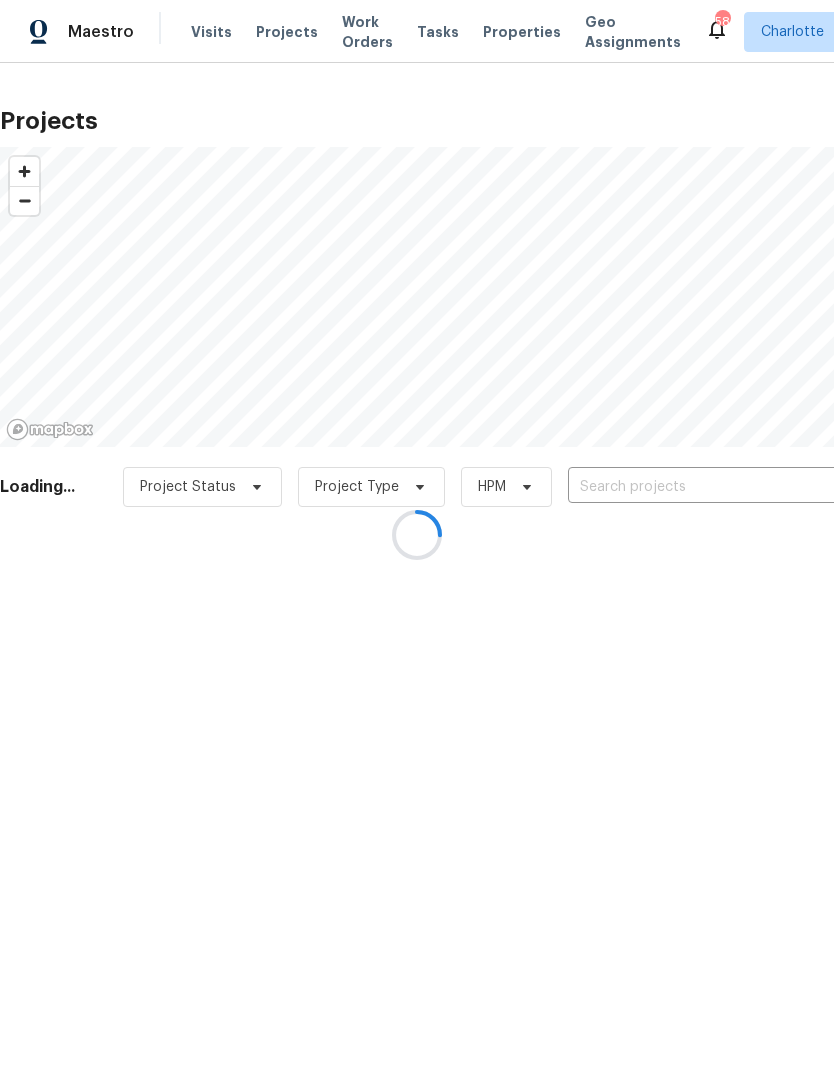 scroll, scrollTop: 0, scrollLeft: 0, axis: both 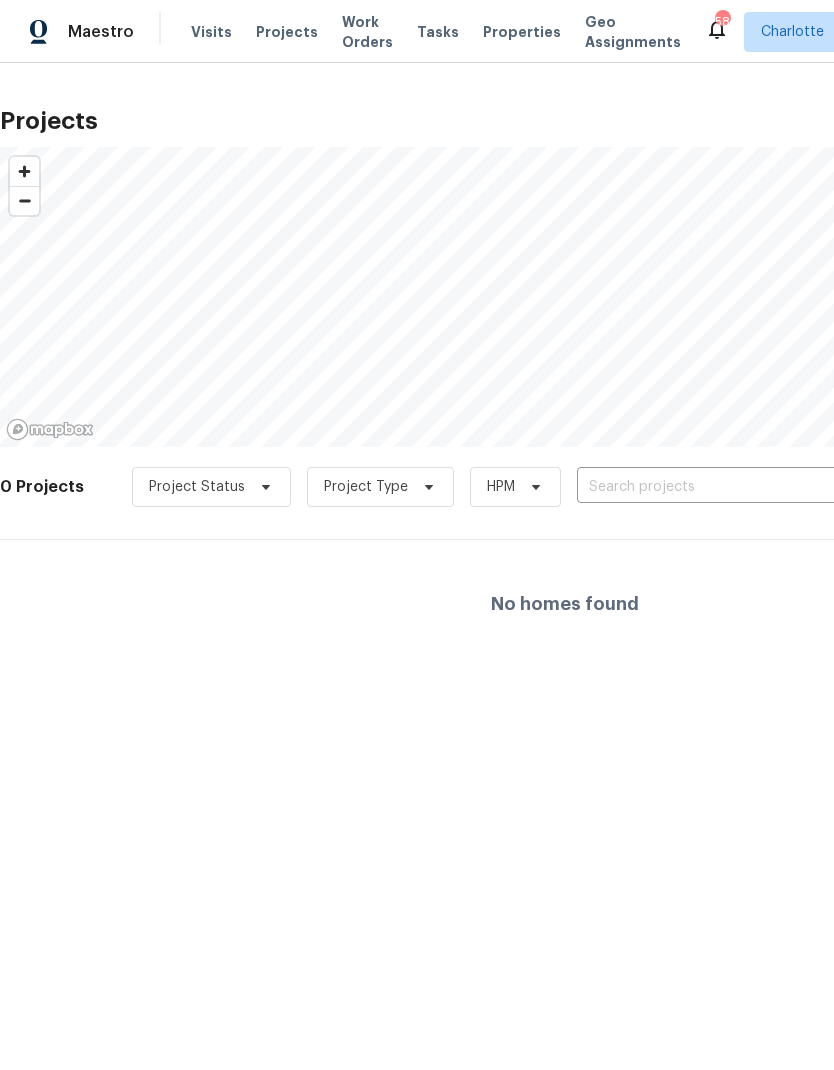 click at bounding box center [691, 487] 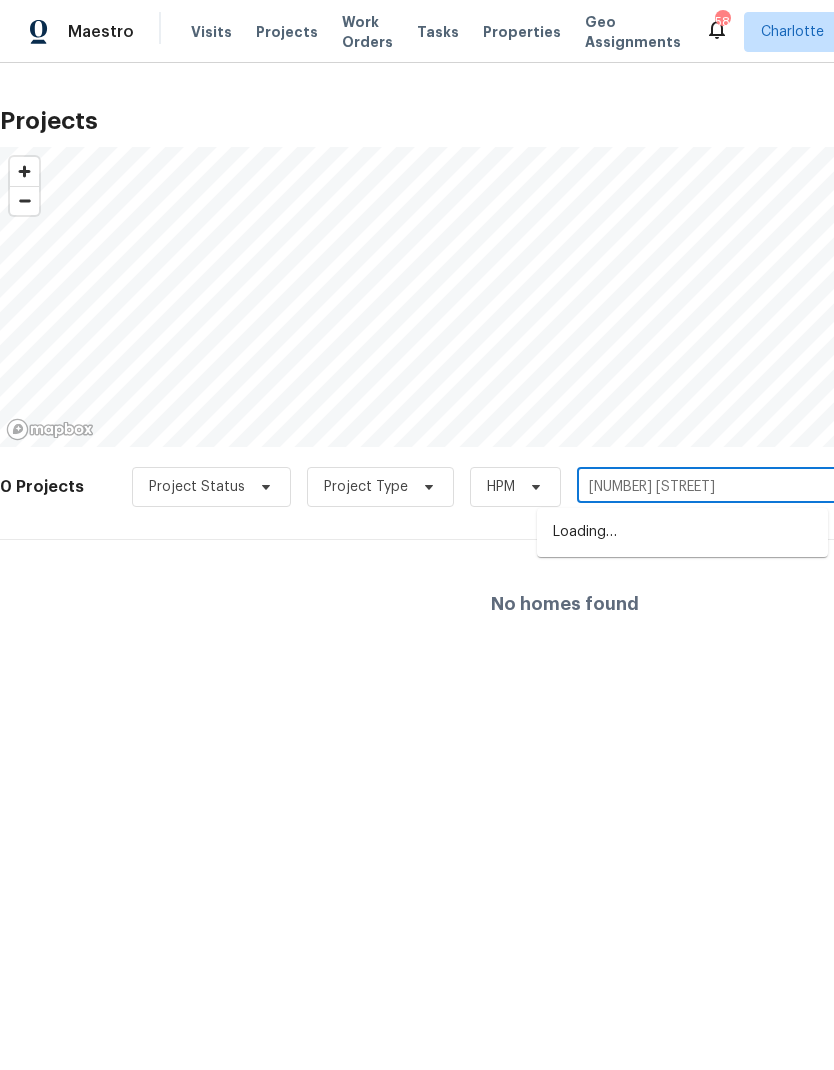 type on "502 ch" 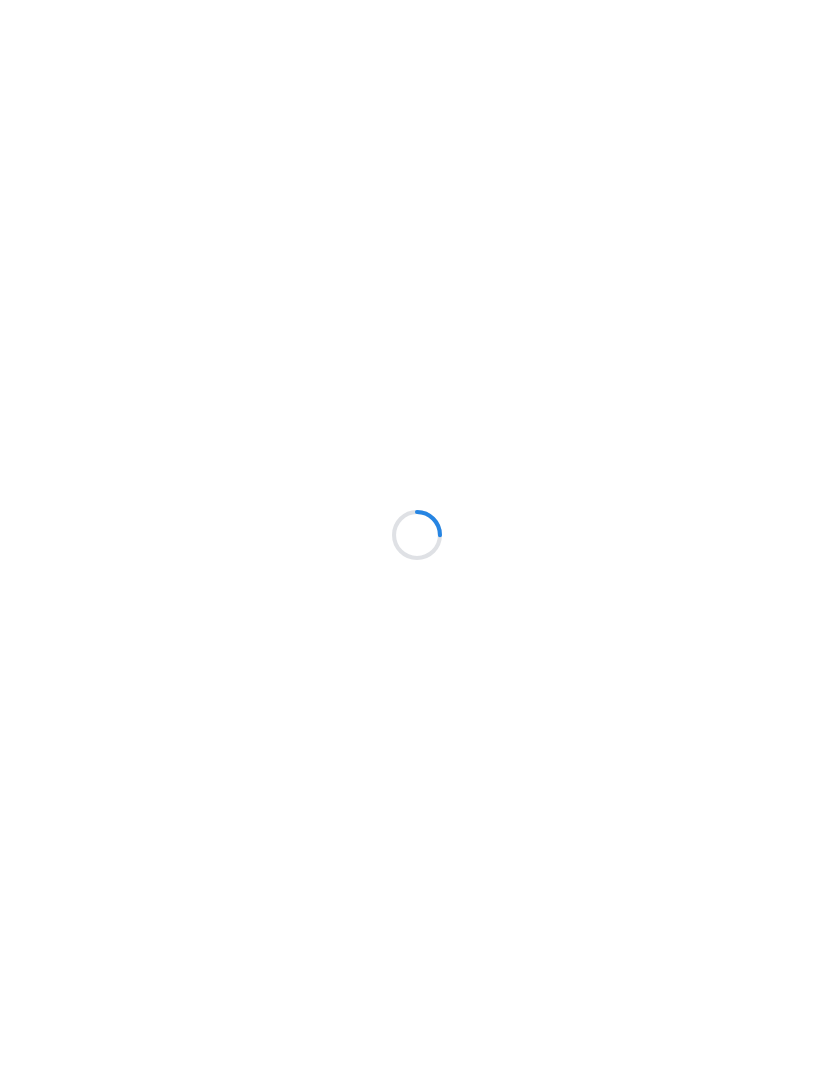 scroll, scrollTop: 0, scrollLeft: 0, axis: both 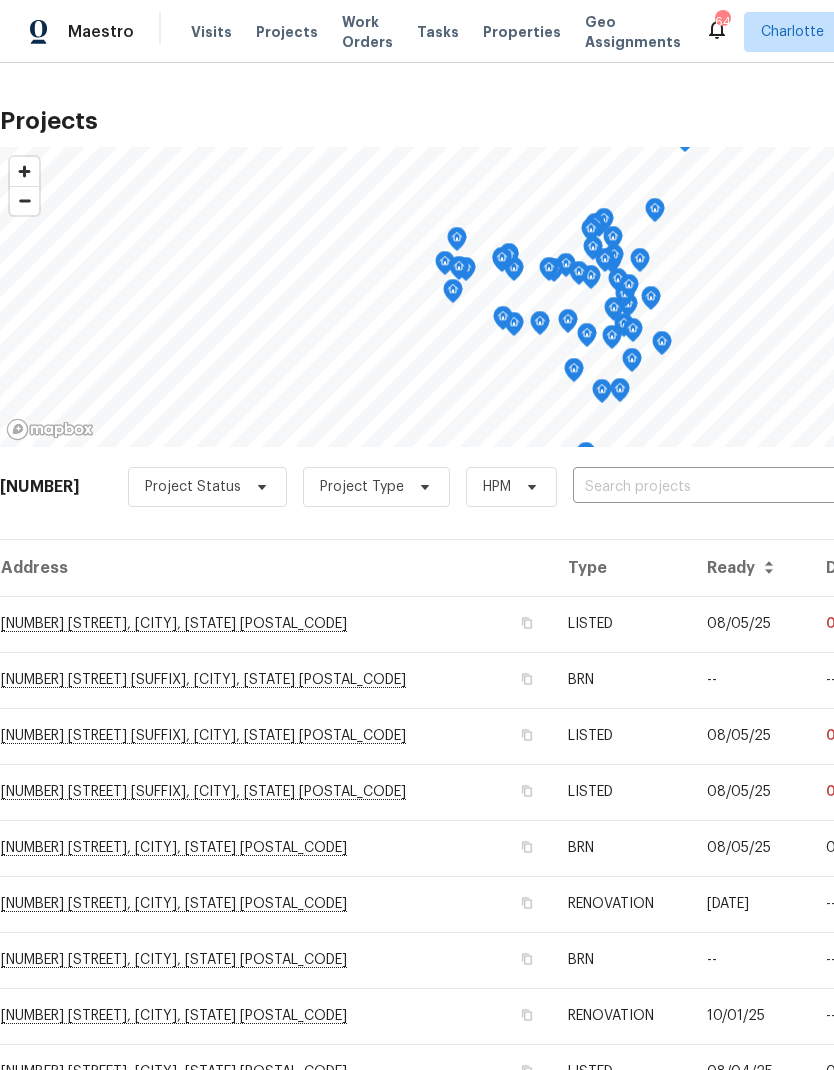 click at bounding box center [687, 487] 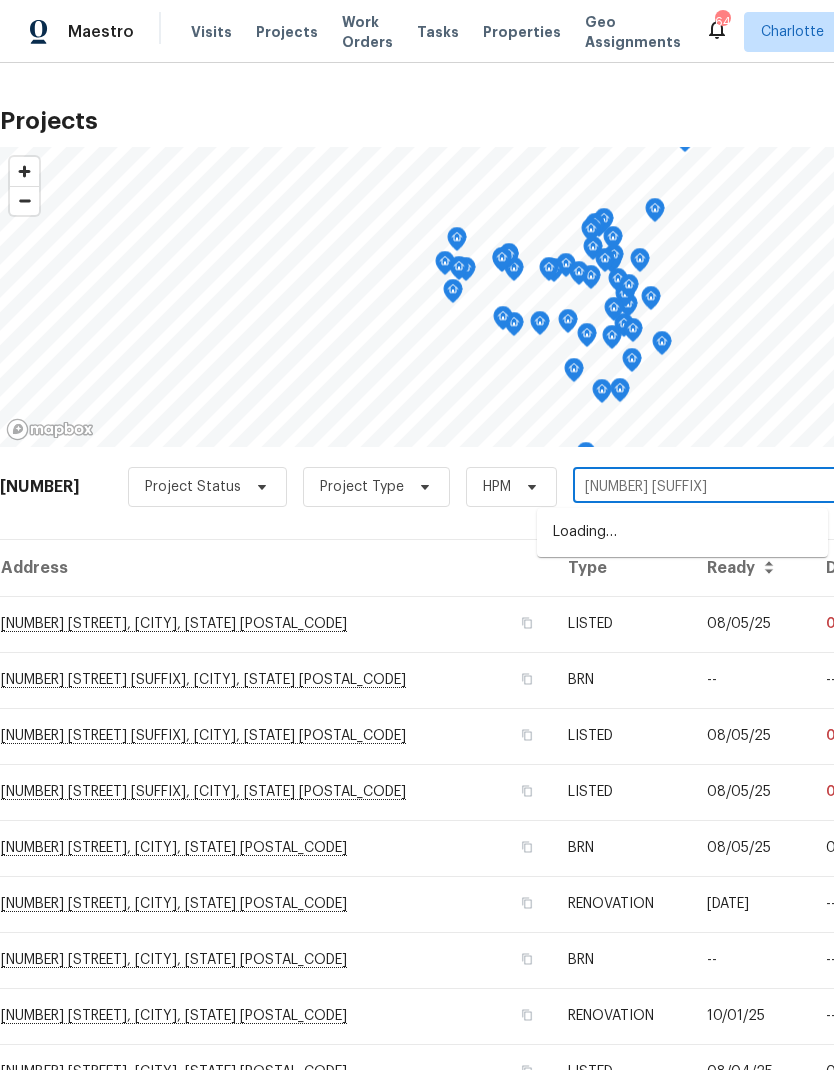 type on "502 ch" 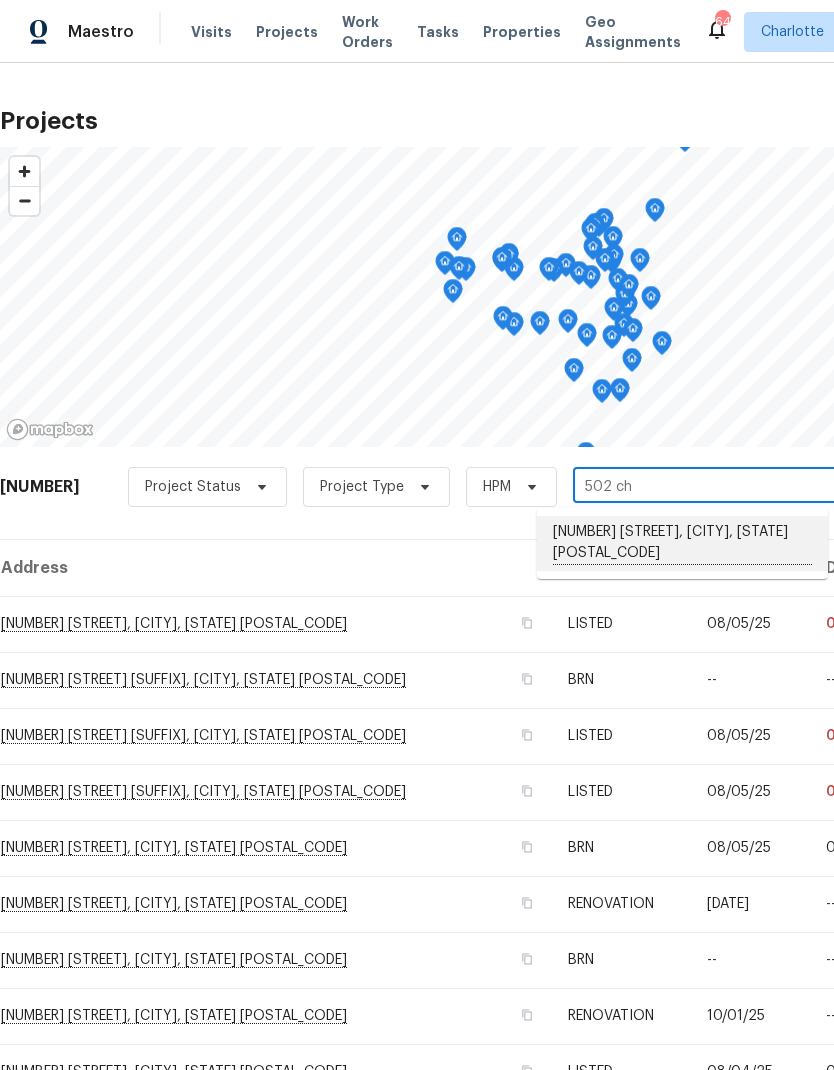 click on "[NUMBER] [STREET], [CITY], [STATE] [POSTAL_CODE]" at bounding box center [682, 543] 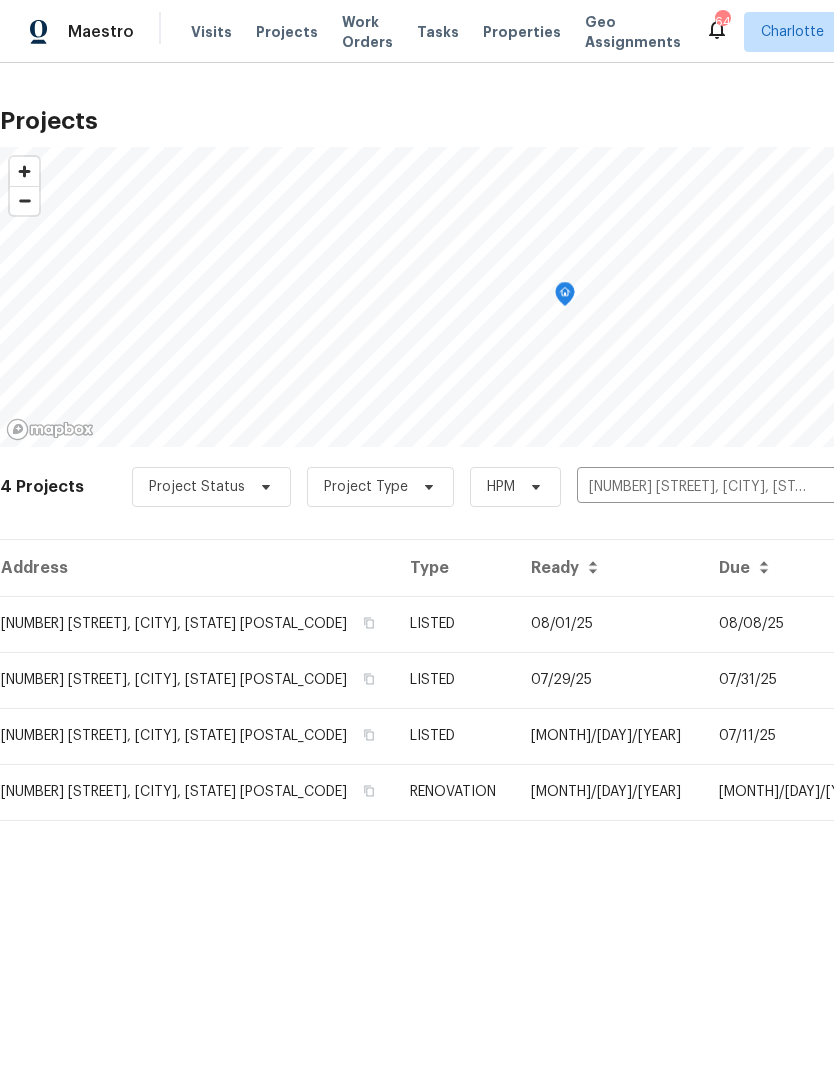 click on "LISTED" at bounding box center (455, 624) 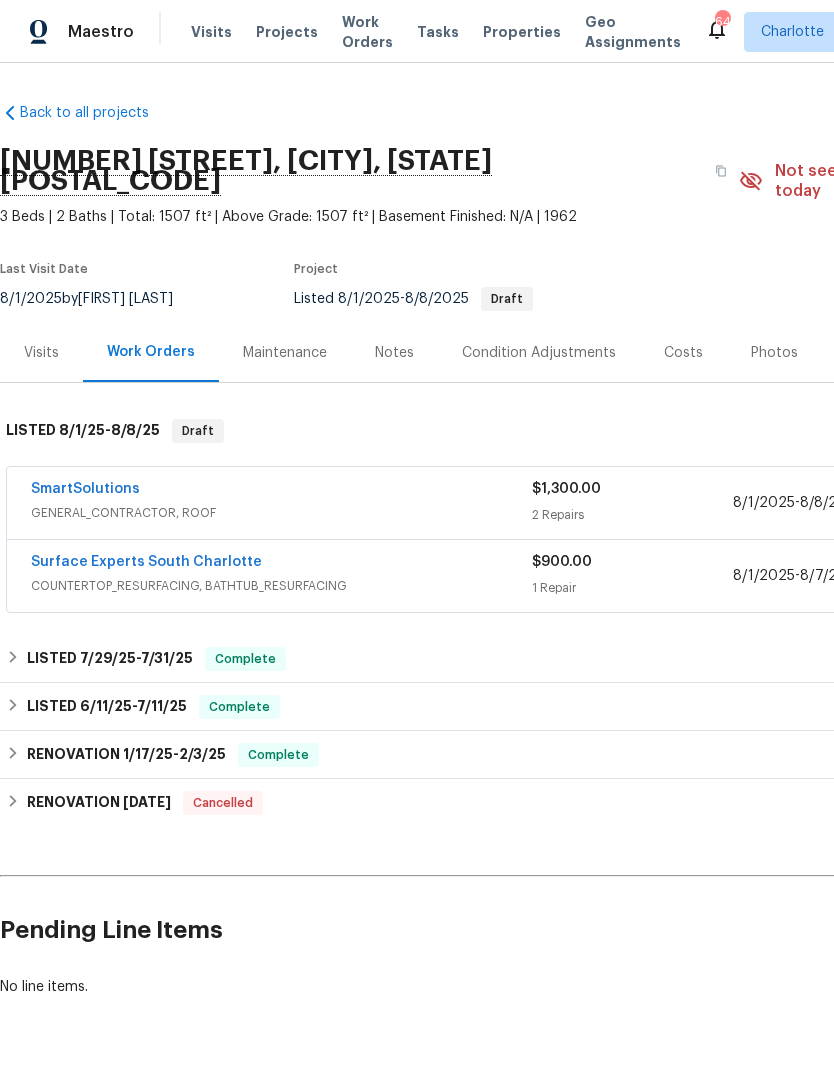 click on "Surface Experts South Charlotte" at bounding box center (146, 562) 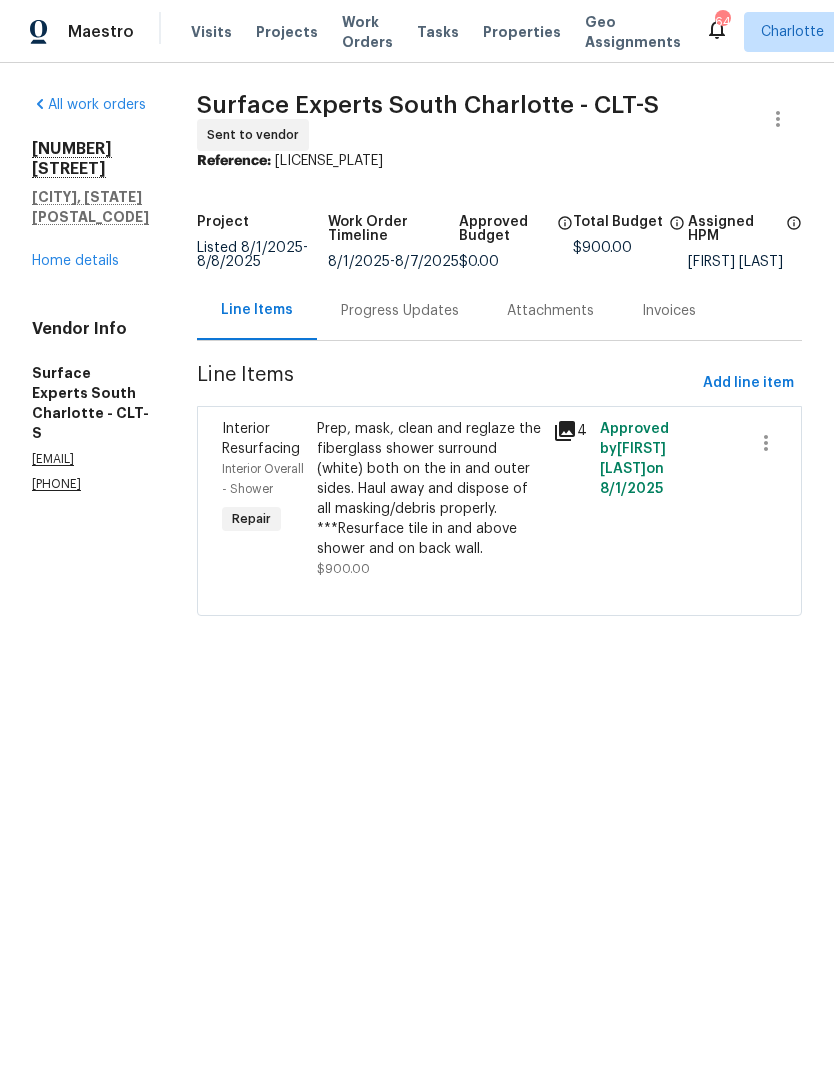 click on "Progress Updates" at bounding box center (400, 311) 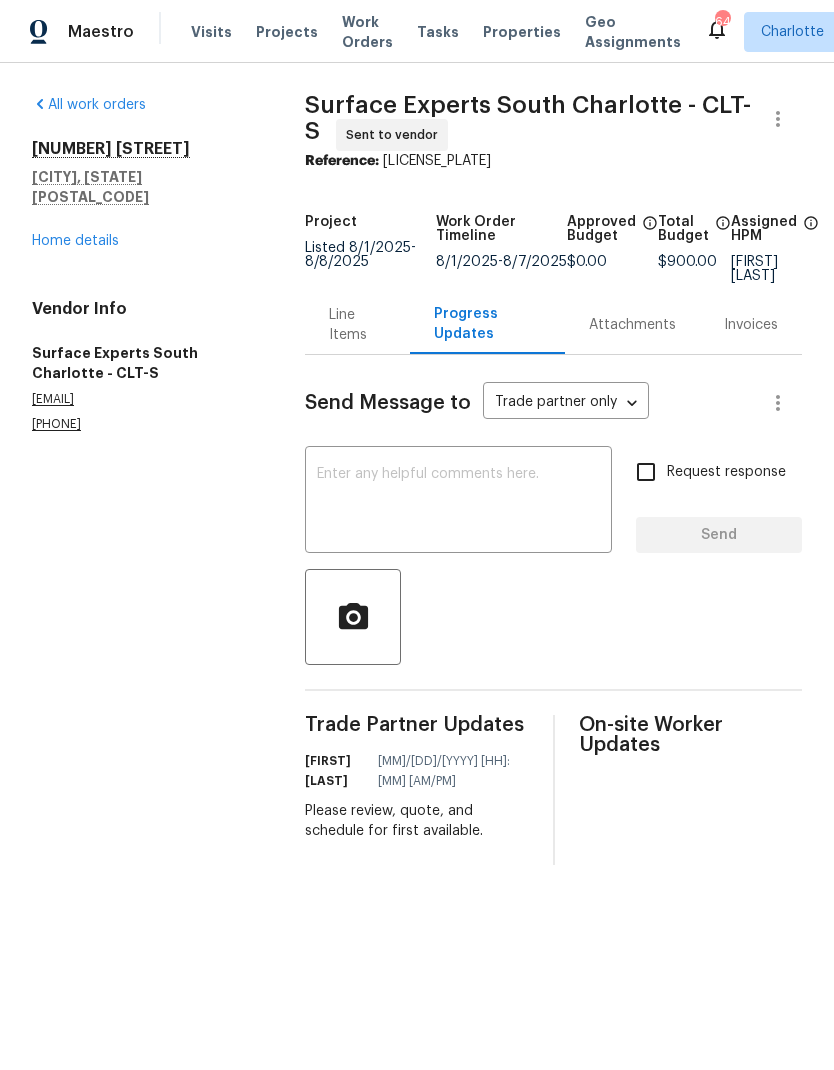 click at bounding box center (458, 502) 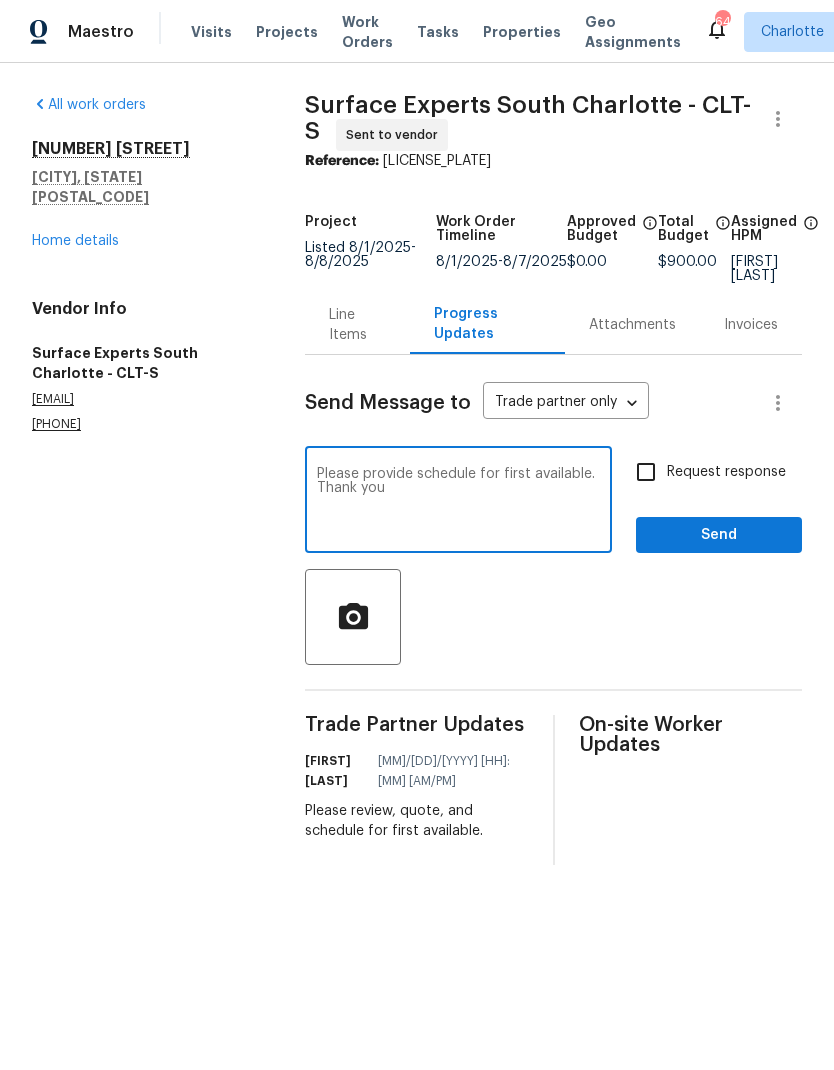 type on "Please provide schedule for first available. Thank you" 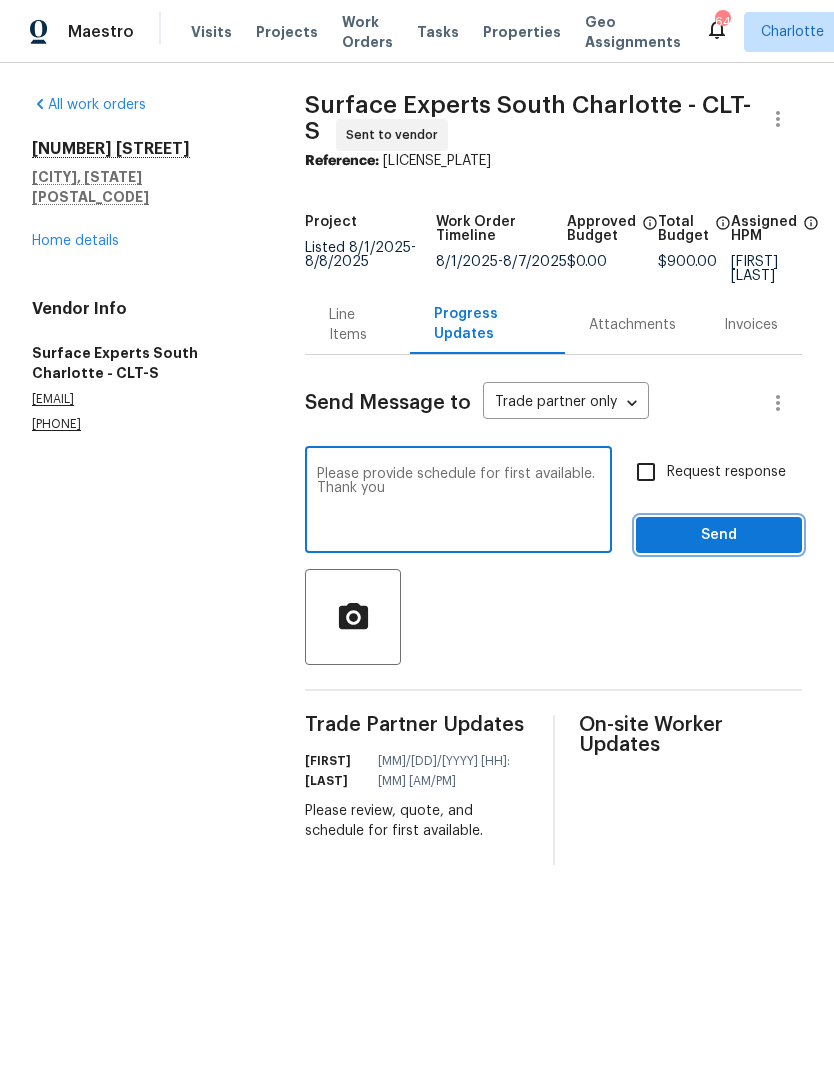 click on "Send" at bounding box center (719, 535) 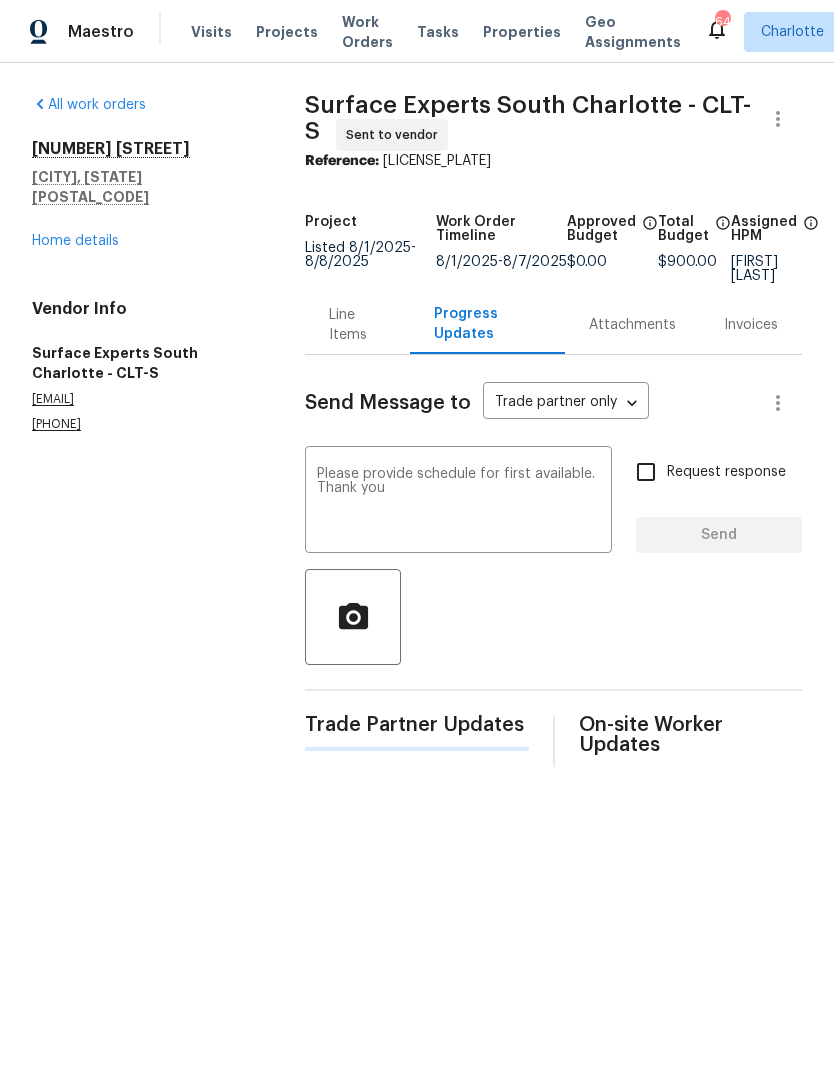 type 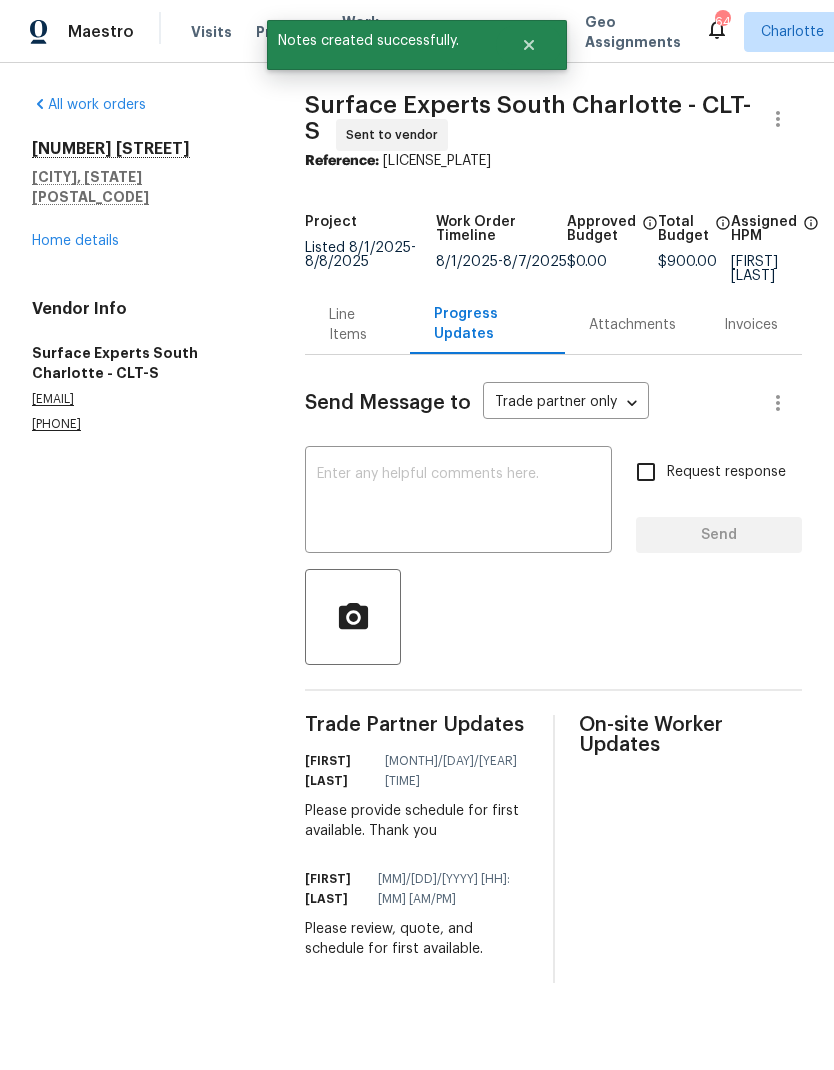 click on "Home details" at bounding box center (75, 241) 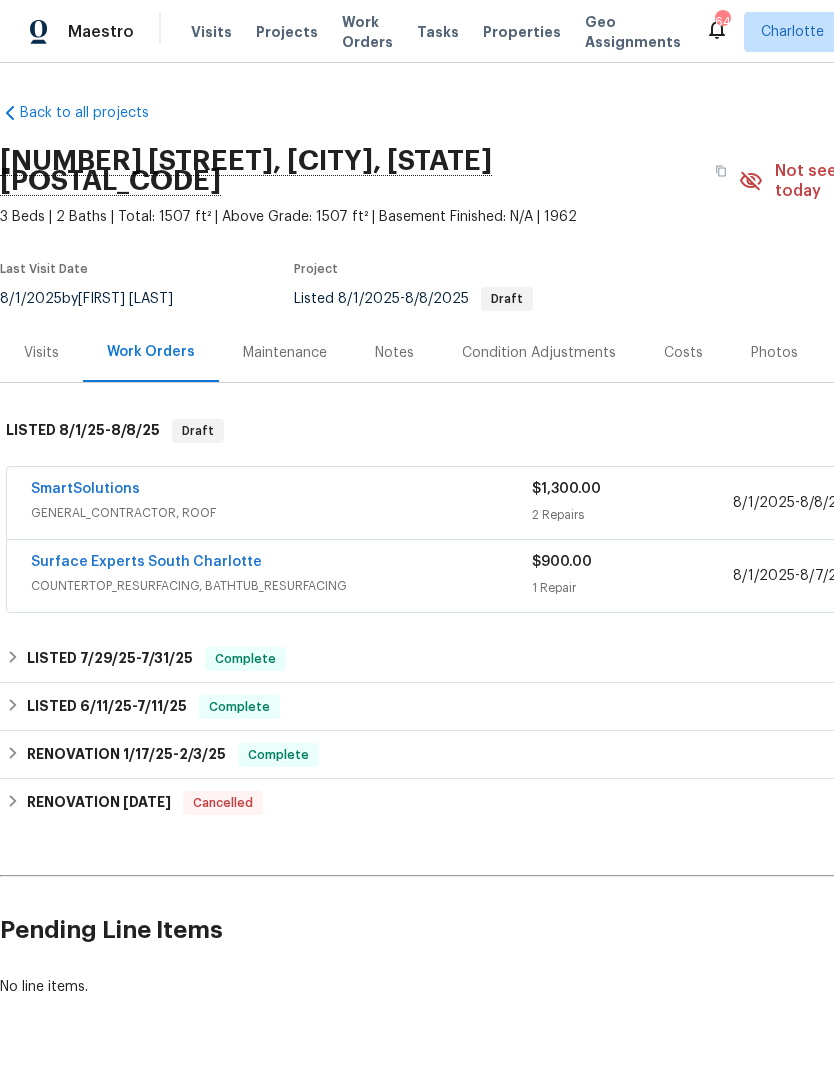click on "SmartSolutions" at bounding box center (85, 489) 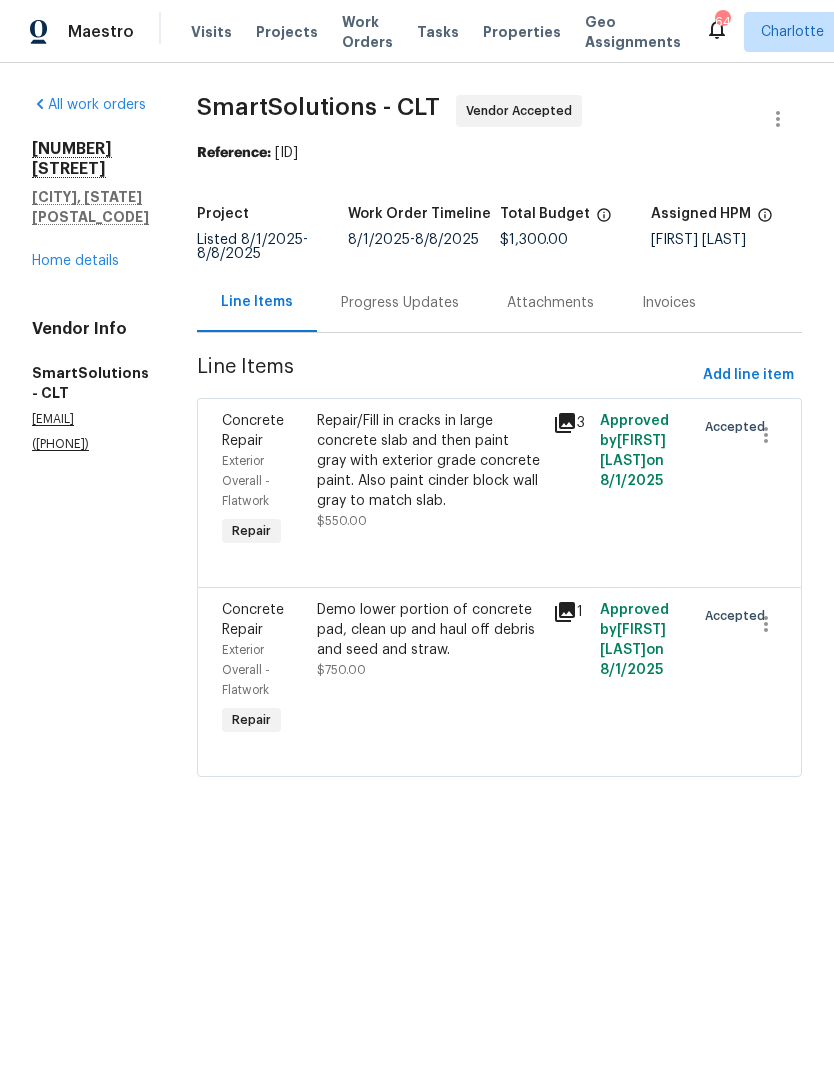 click on "Progress Updates" at bounding box center [400, 302] 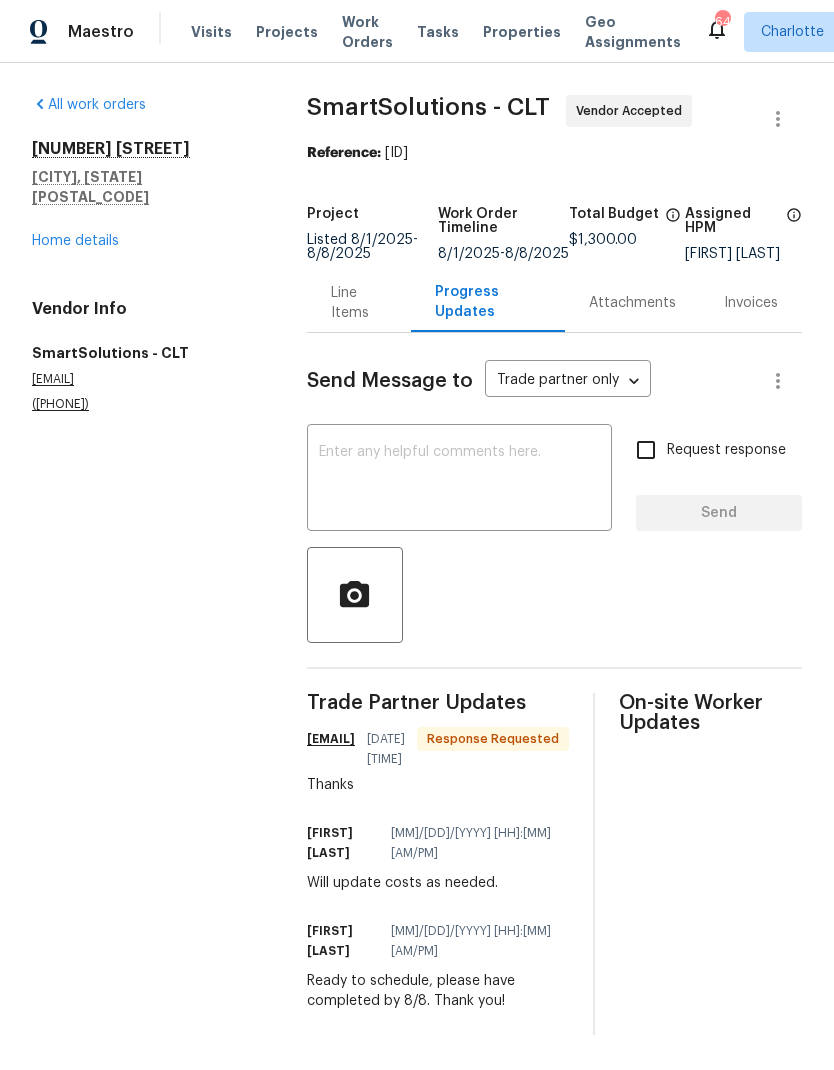 click on "Request response" at bounding box center (646, 450) 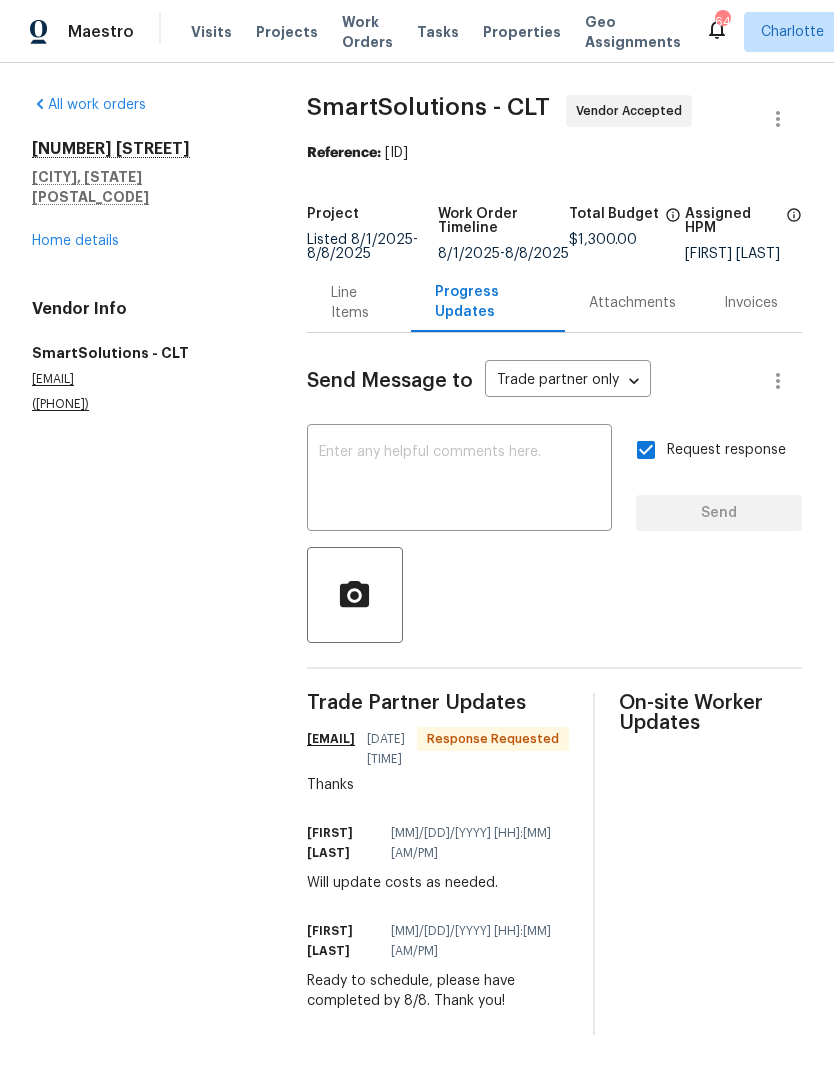 click at bounding box center [459, 480] 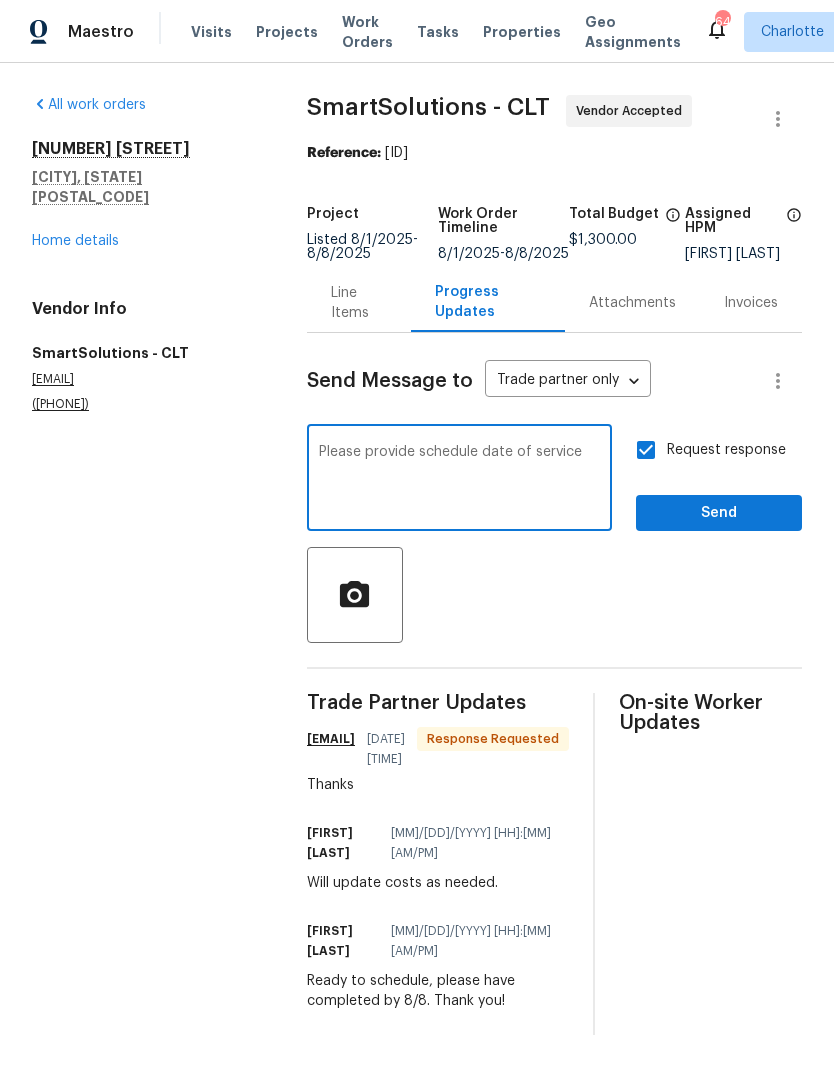 type on "Please provide schedule date of service" 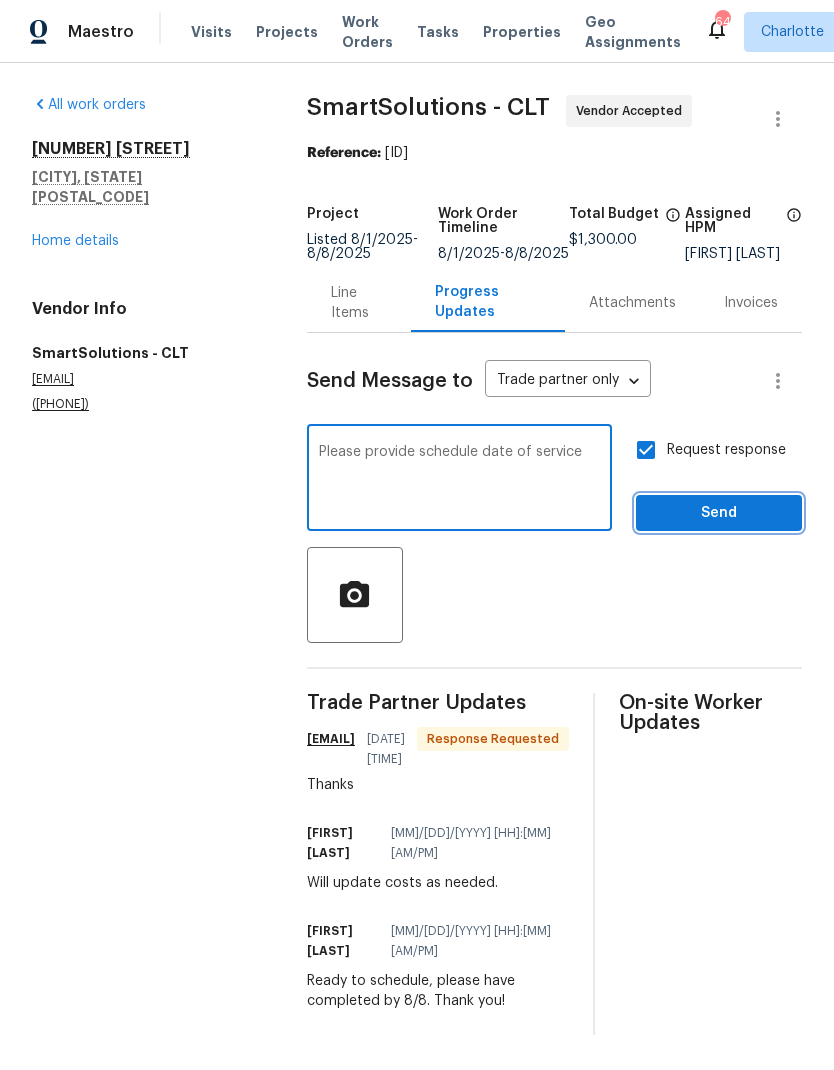 click on "Send" at bounding box center (719, 513) 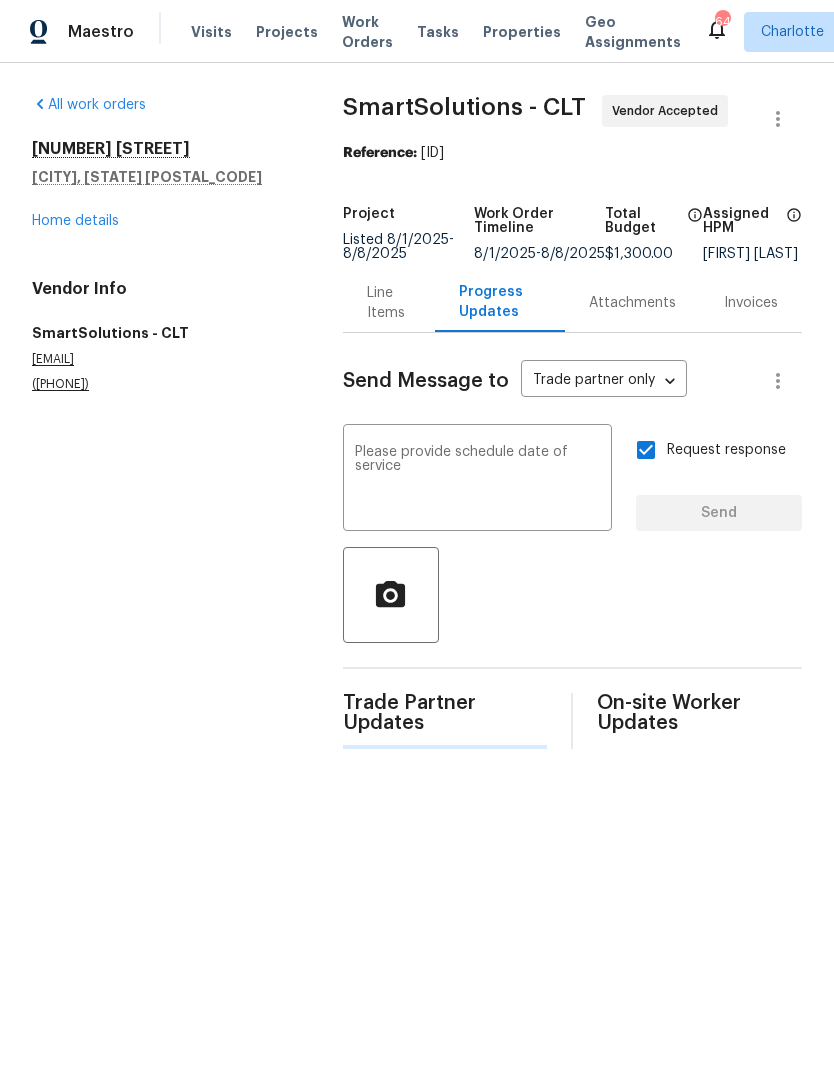 type 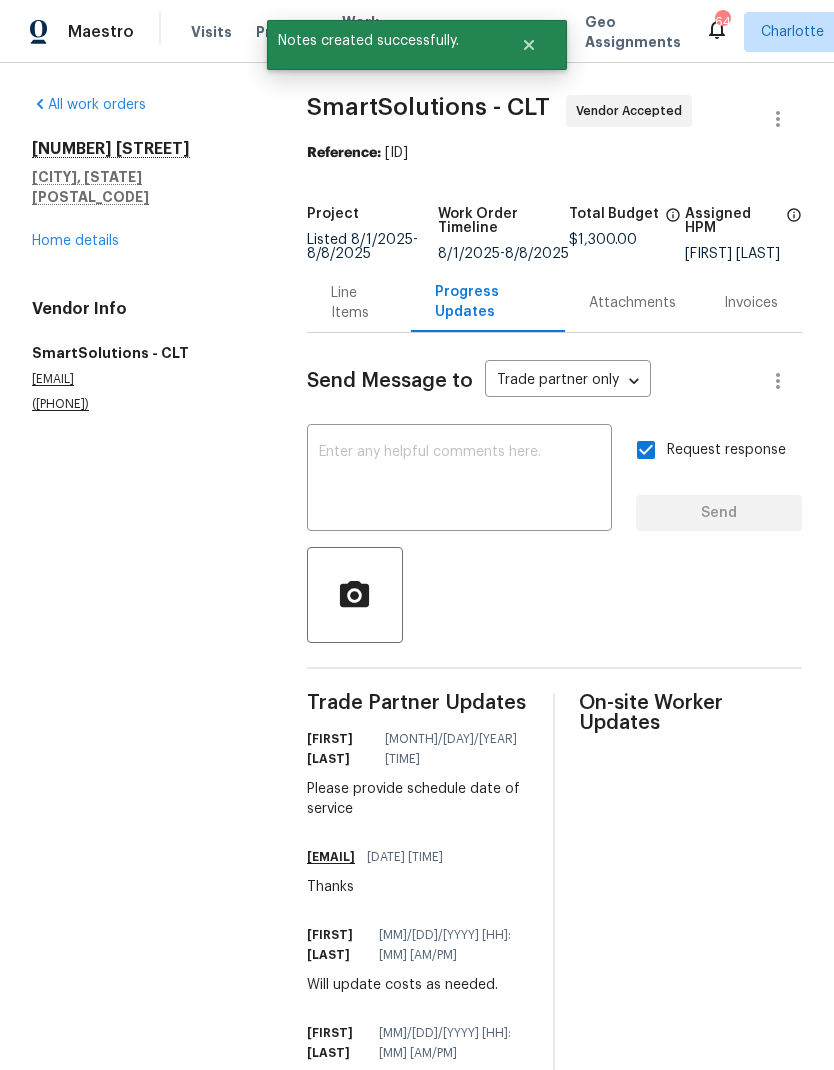 click on "Home details" at bounding box center (75, 241) 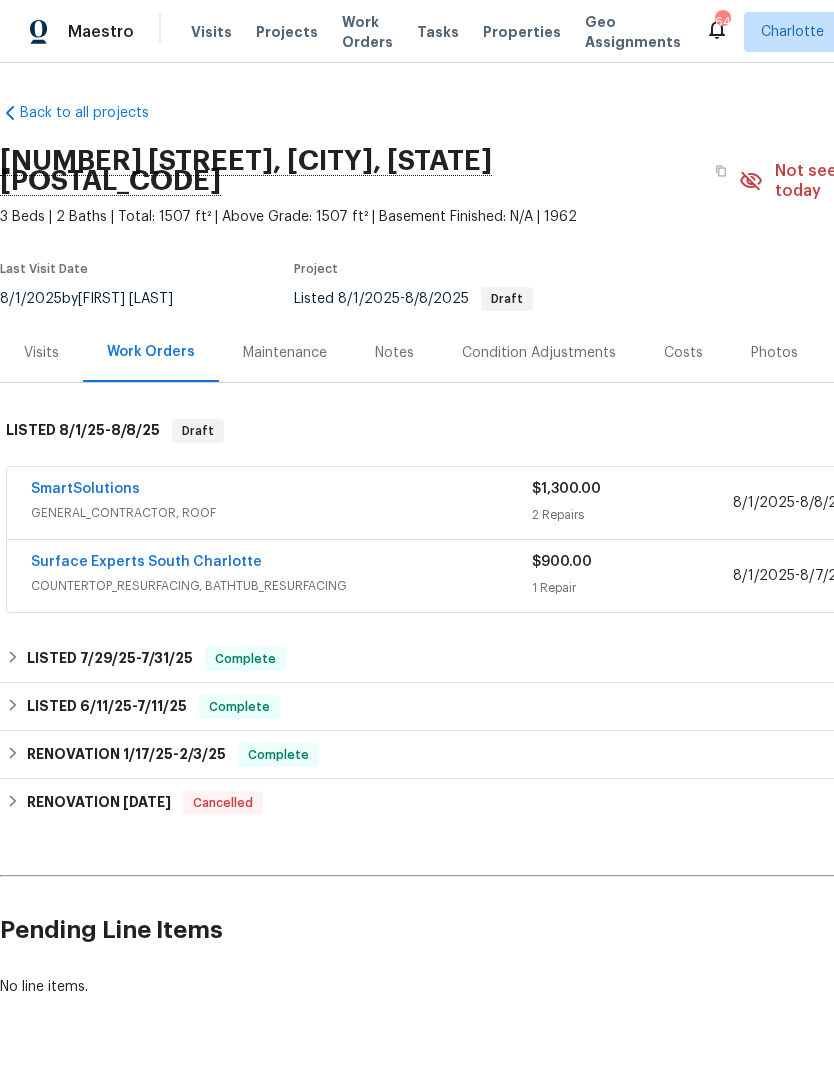 click on "Visits" at bounding box center (211, 32) 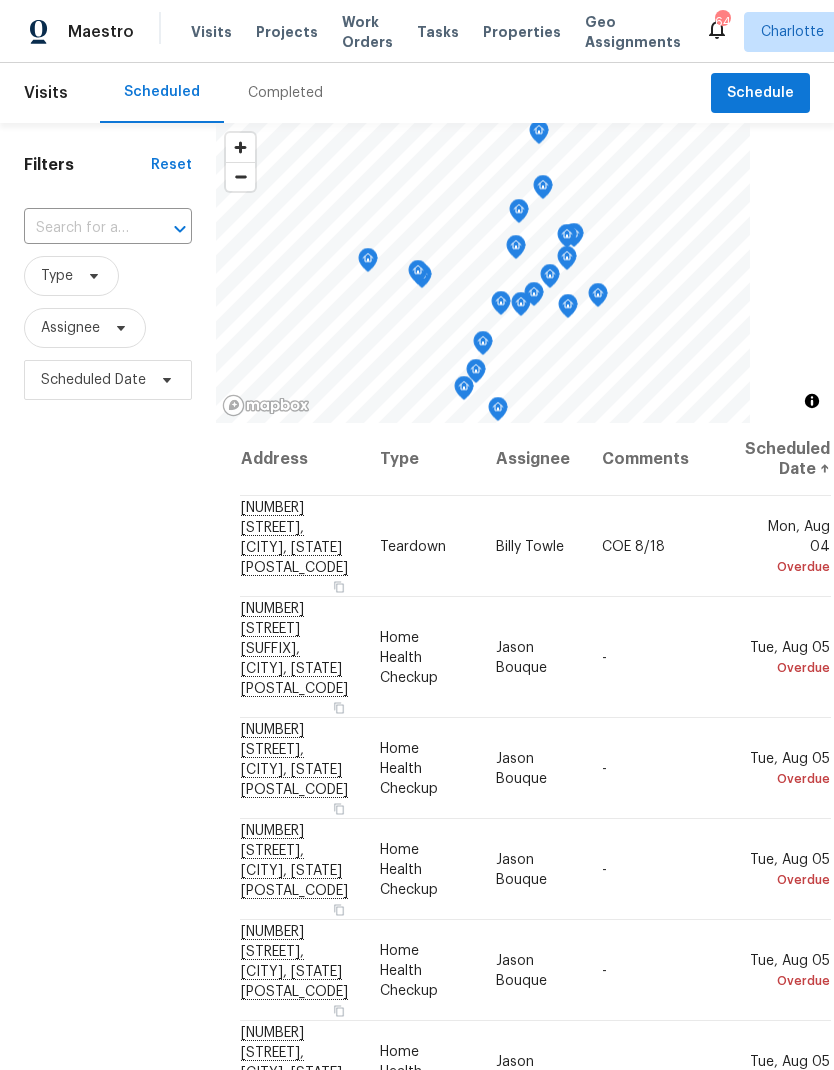 click on "Completed" at bounding box center [285, 93] 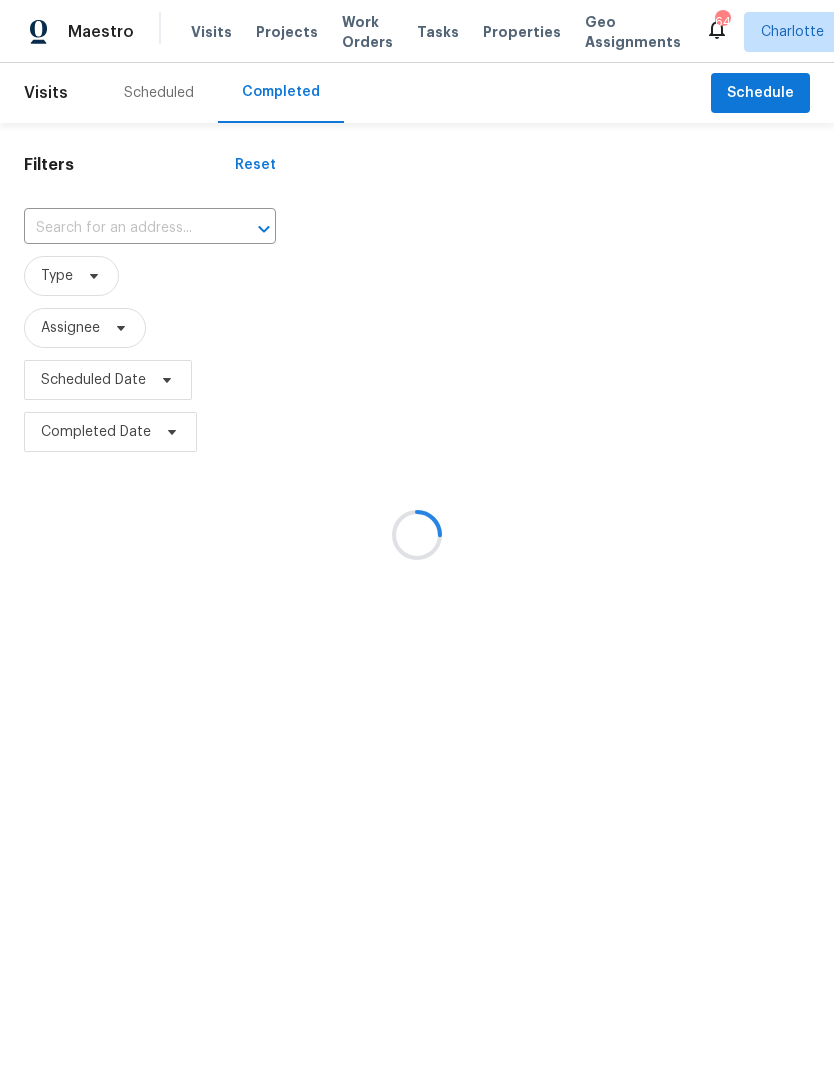 click at bounding box center [417, 535] 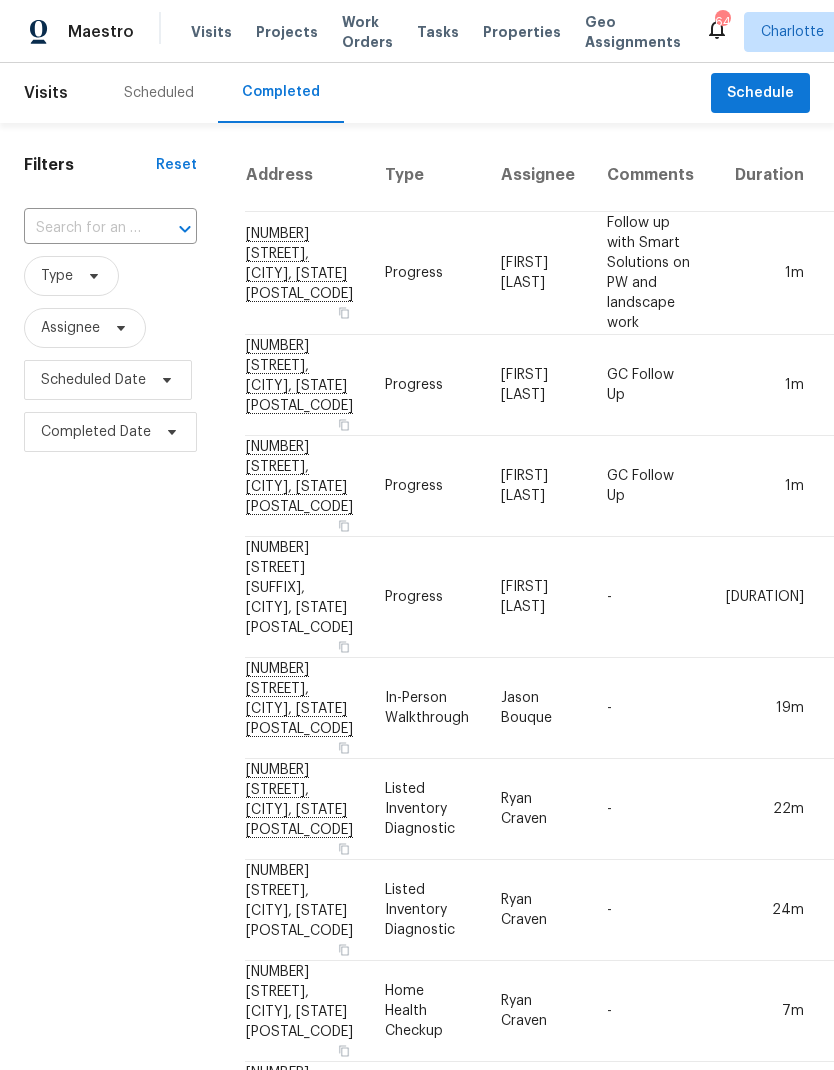 click at bounding box center [82, 228] 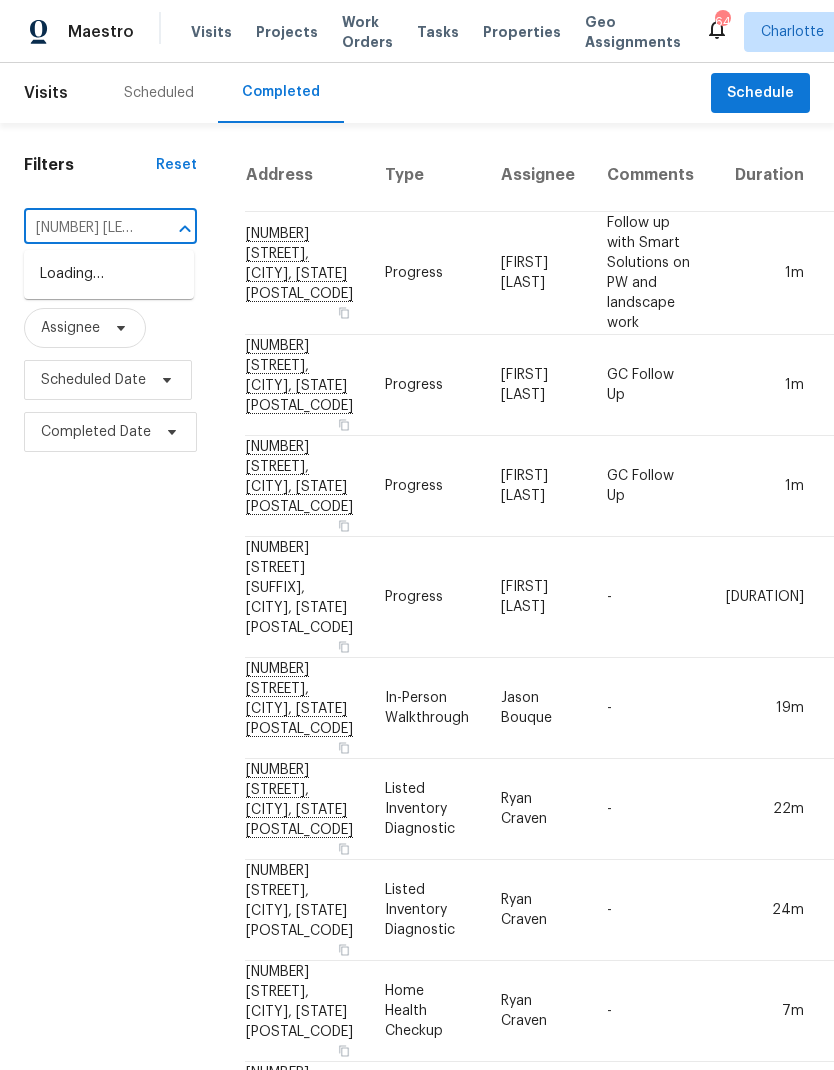 type on "1259 [STREET_NAME]" 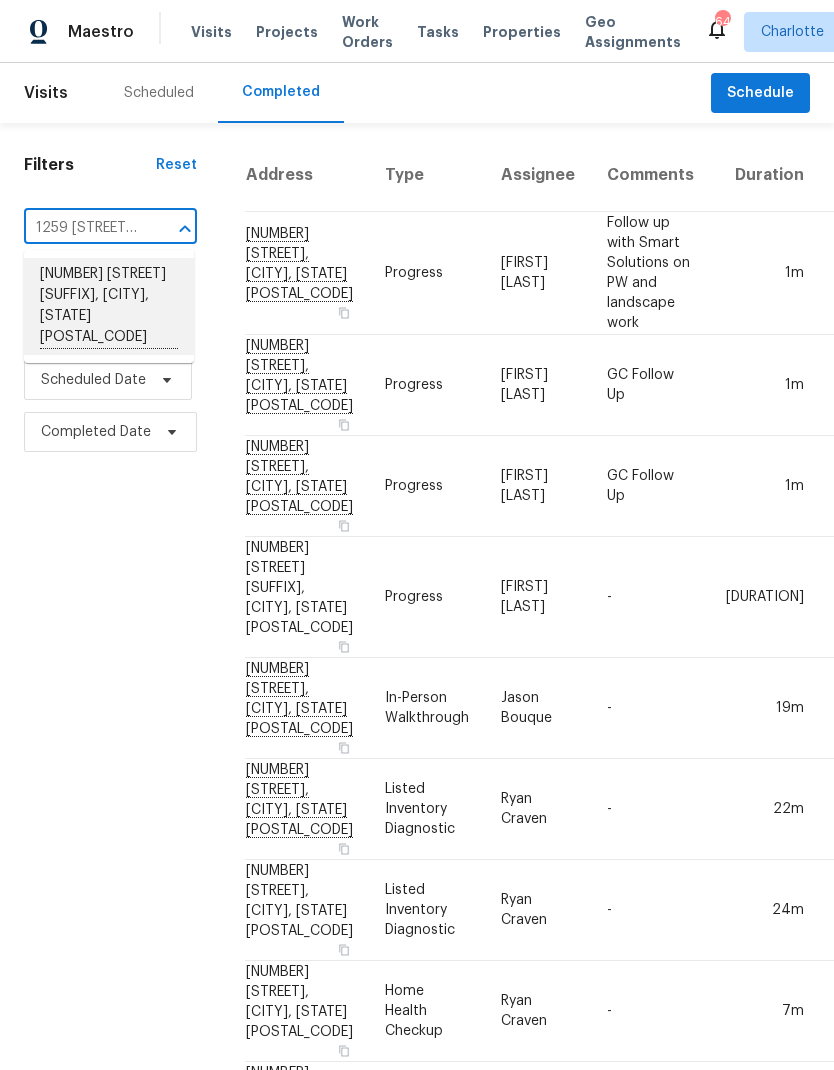 click on "[NUMBER] [STREET] [SUFFIX], [CITY], [STATE] [POSTAL_CODE]" at bounding box center (109, 306) 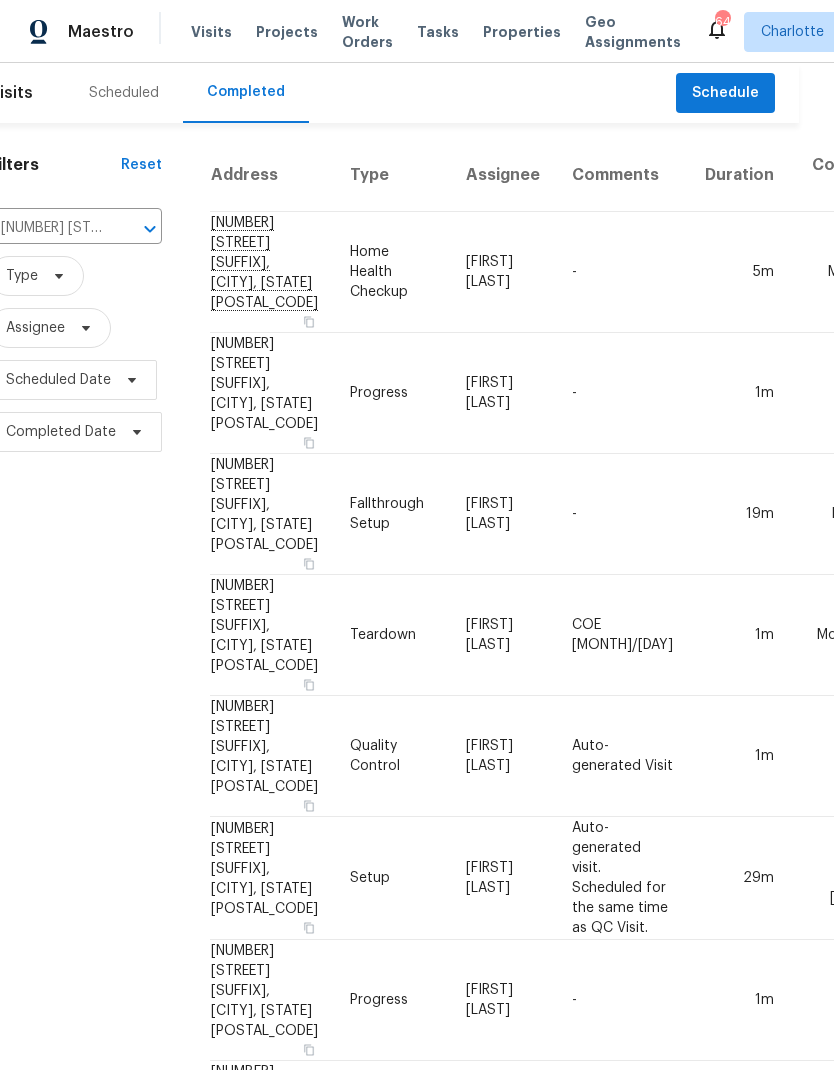 scroll, scrollTop: 0, scrollLeft: 0, axis: both 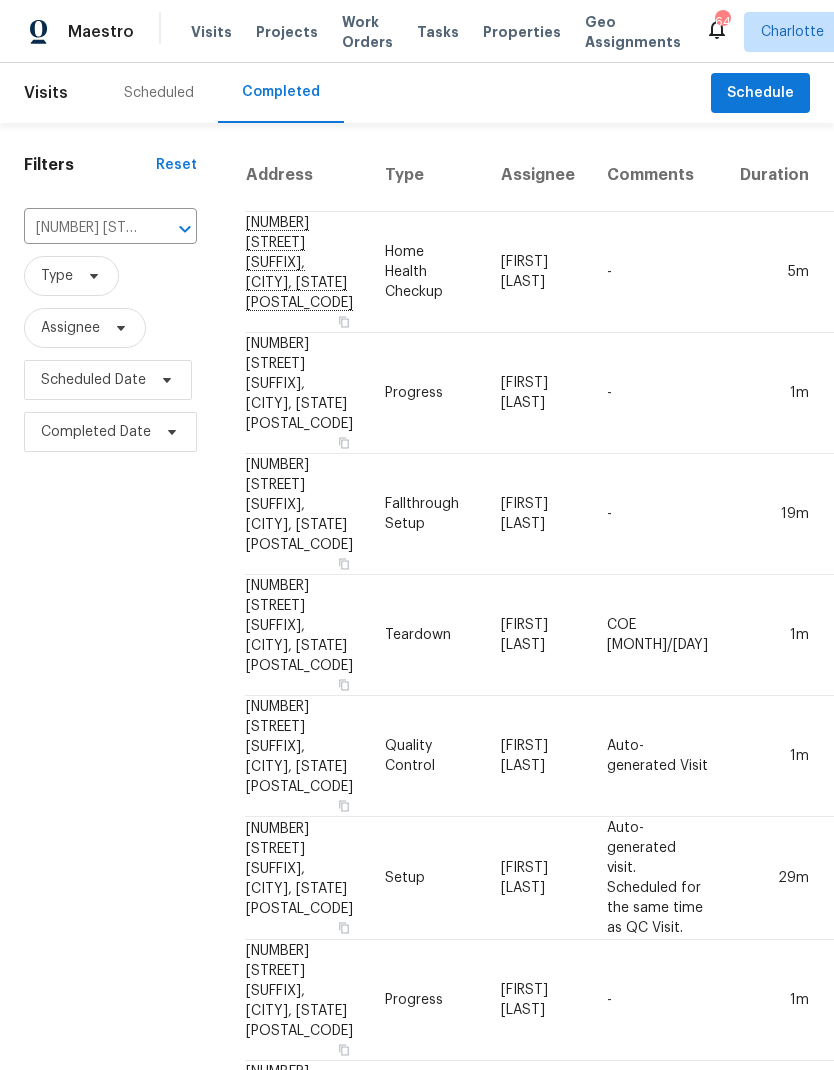 click at bounding box center [159, 229] 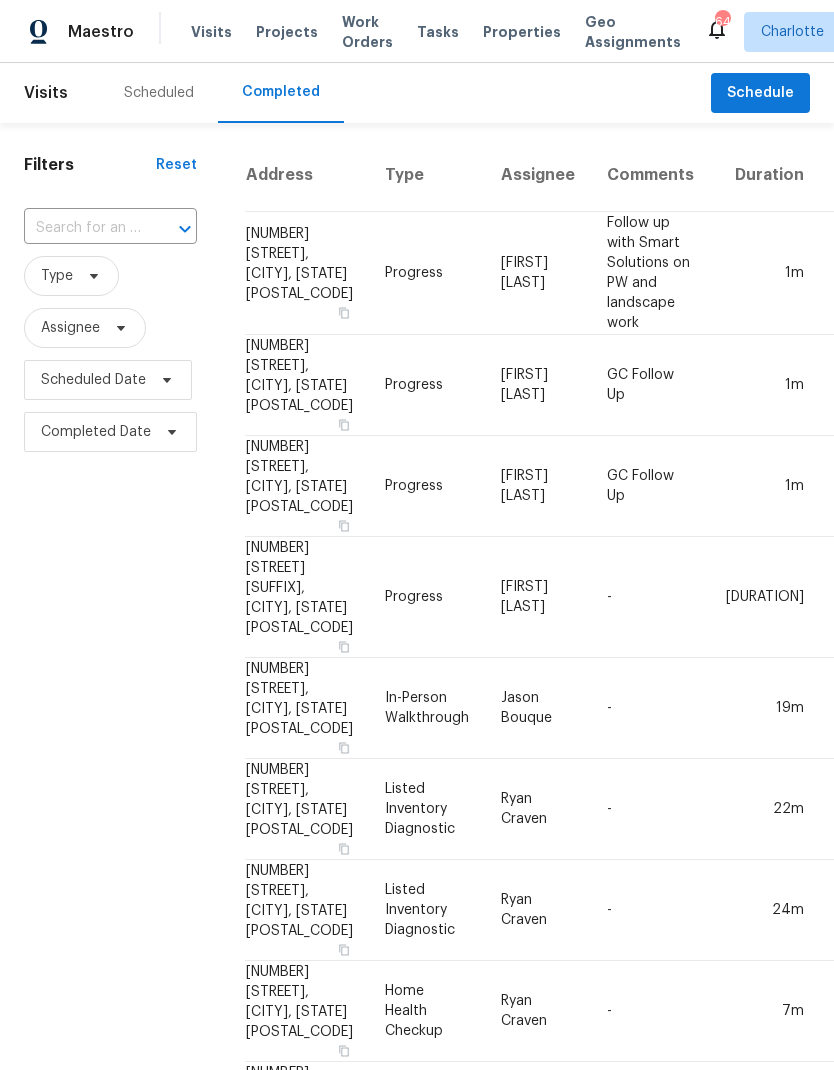 click at bounding box center [82, 228] 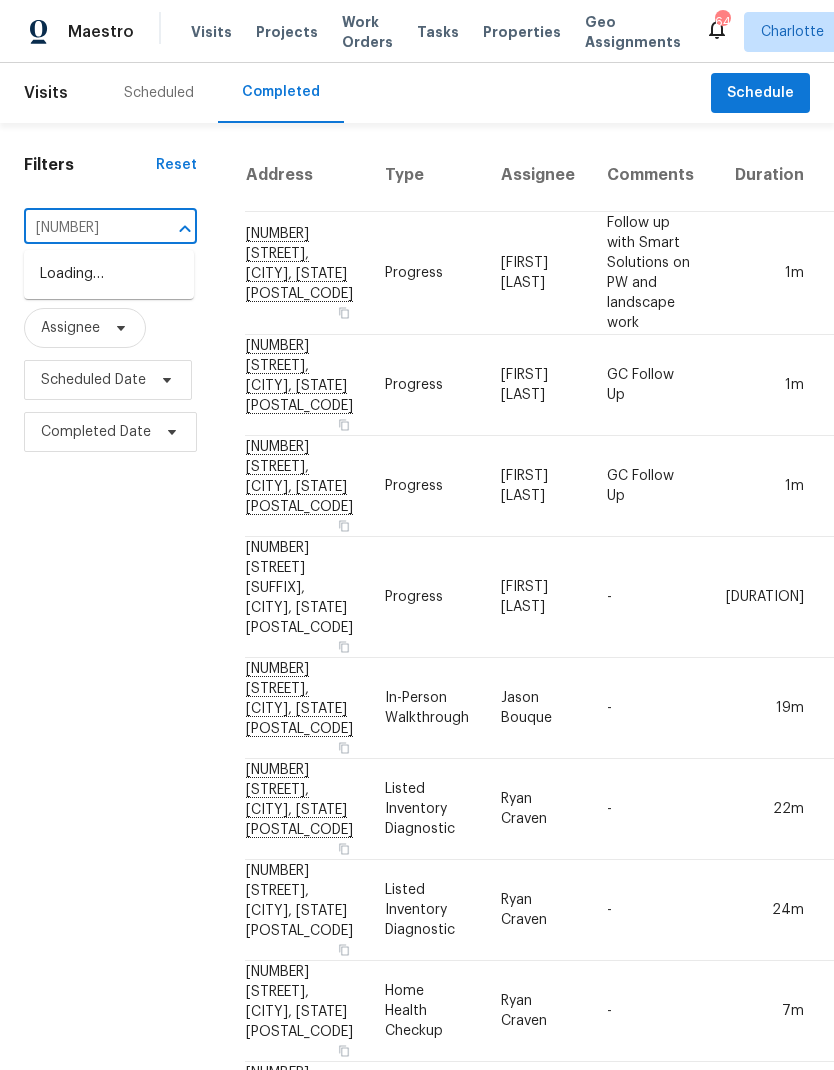 type on "1415" 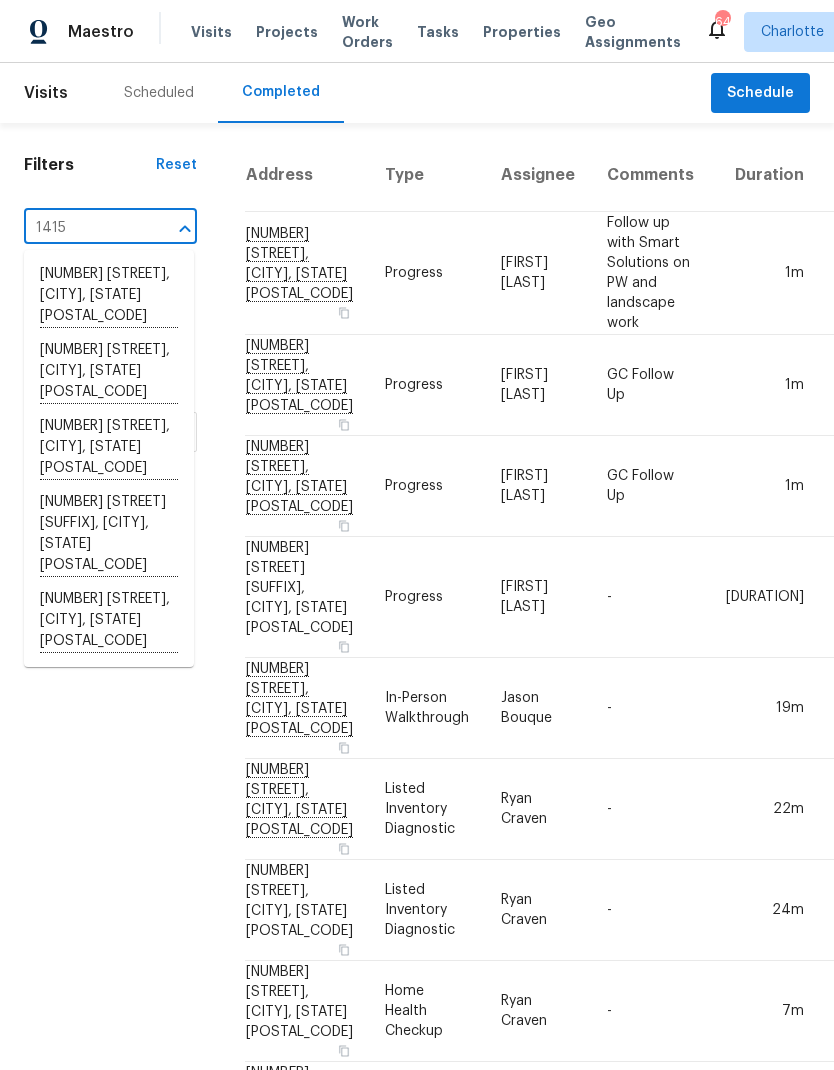 click on "[NUMBER] [STREET] [SUFFIX], [CITY], [STATE] [POSTAL_CODE]" at bounding box center (109, 534) 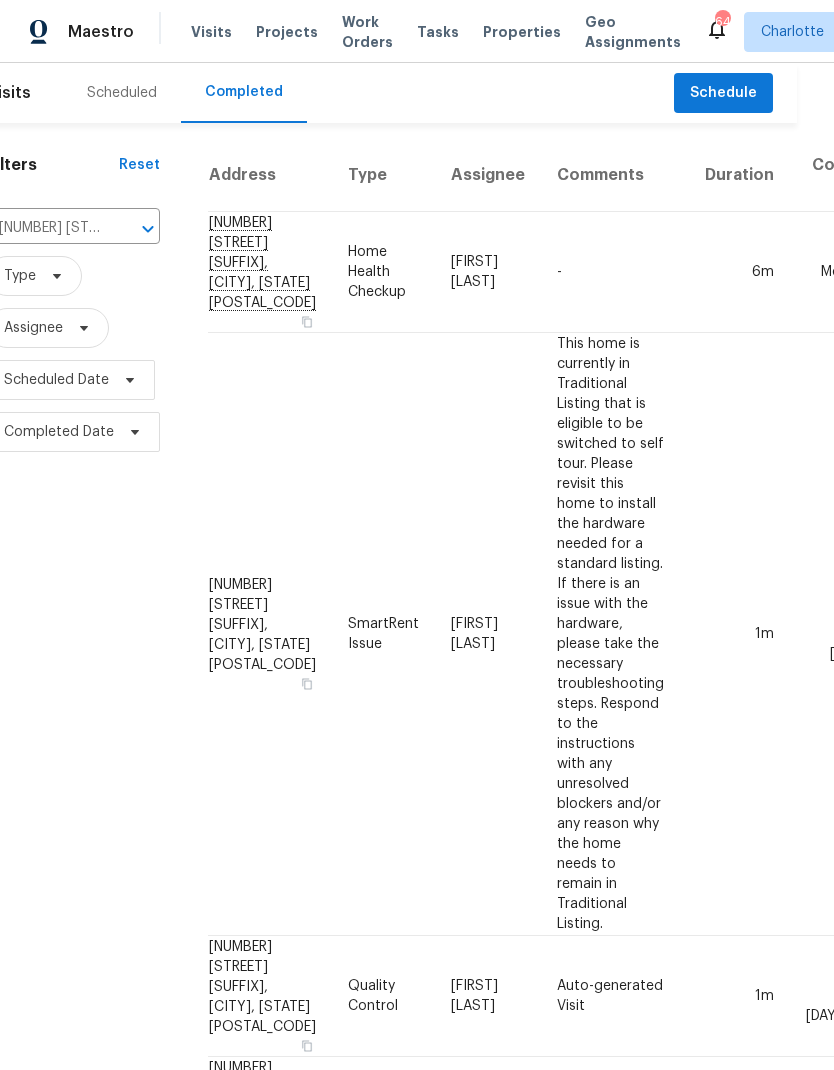 scroll, scrollTop: 0, scrollLeft: 0, axis: both 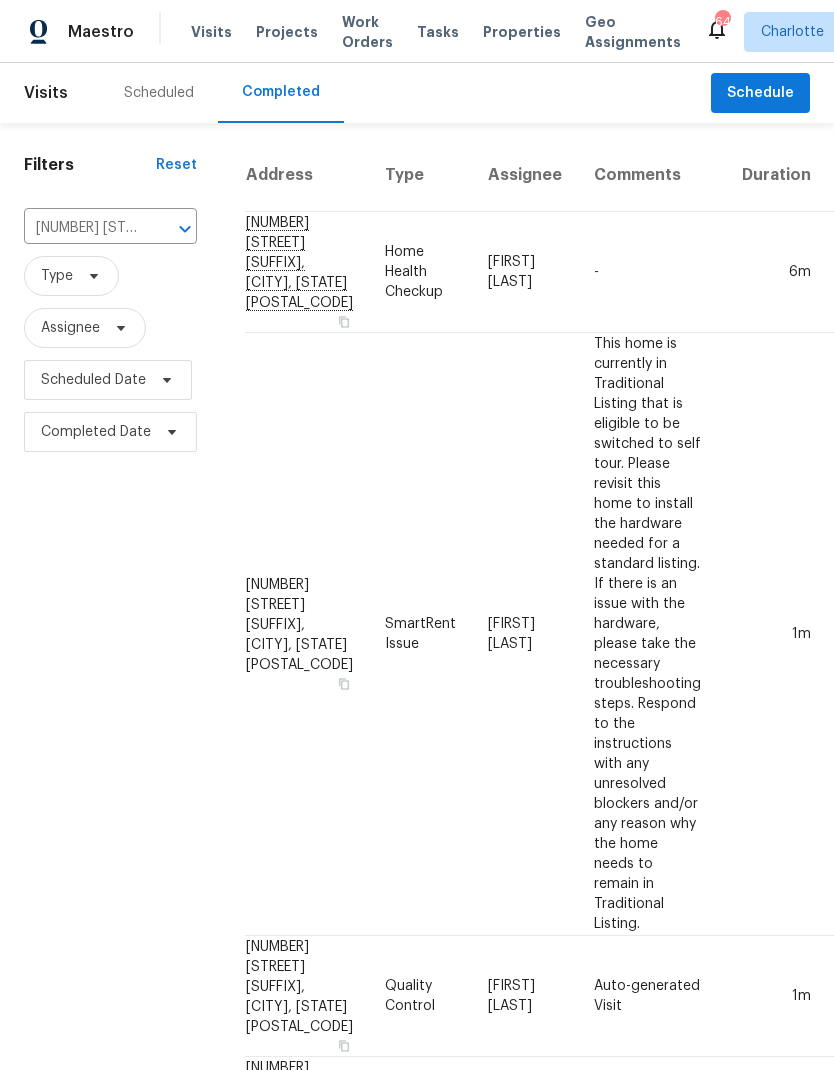 click 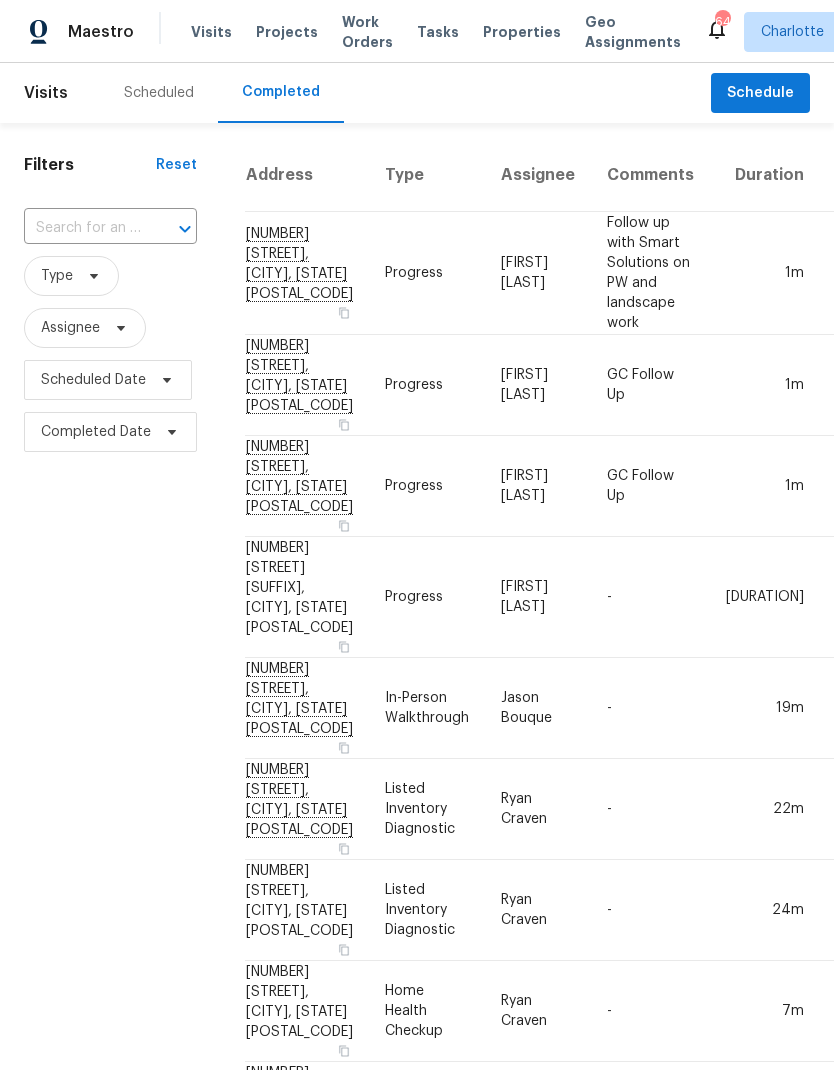 click at bounding box center (82, 228) 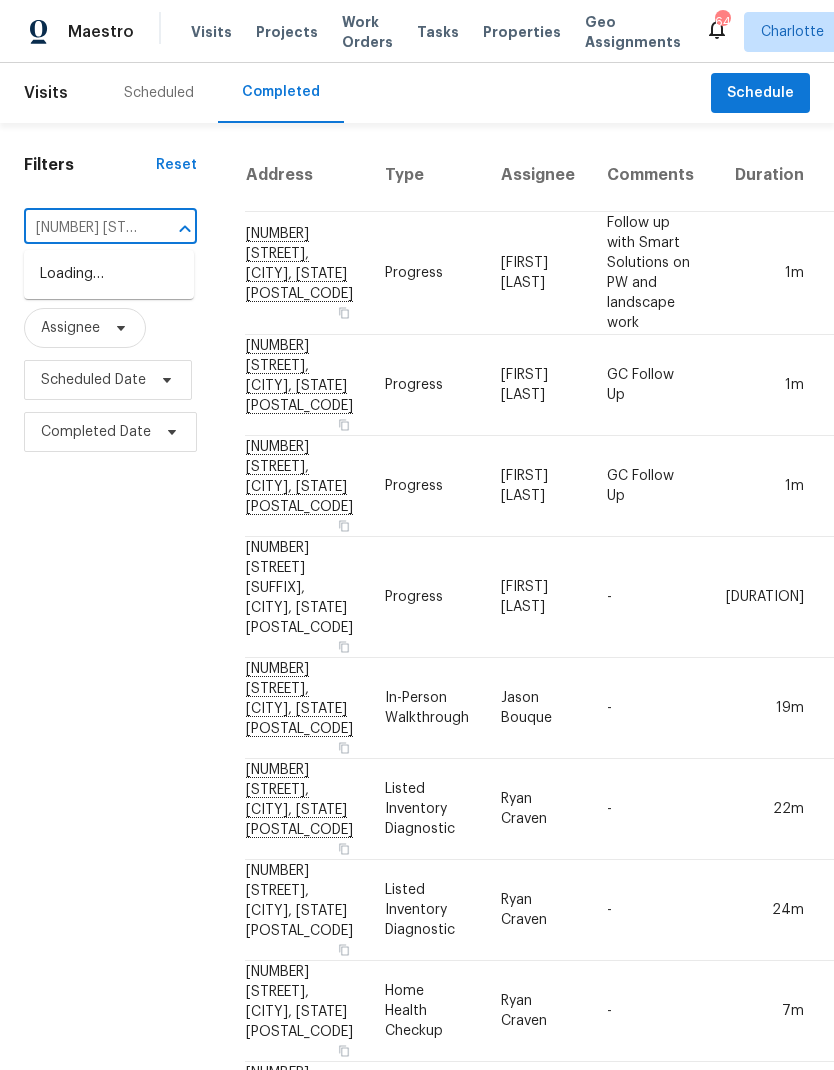 type on "[NUMBER] [STREET]" 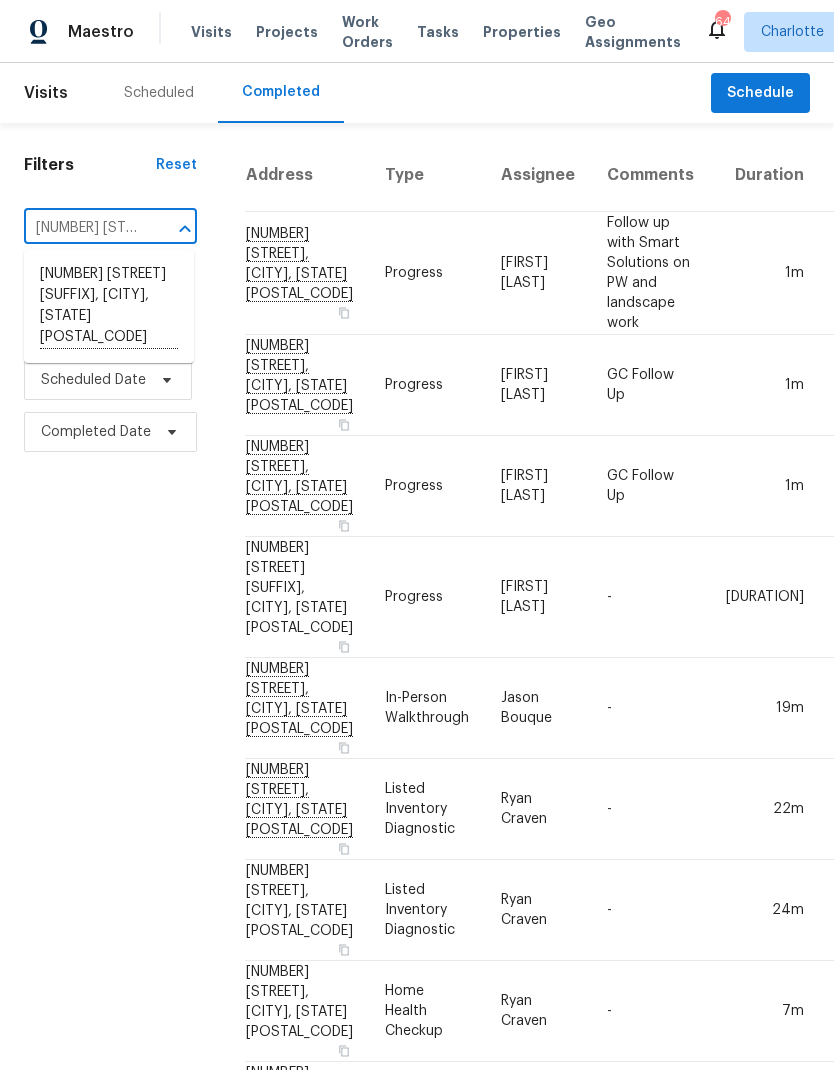 click on "[NUMBER] [STREET] [SUFFIX], [CITY], [STATE] [POSTAL_CODE]" at bounding box center (109, 306) 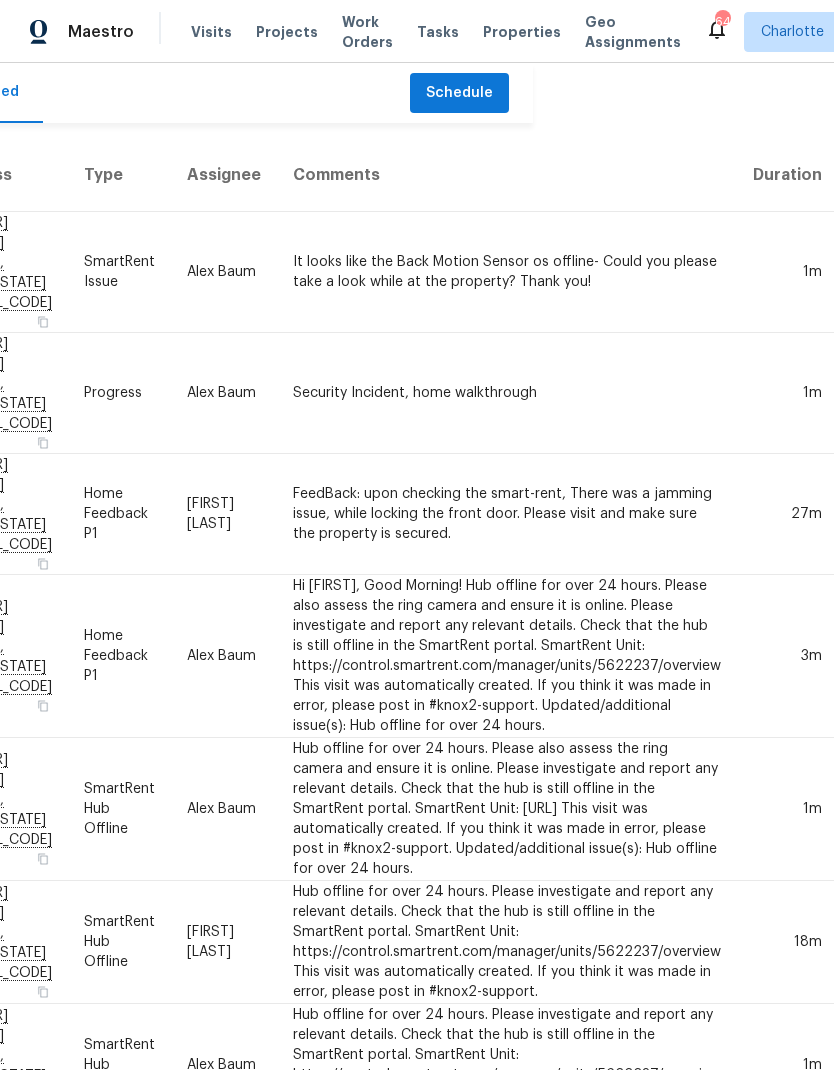 scroll, scrollTop: 0, scrollLeft: 301, axis: horizontal 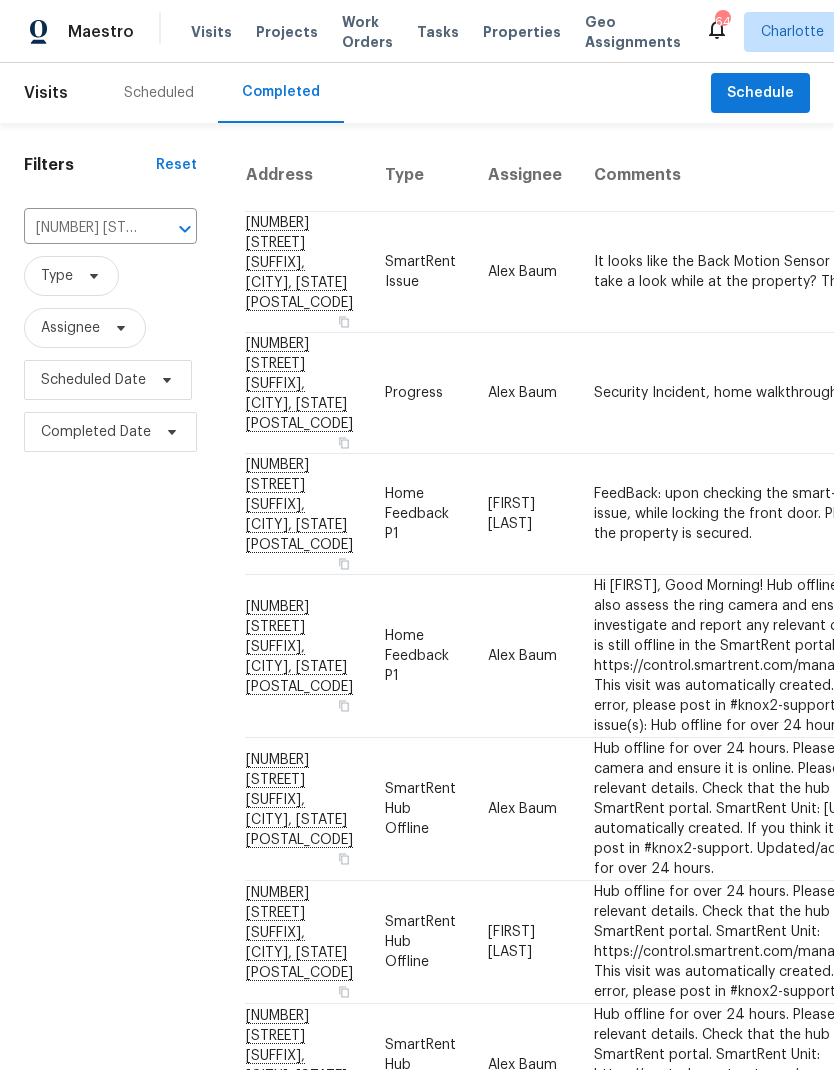 click on "Scheduled" at bounding box center [159, 93] 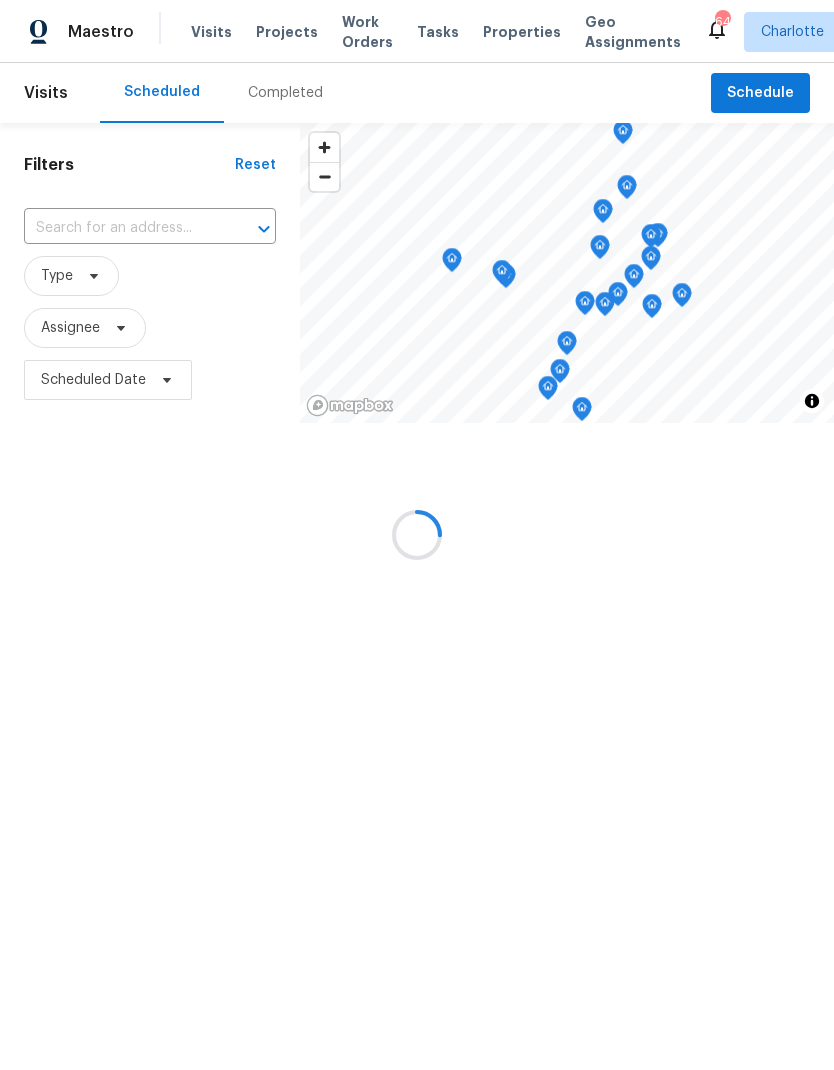 scroll, scrollTop: 0, scrollLeft: 0, axis: both 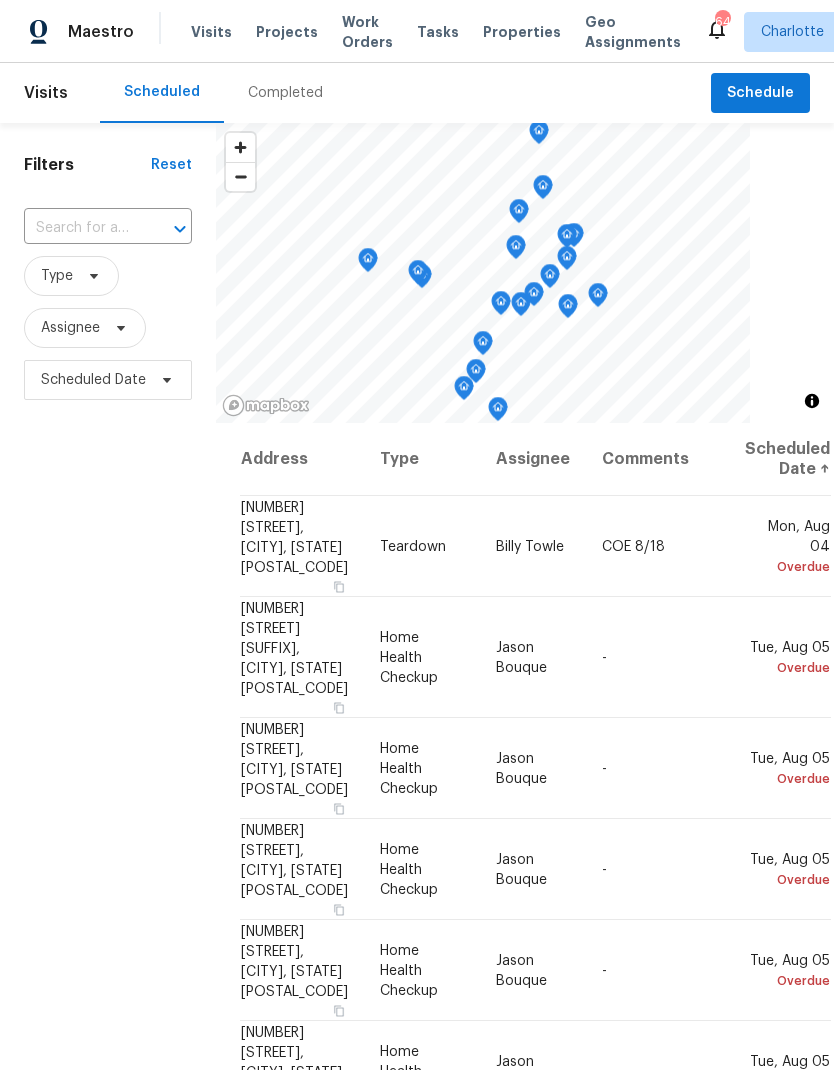 click at bounding box center (80, 228) 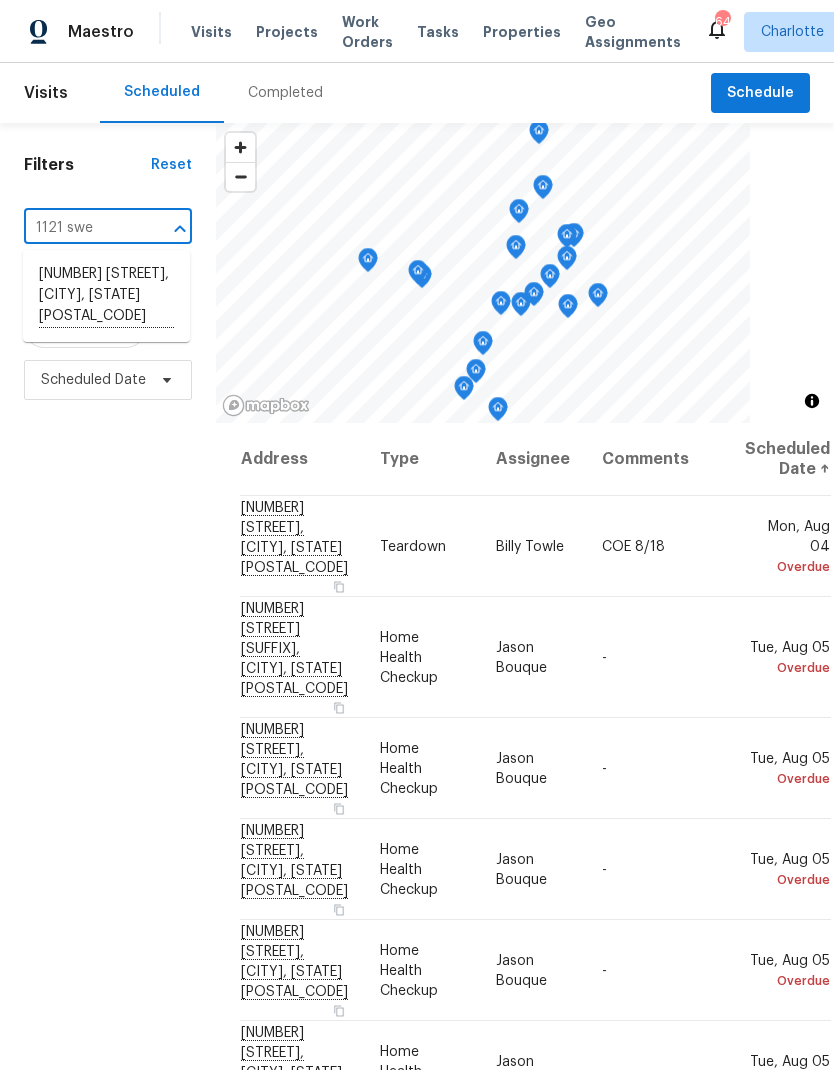 type on "[NUMBER] [GENERAL_TERM]" 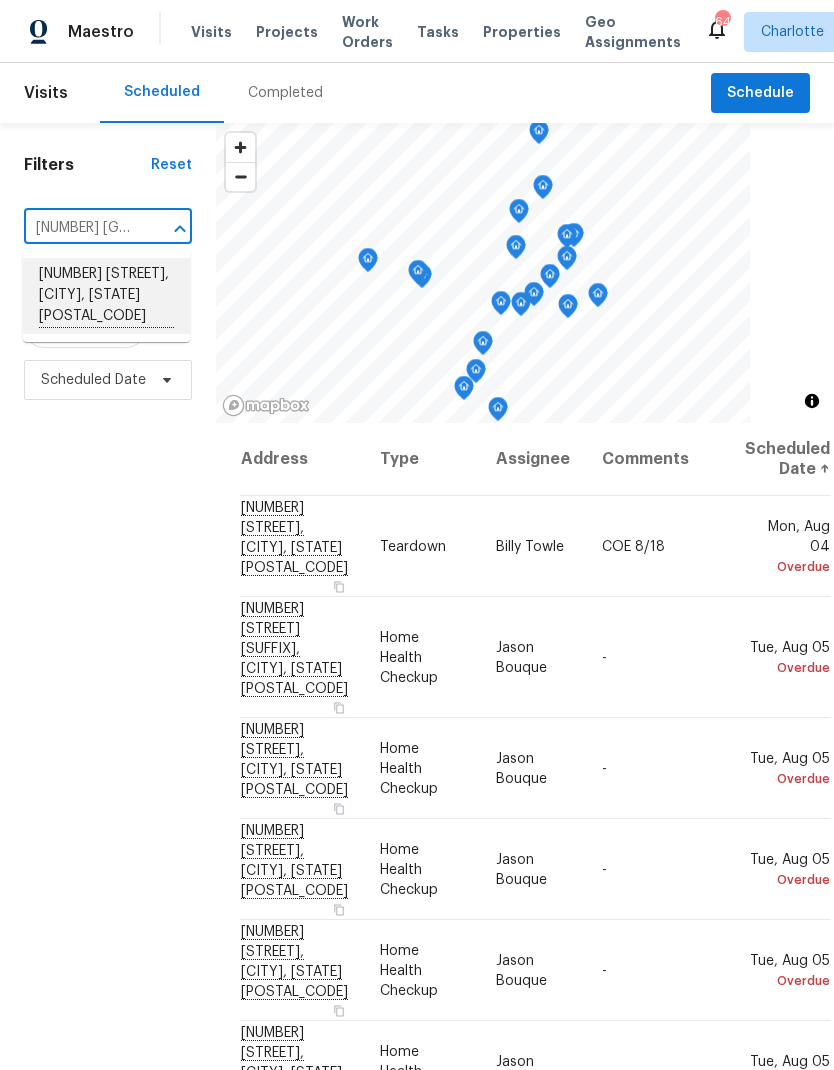 click on "[NUMBER] [STREET], [CITY], [STATE] [POSTAL_CODE]" at bounding box center (106, 296) 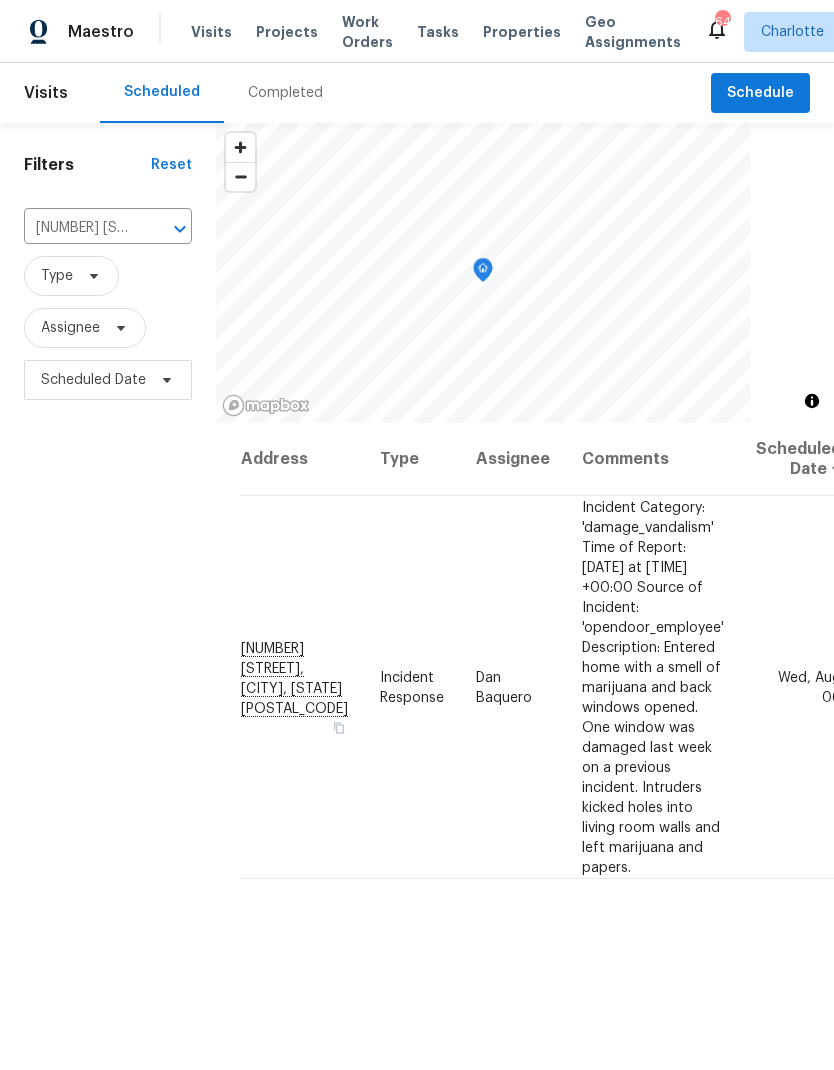 click on "Projects" at bounding box center [287, 32] 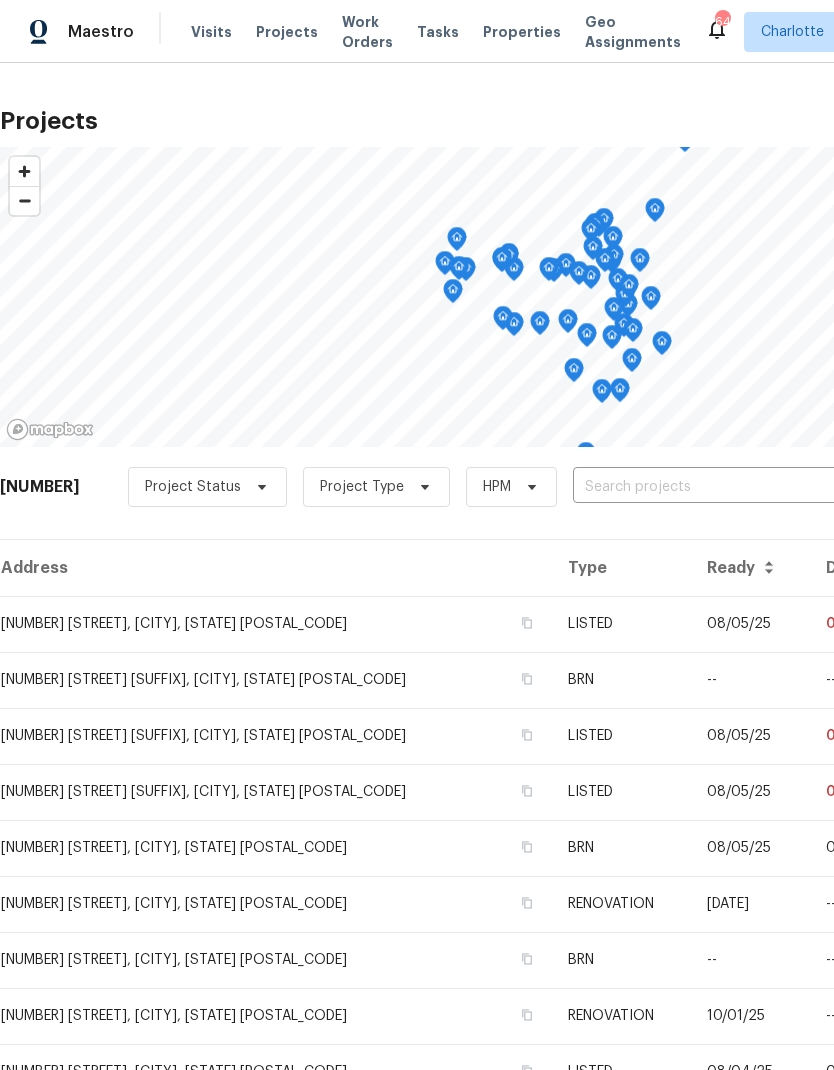 click at bounding box center [687, 487] 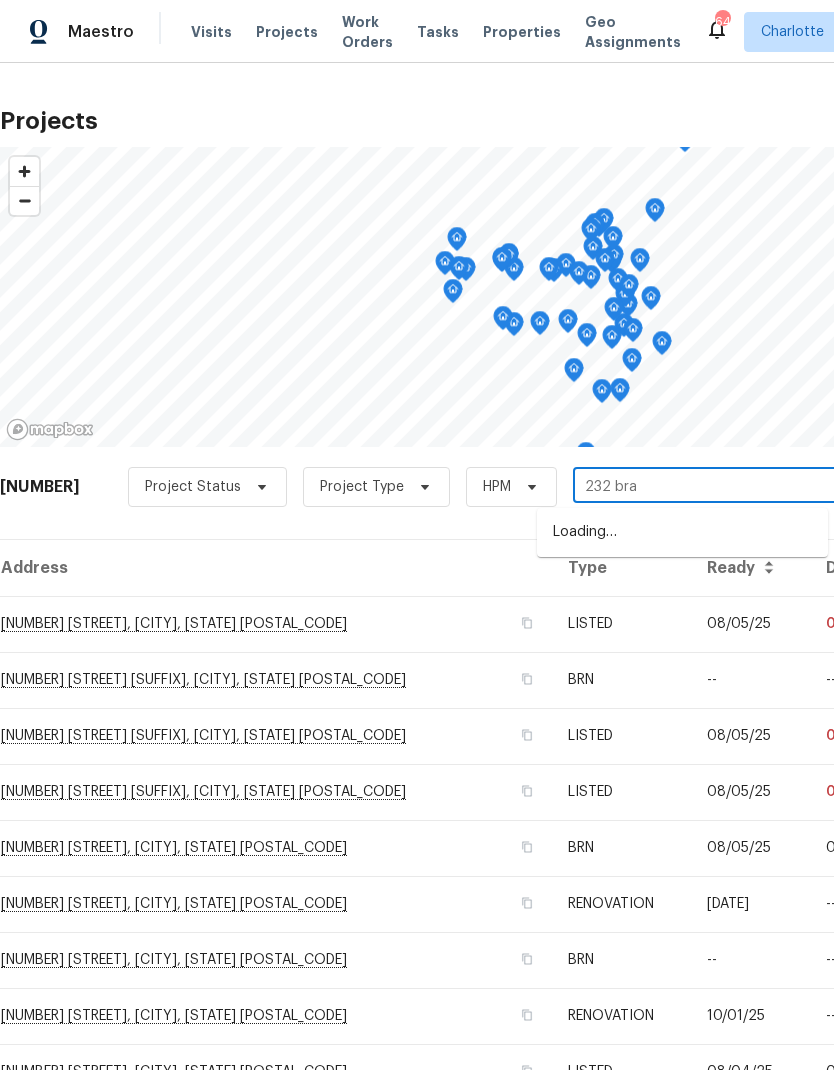 type on "232 bran" 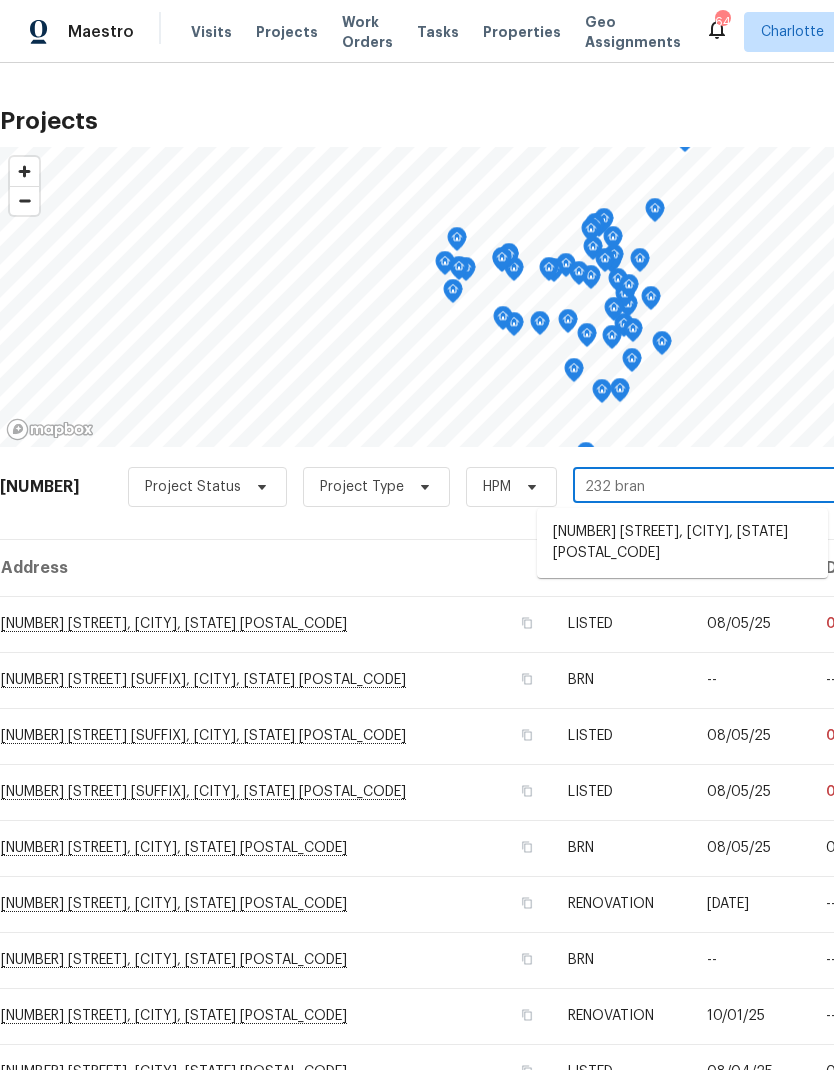 click on "[NUMBER] [STREET], [CITY], [STATE] [POSTAL_CODE]" at bounding box center (682, 543) 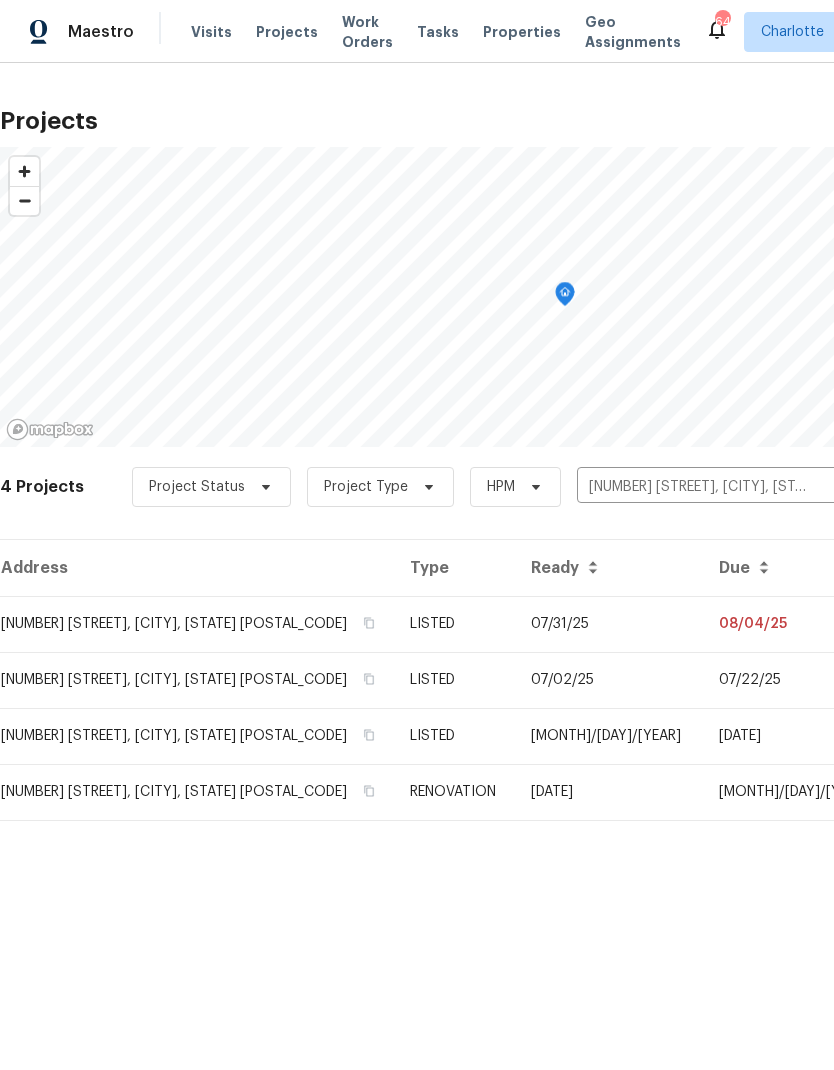 click on "07/31/25" at bounding box center [609, 624] 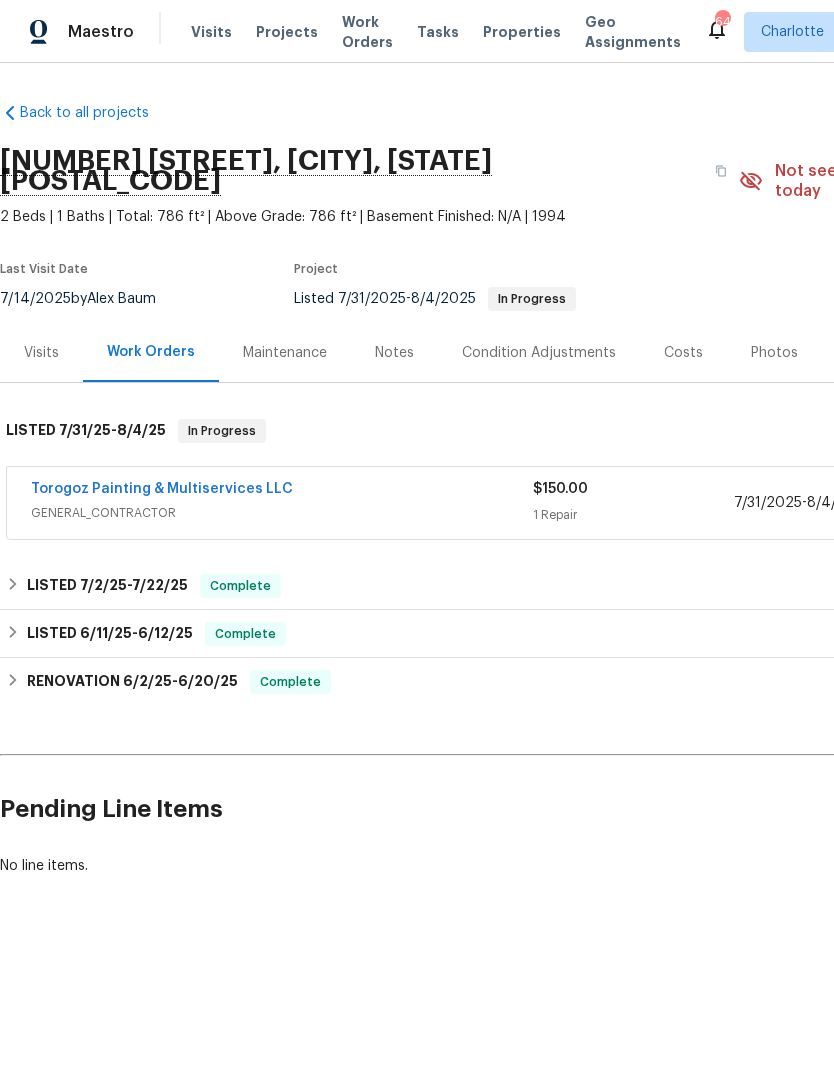 click on "Torogoz Painting & Multiservices LLC" at bounding box center (162, 489) 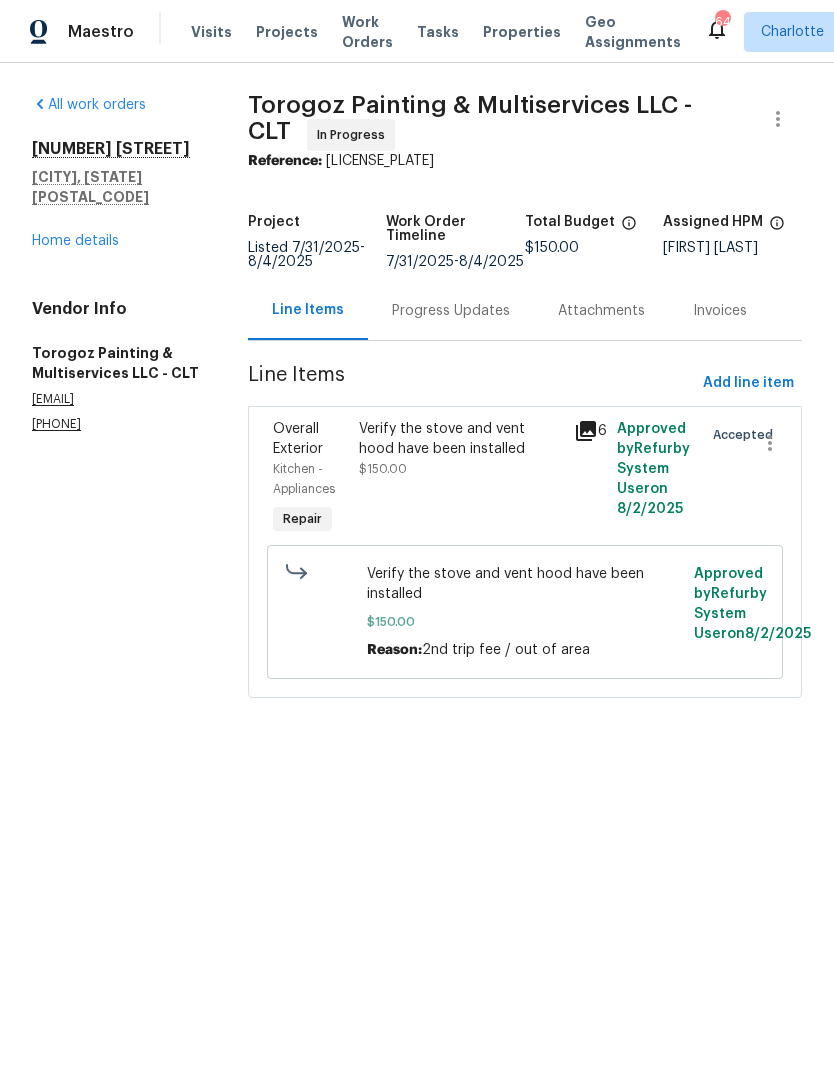 click on "Progress Updates" at bounding box center [451, 310] 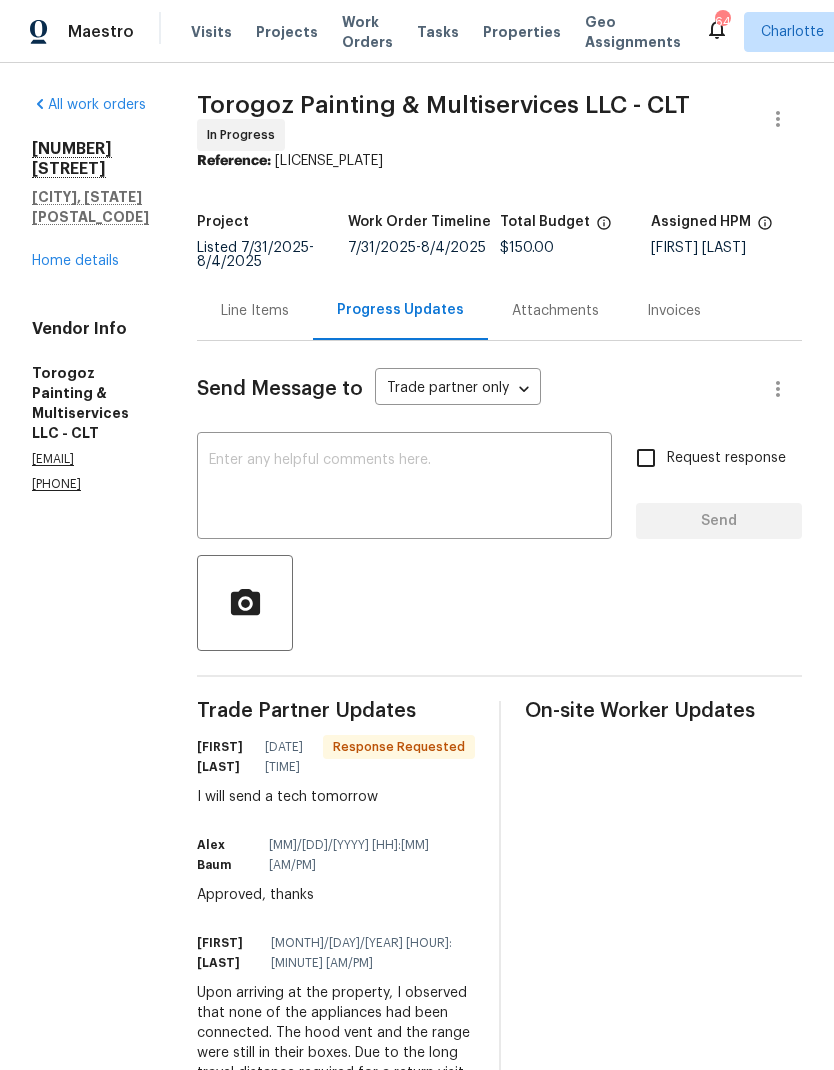 click at bounding box center (404, 488) 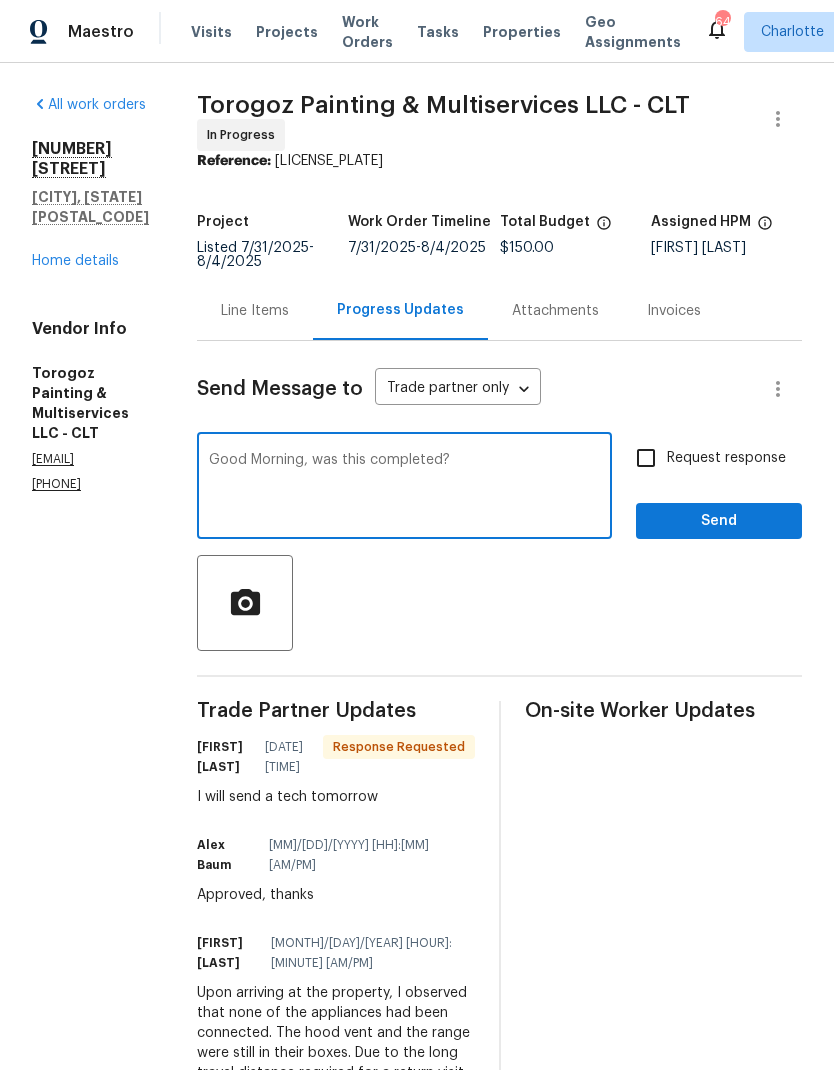type on "Good Morning, was this completed?" 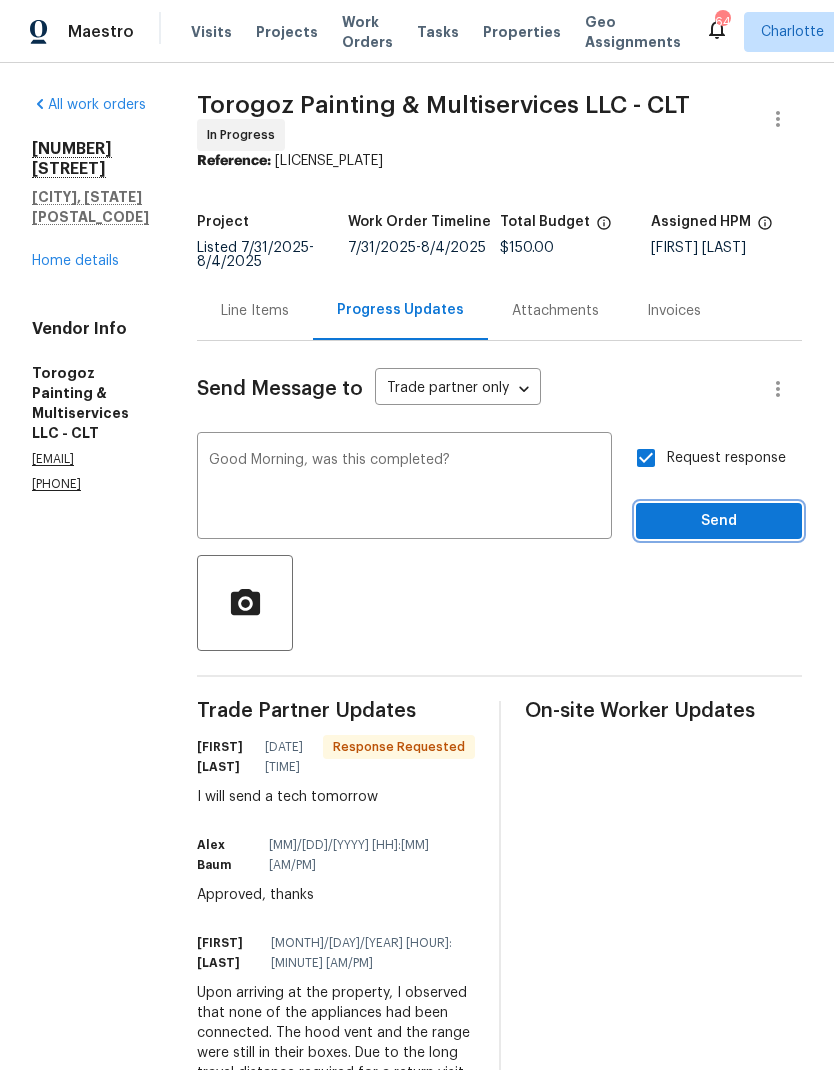 click on "Send" at bounding box center (719, 521) 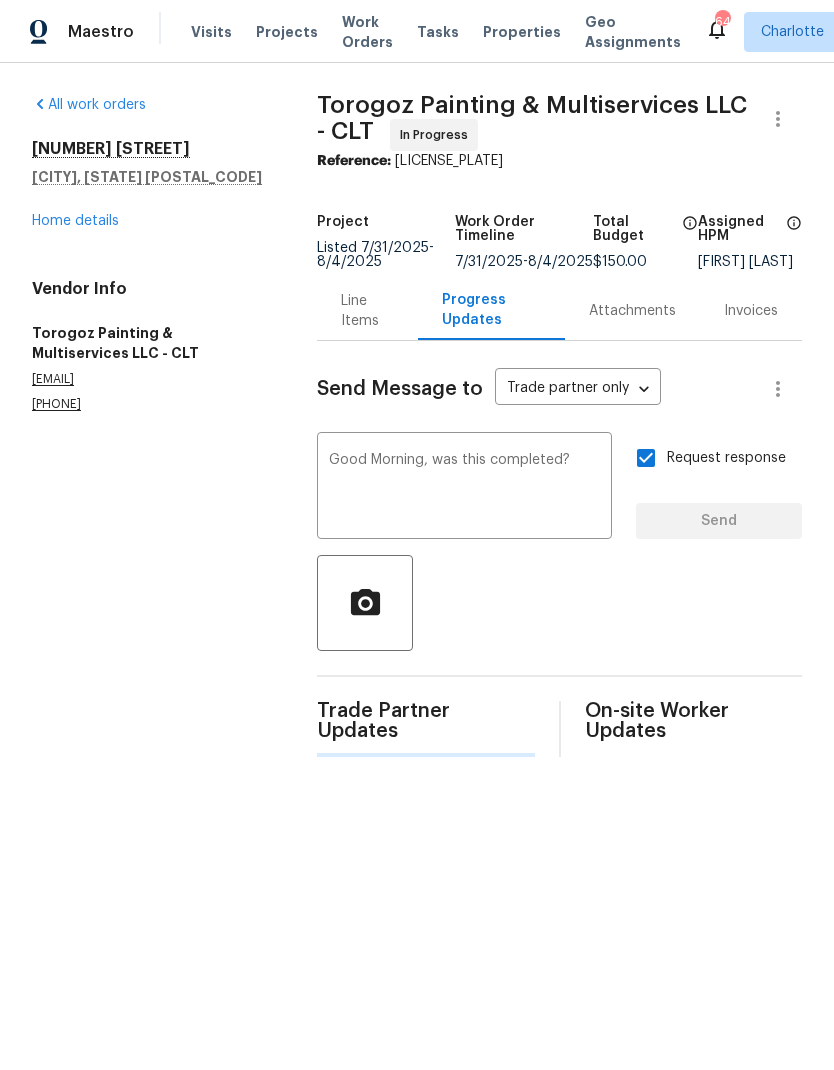 type 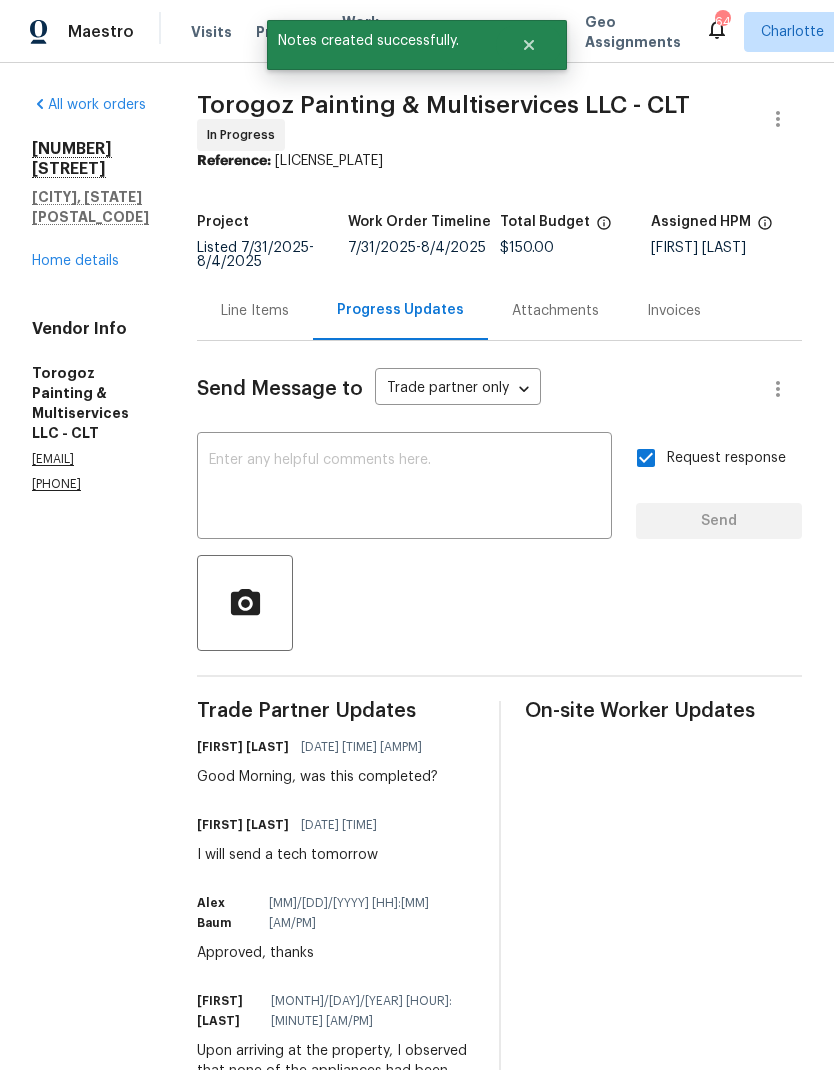 click on "Home details" at bounding box center (75, 261) 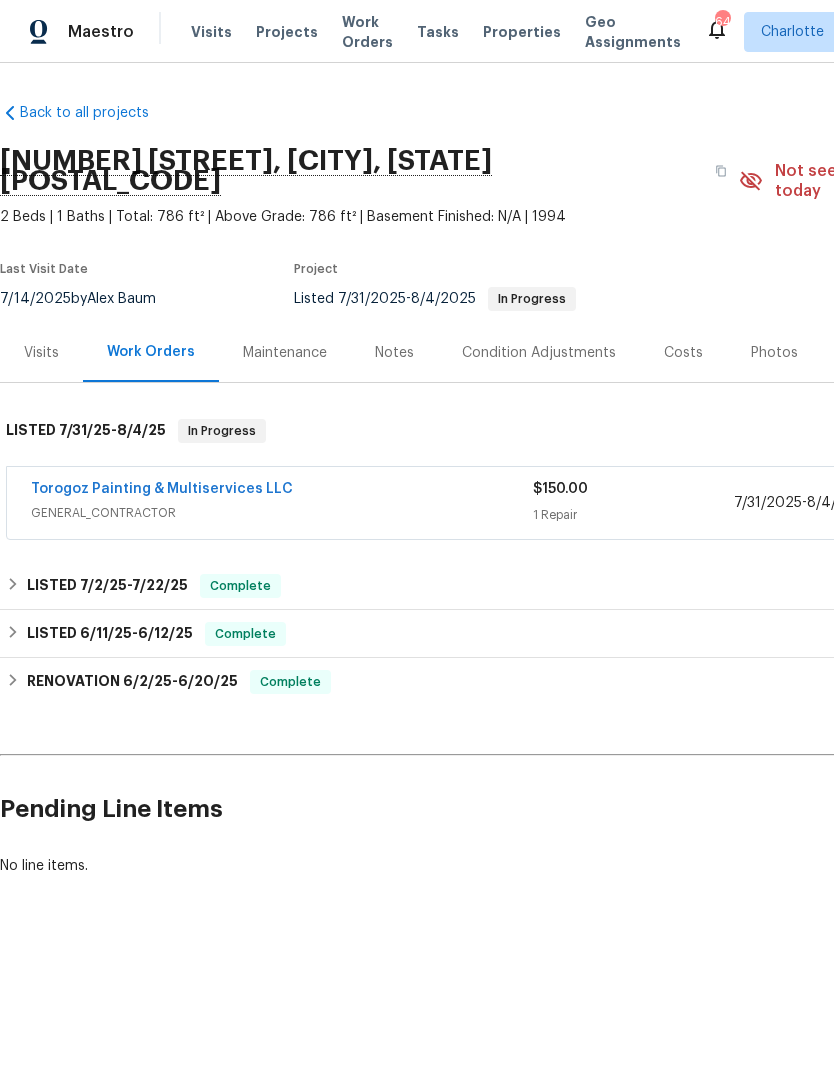 click on "Notes" at bounding box center [394, 353] 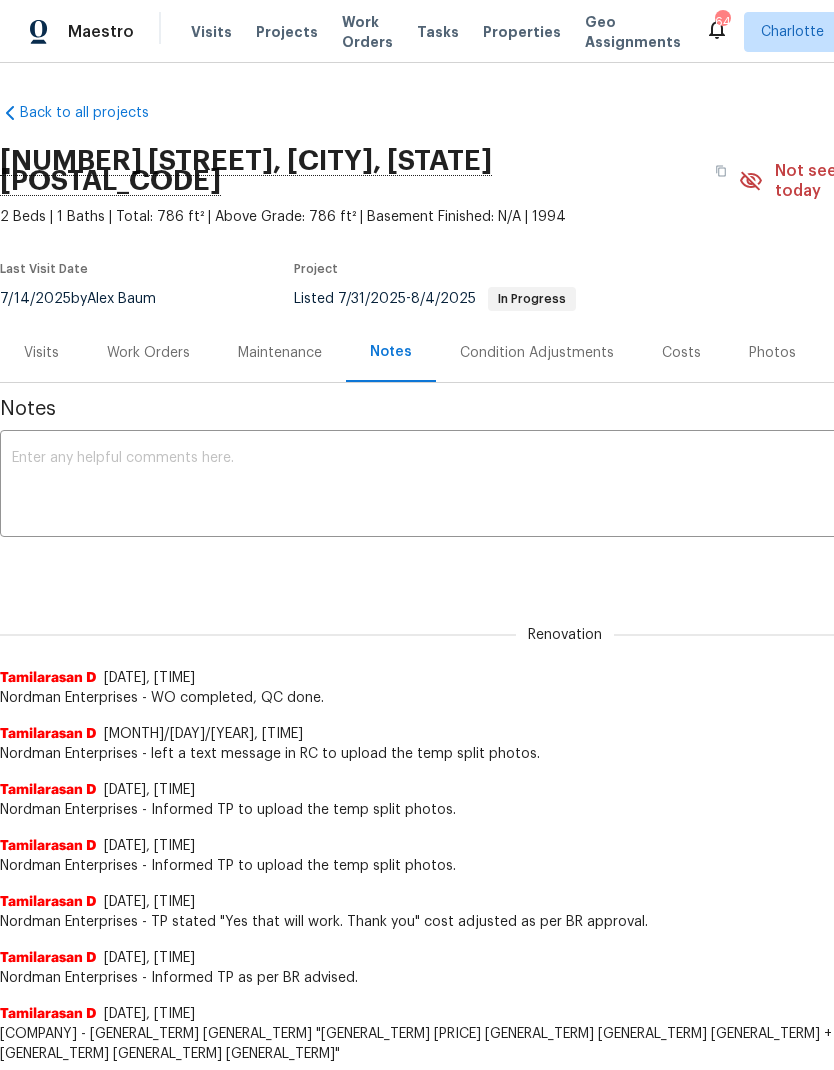 click on "Work Orders" at bounding box center [148, 353] 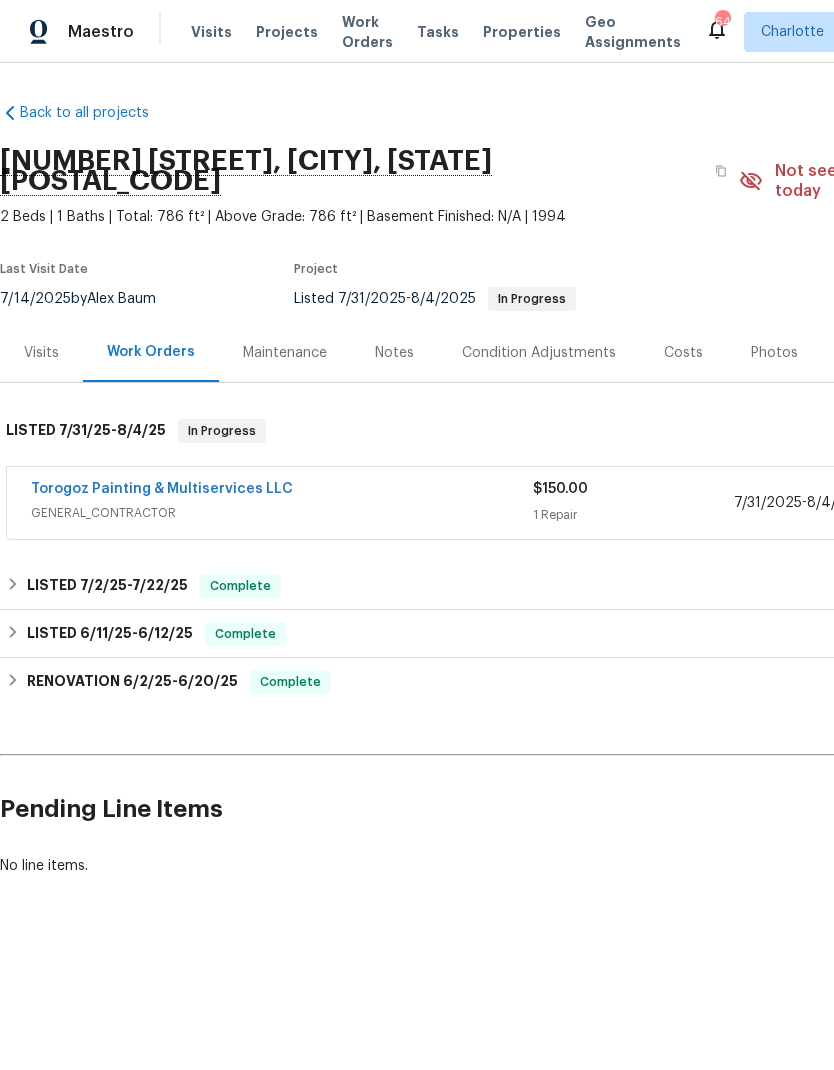click on "Projects" at bounding box center (287, 32) 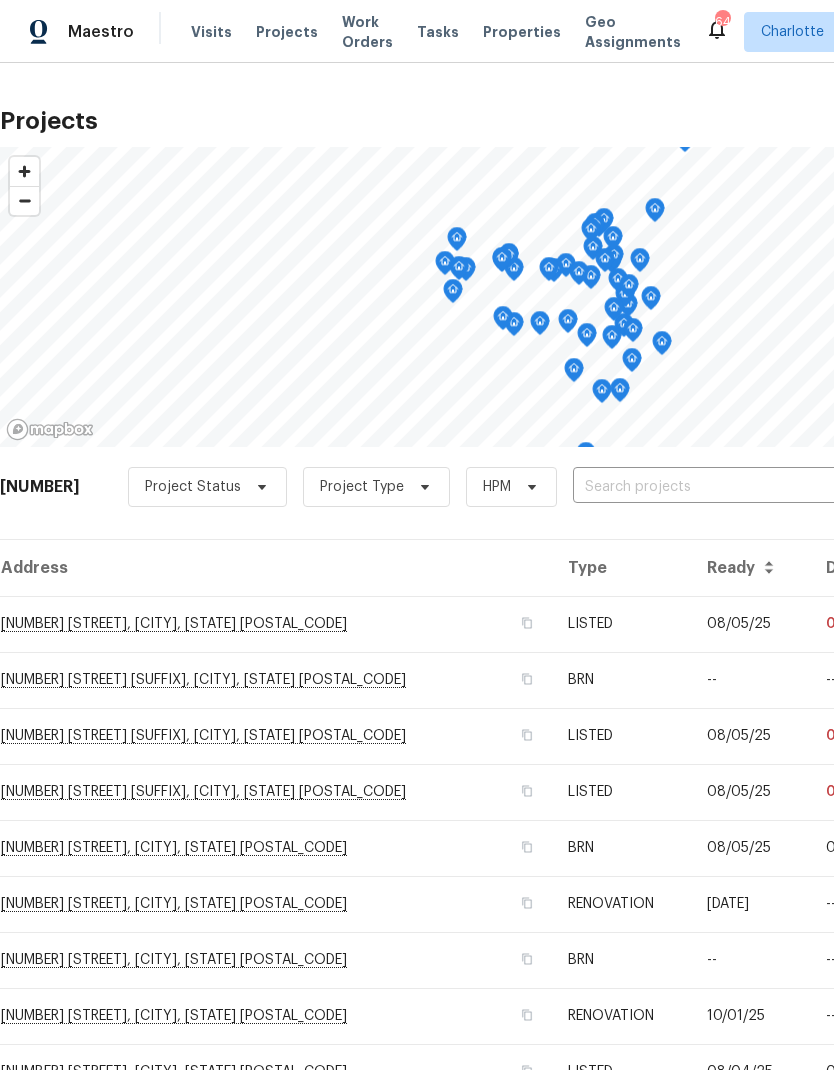 click at bounding box center [687, 487] 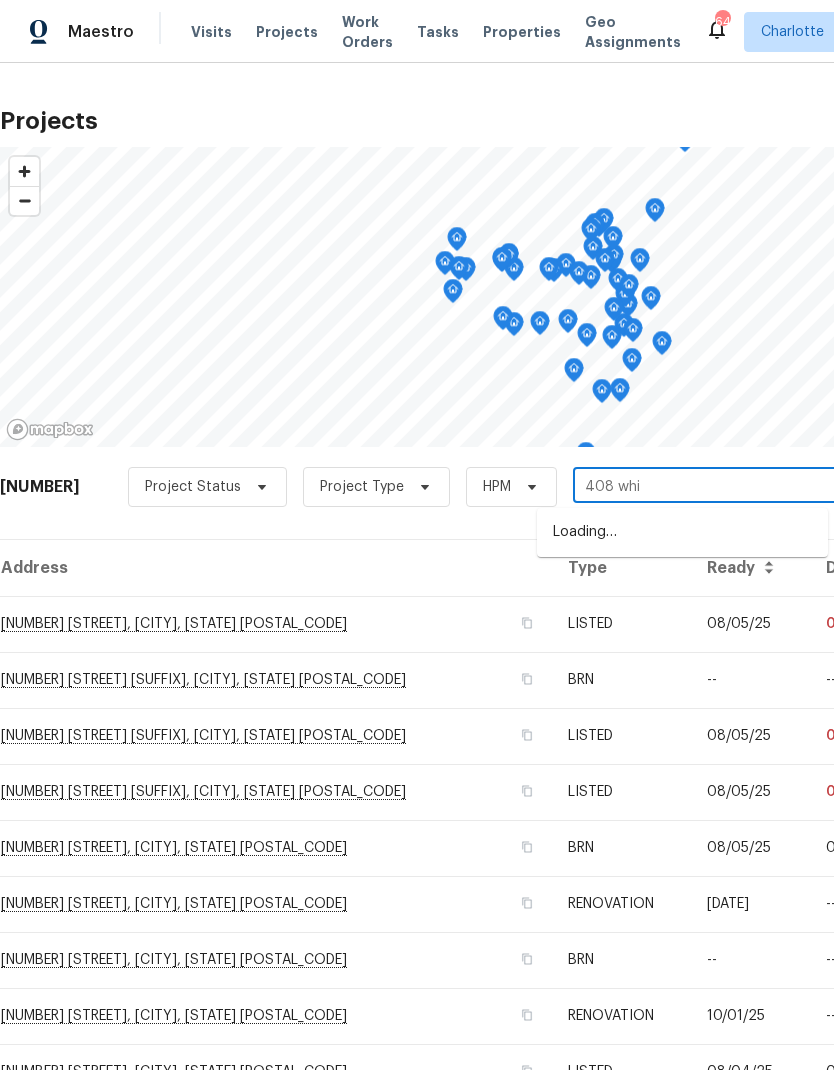 type on "[NUMBER] [STREET]" 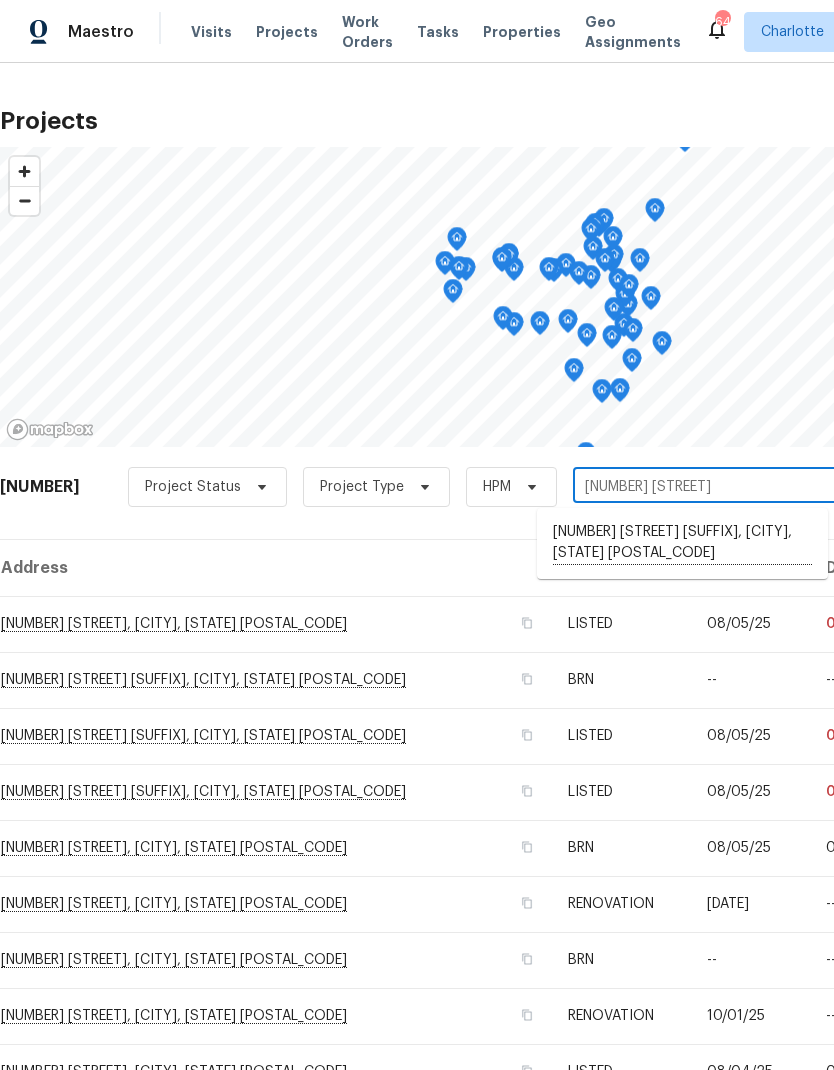 click on "[NUMBER] [STREET] [SUFFIX], [CITY], [STATE] [POSTAL_CODE]" at bounding box center [682, 543] 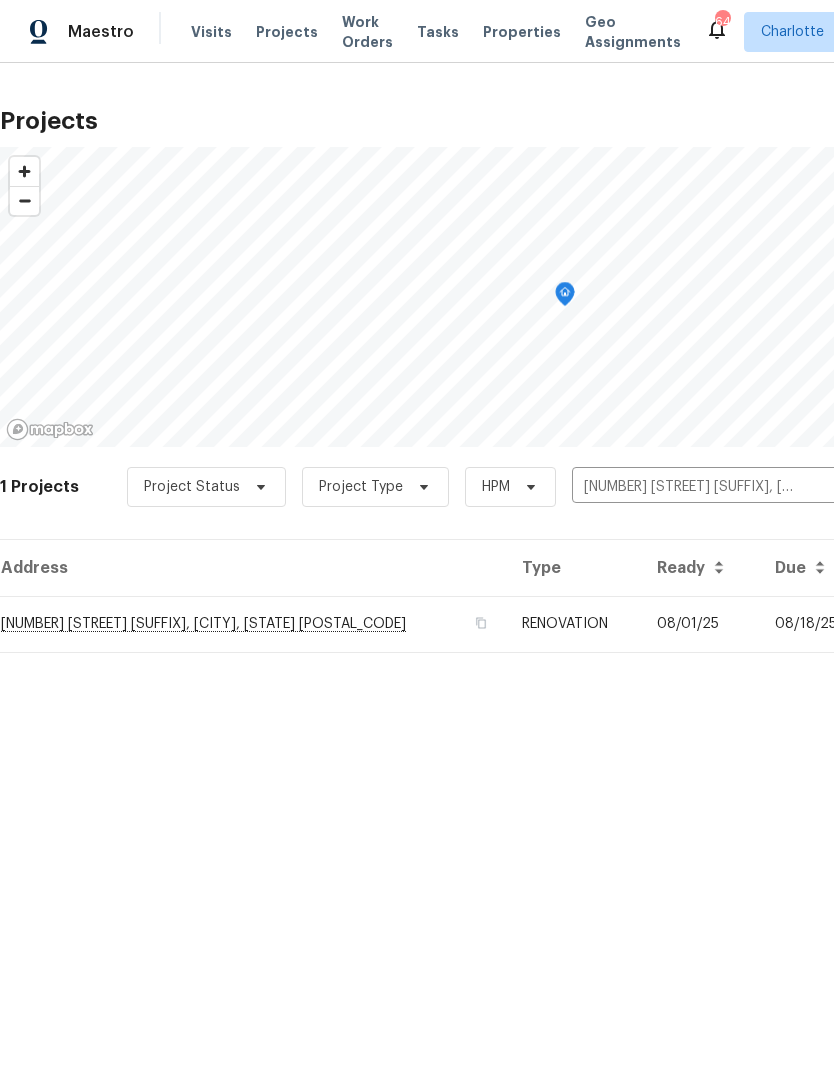 click on "Visits" at bounding box center [211, 32] 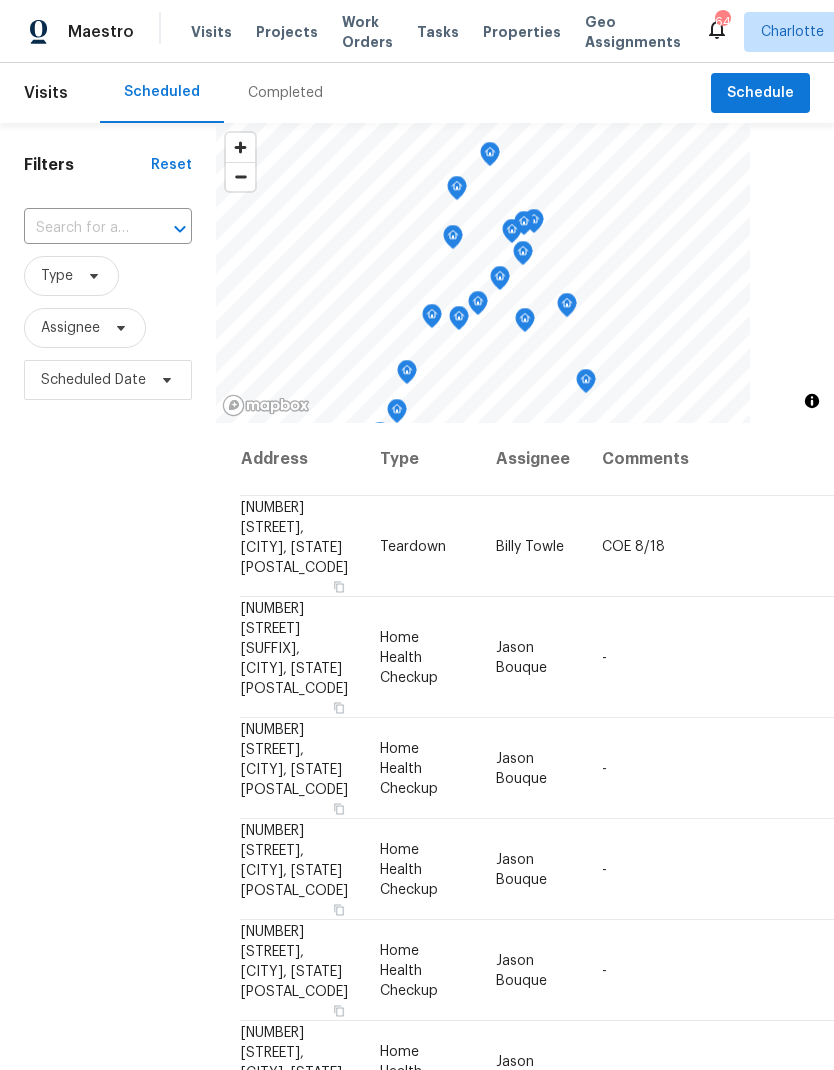 click at bounding box center (80, 228) 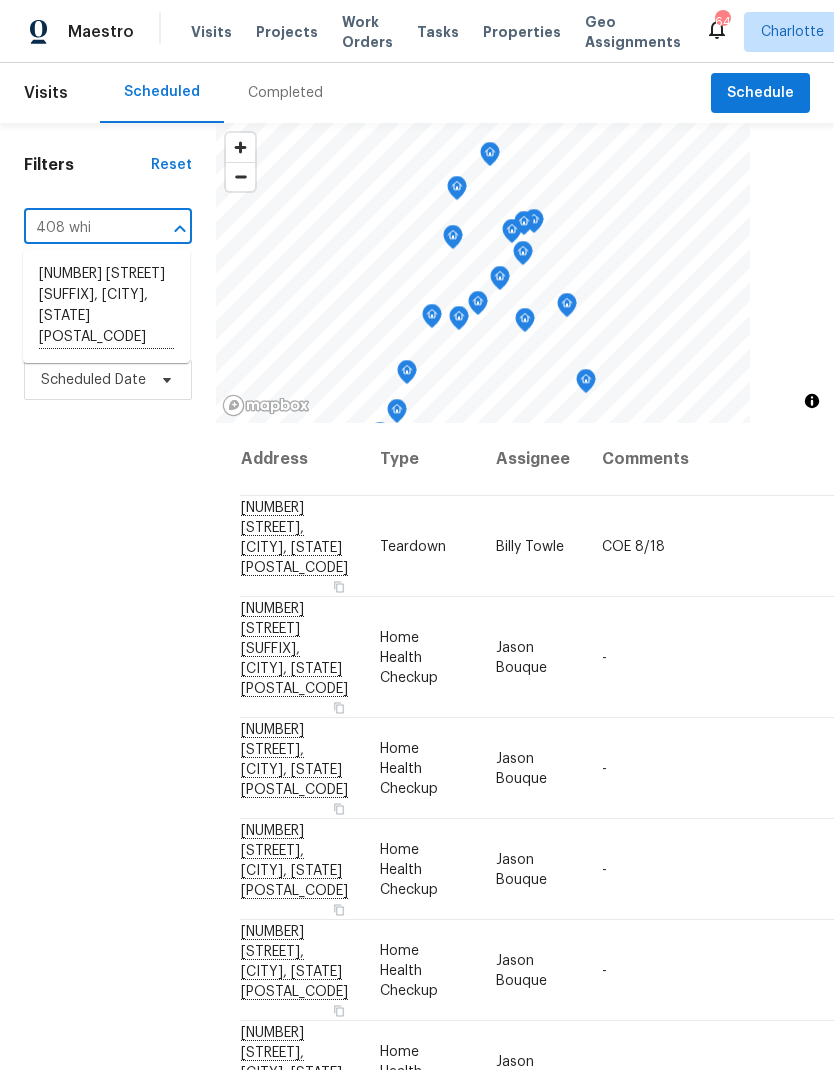 type on "408 wh" 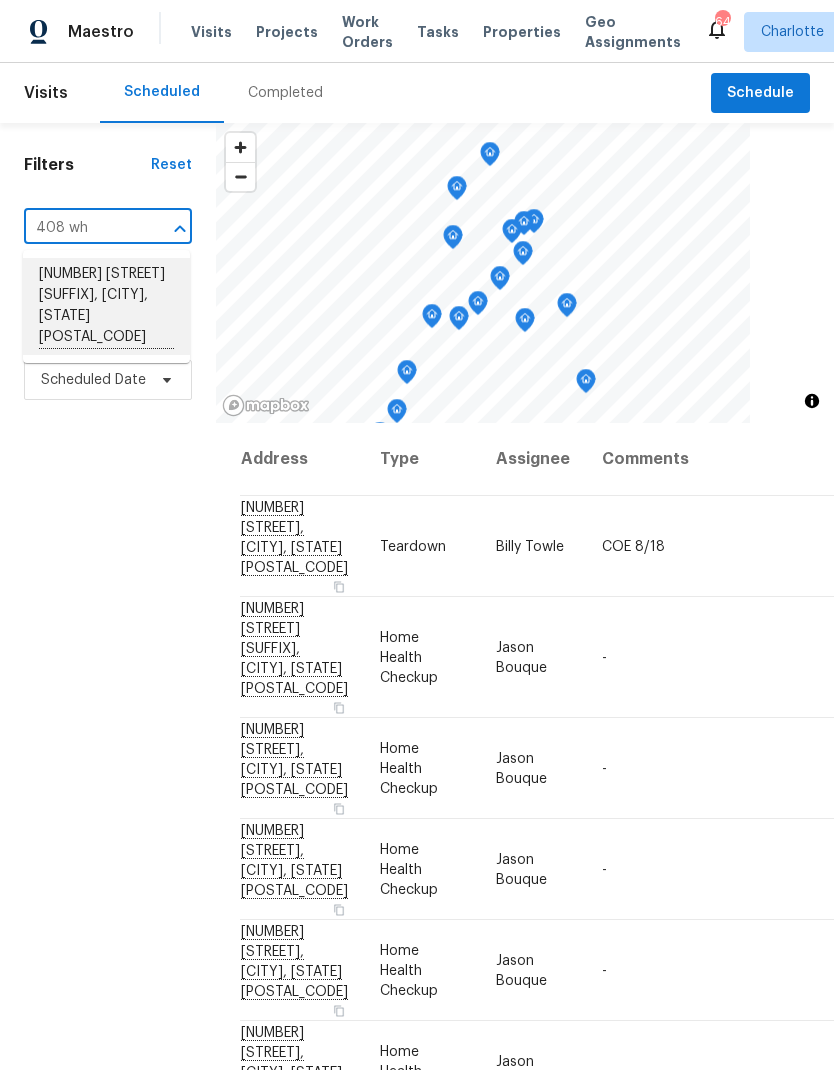 click on "[NUMBER] [STREET] [SUFFIX], [CITY], [STATE] [POSTAL_CODE]" at bounding box center [106, 306] 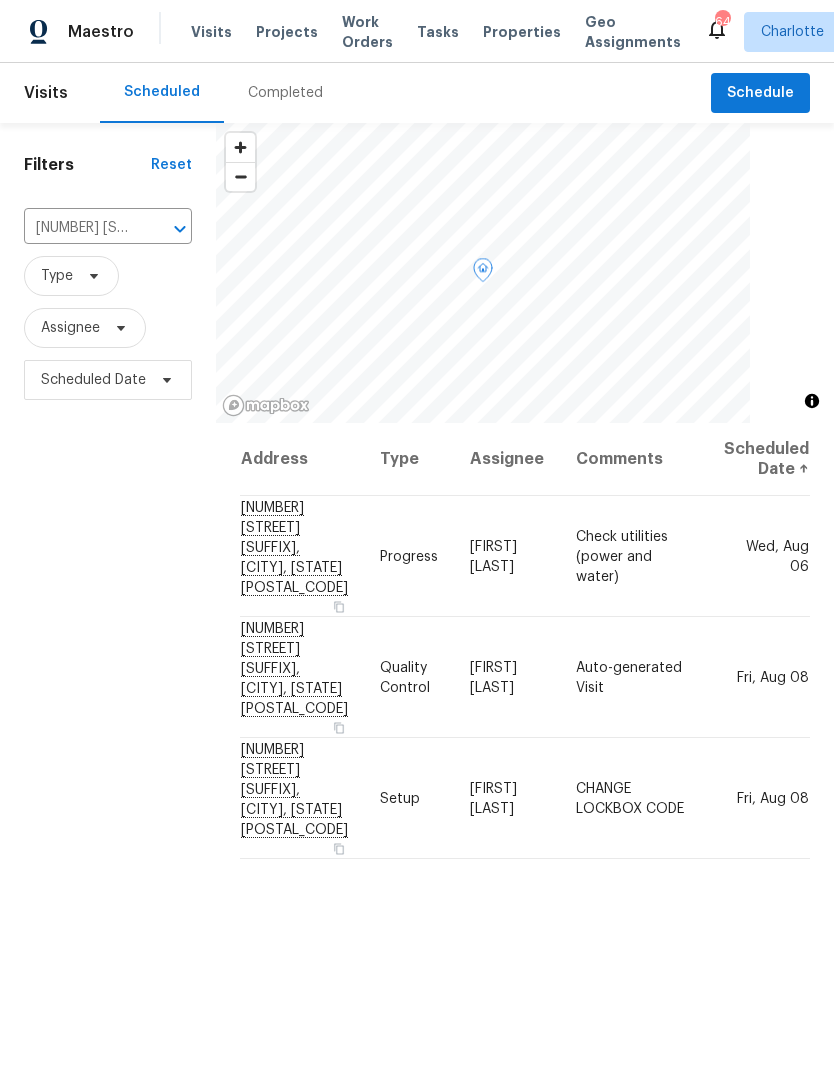 click 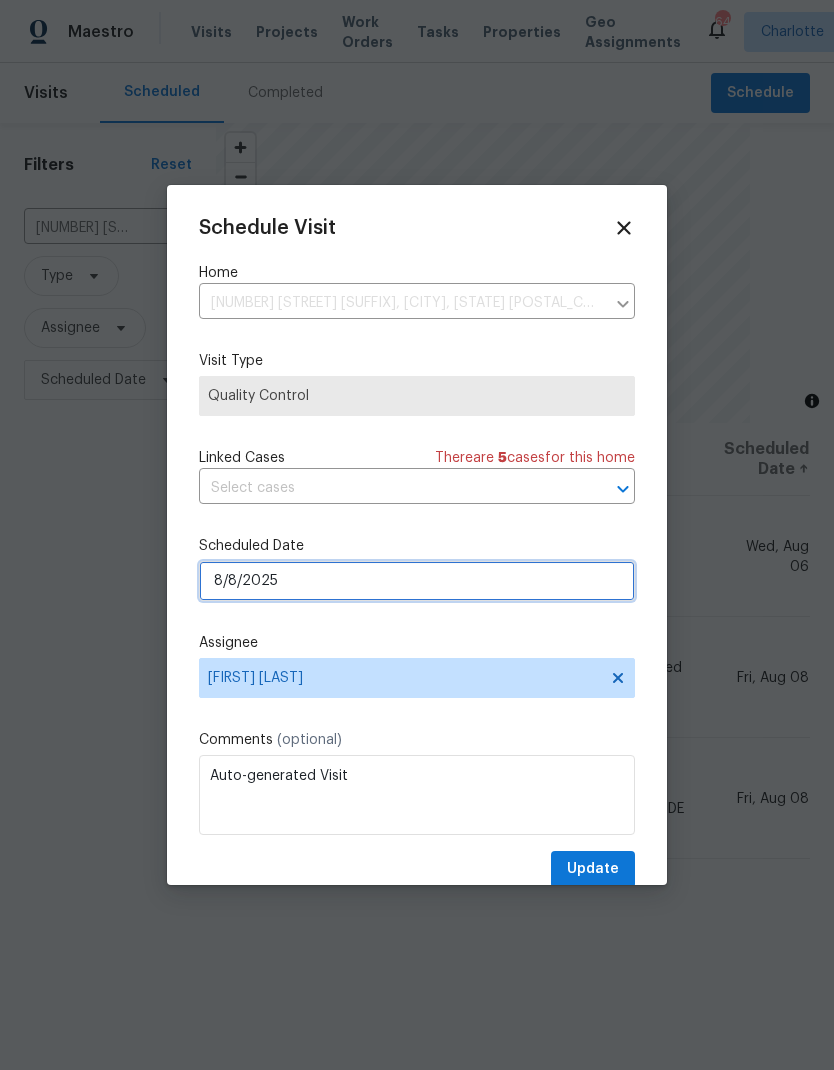 click on "8/8/2025" at bounding box center [417, 581] 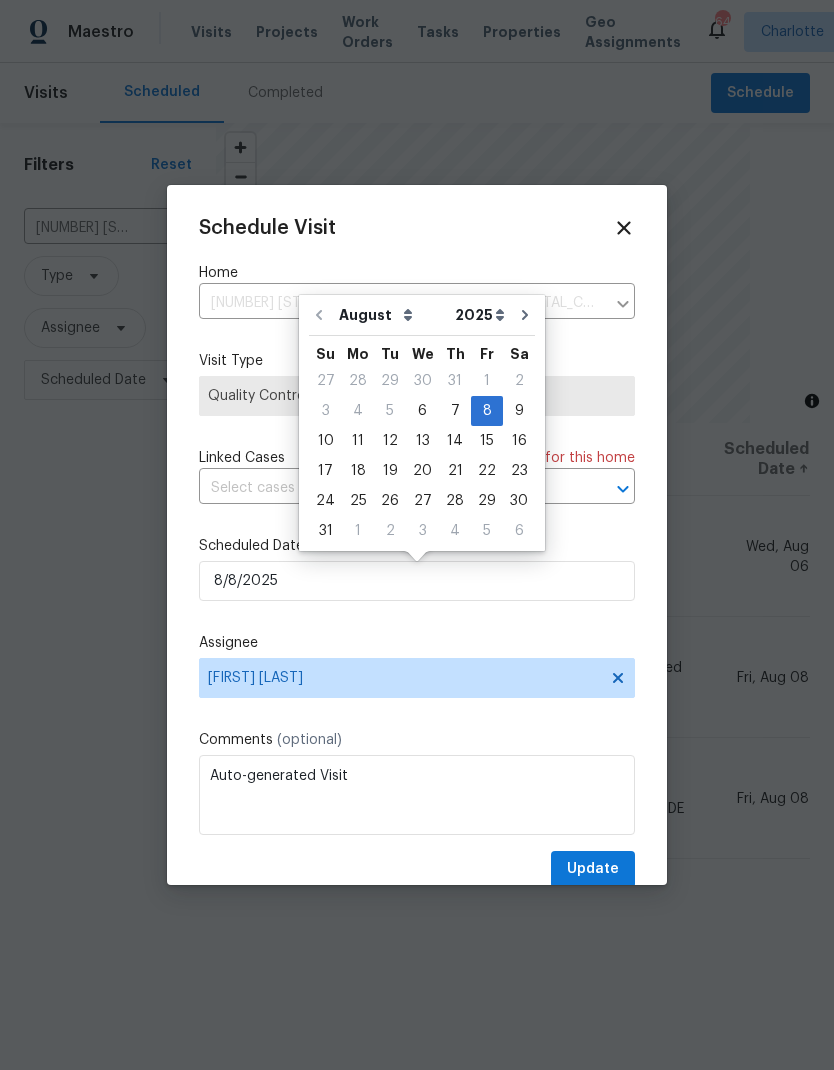 click at bounding box center (417, 535) 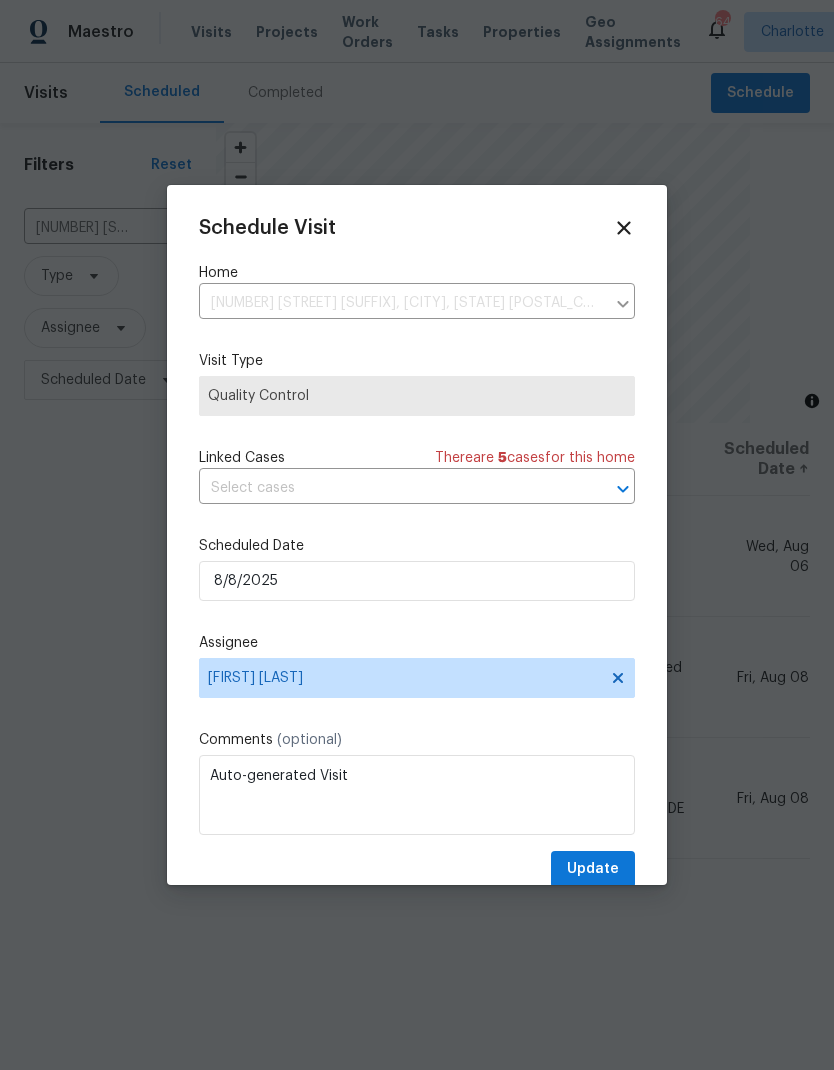 click at bounding box center (417, 535) 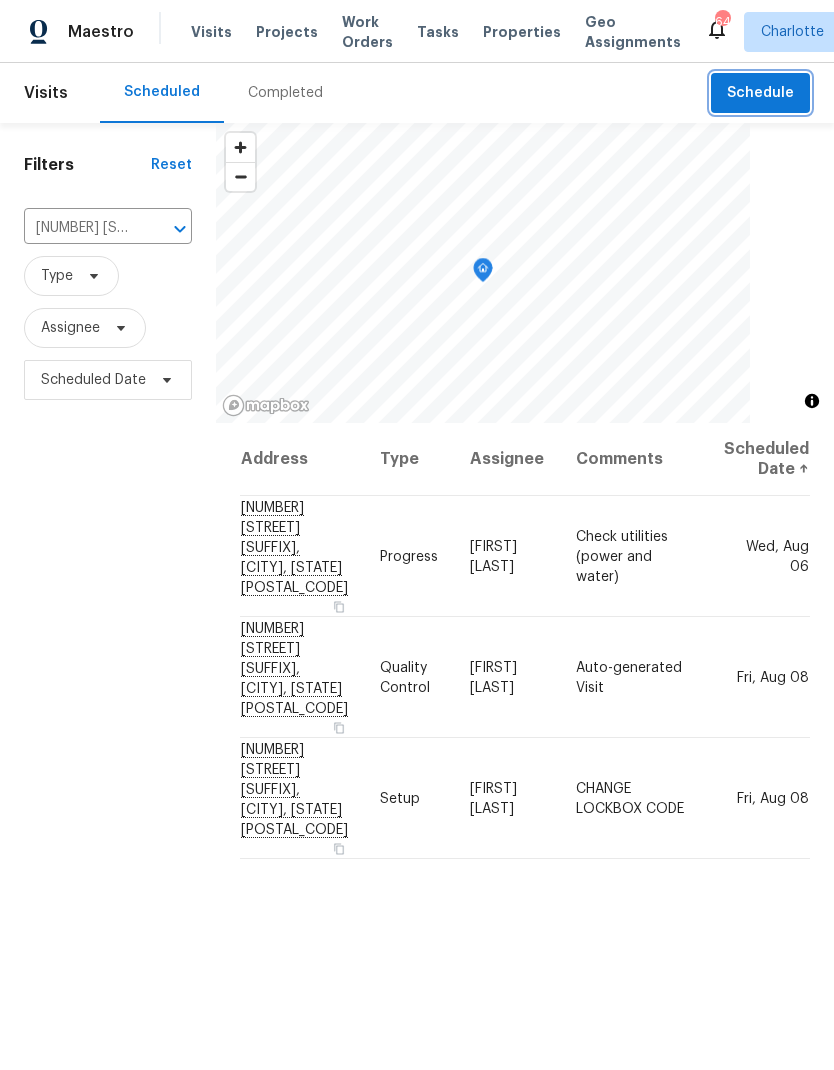 click on "Schedule" at bounding box center (760, 93) 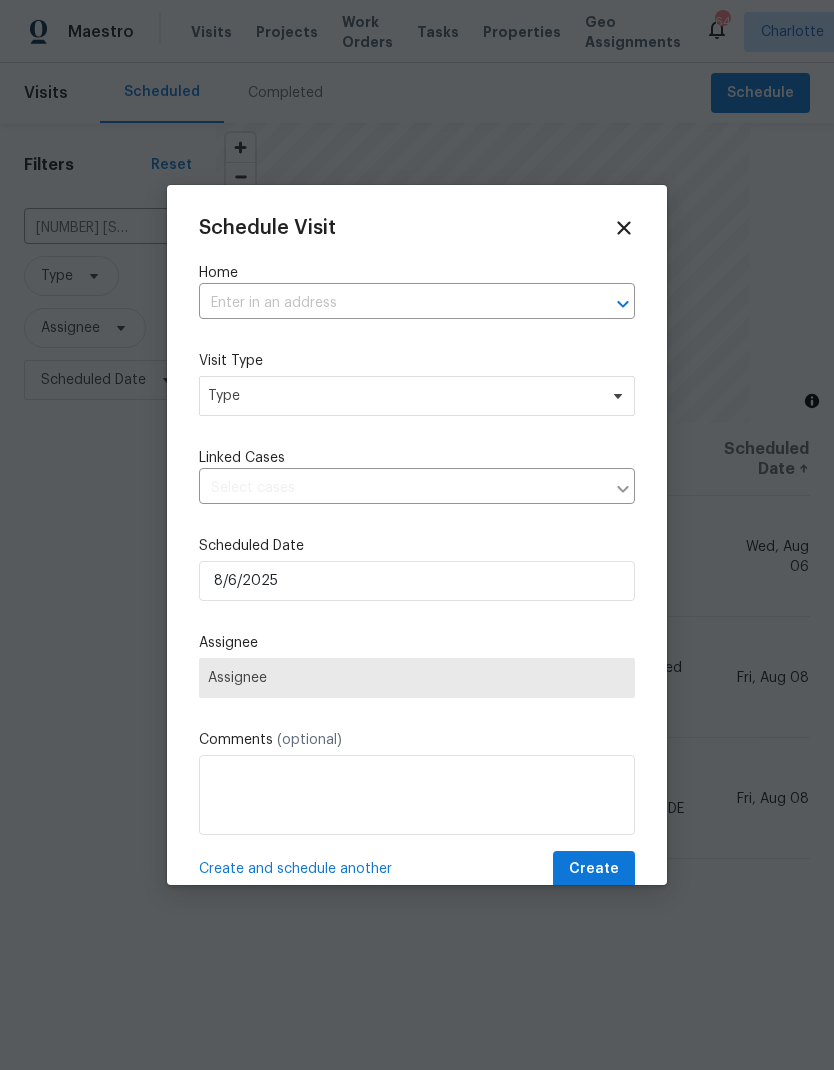 click at bounding box center [609, 304] 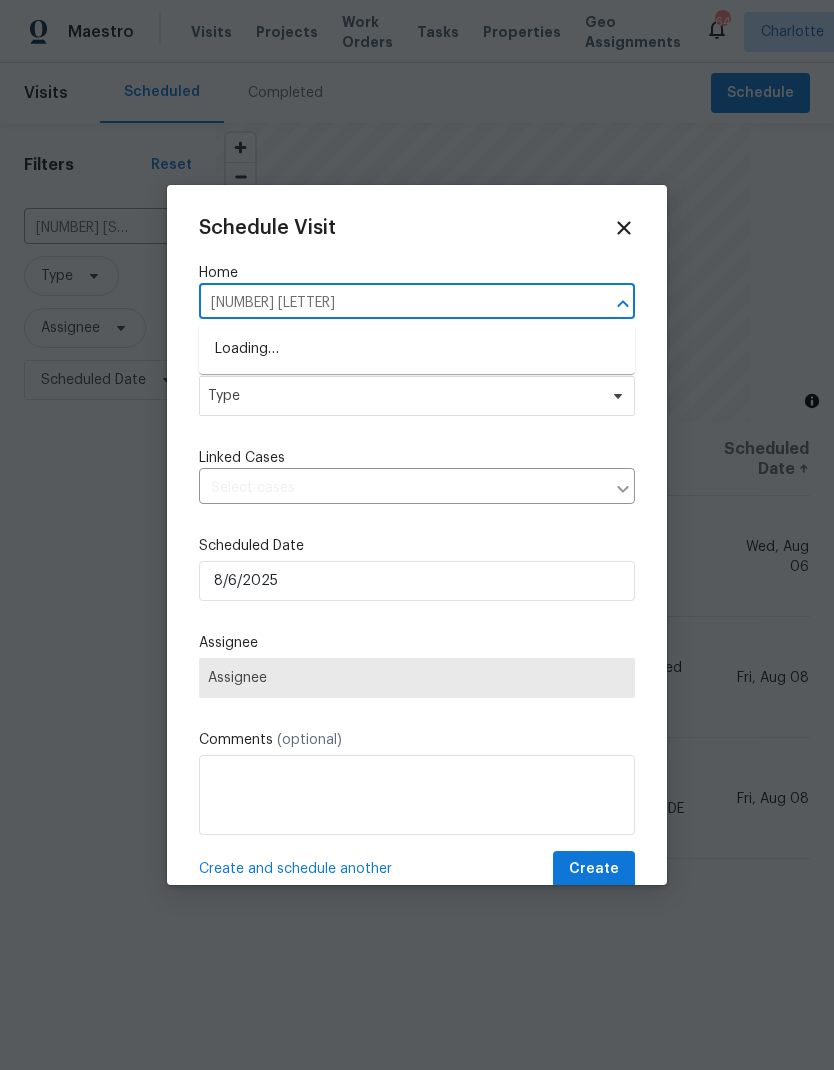 type on "[NUMBER] [LETTER]" 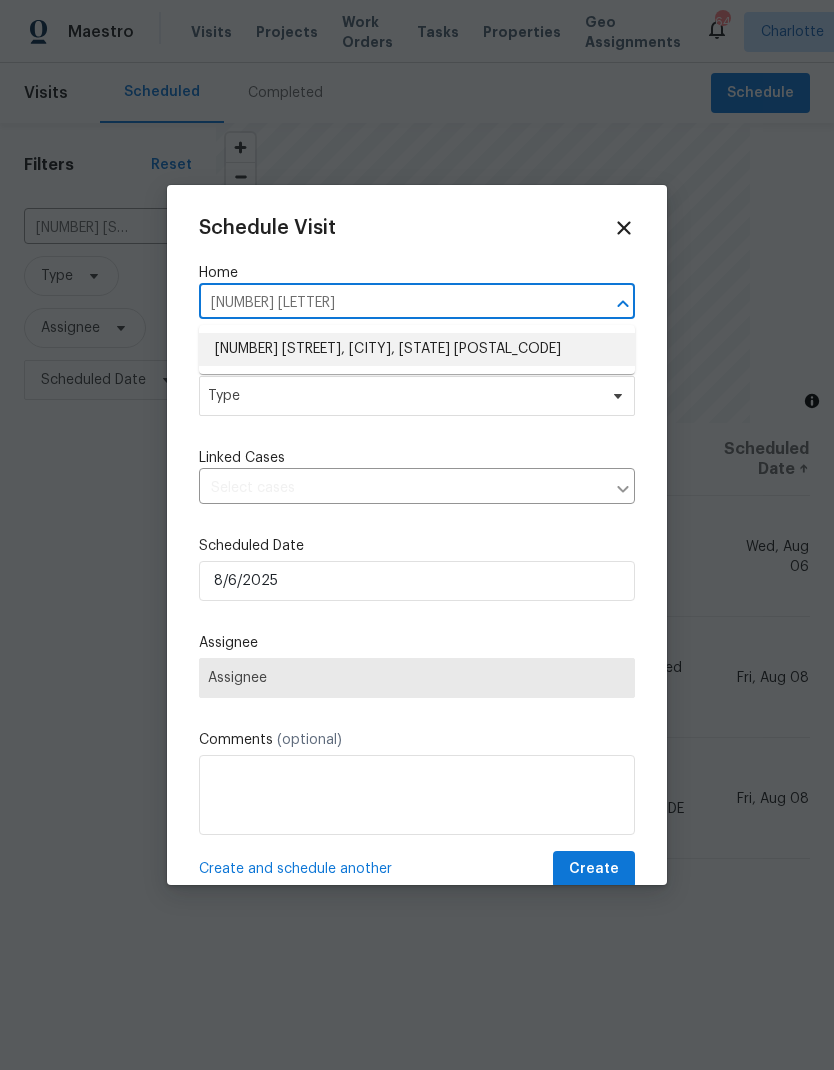click on "[NUMBER] [STREET], [CITY], [STATE] [POSTAL_CODE]" at bounding box center (417, 349) 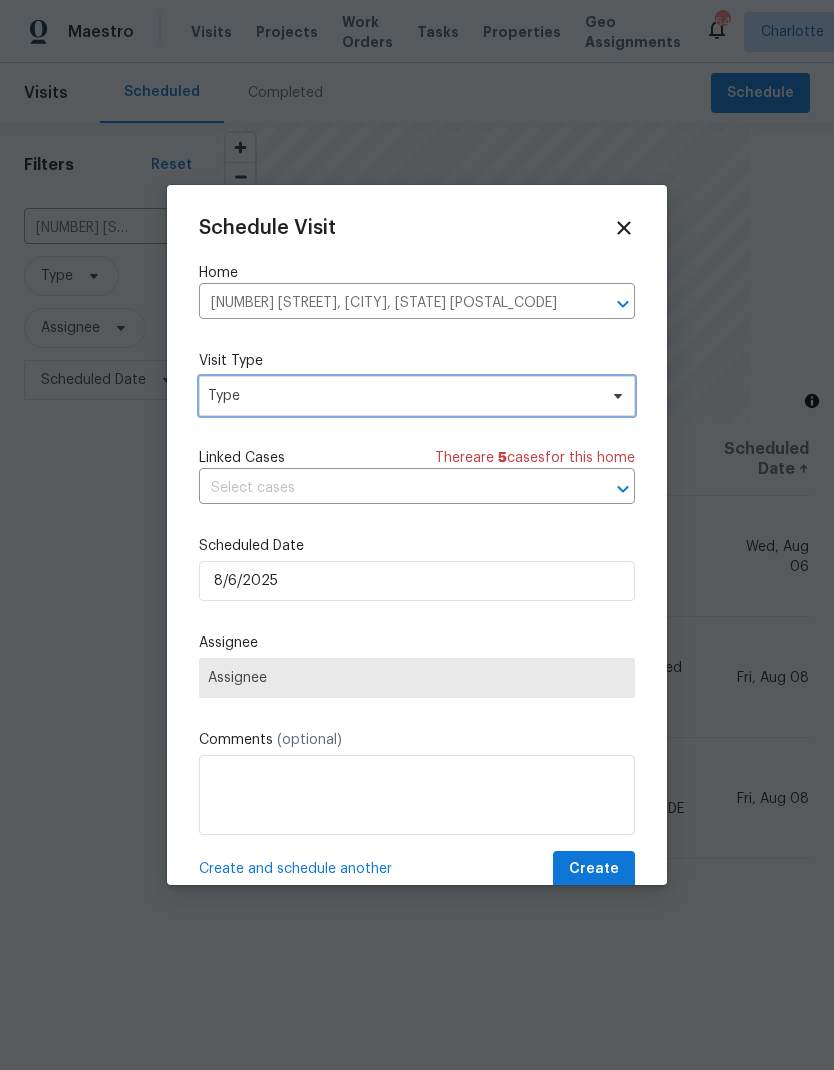 click on "Type" at bounding box center [417, 396] 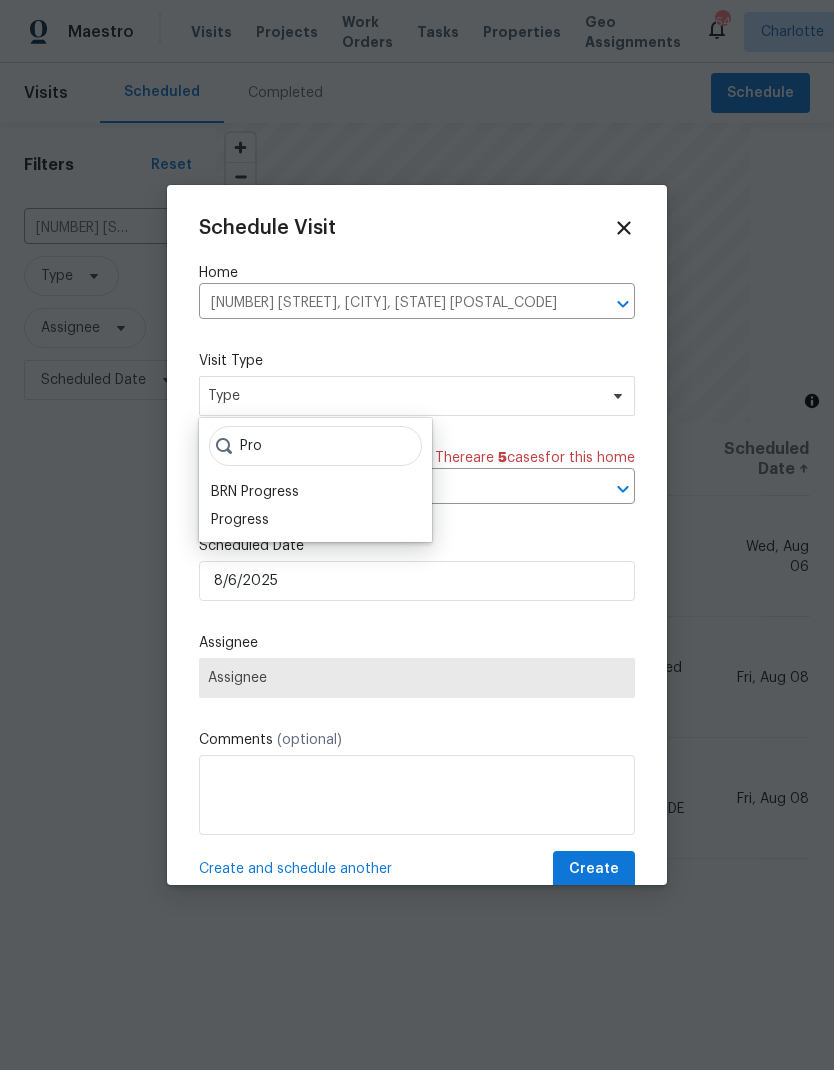 type on "Pro" 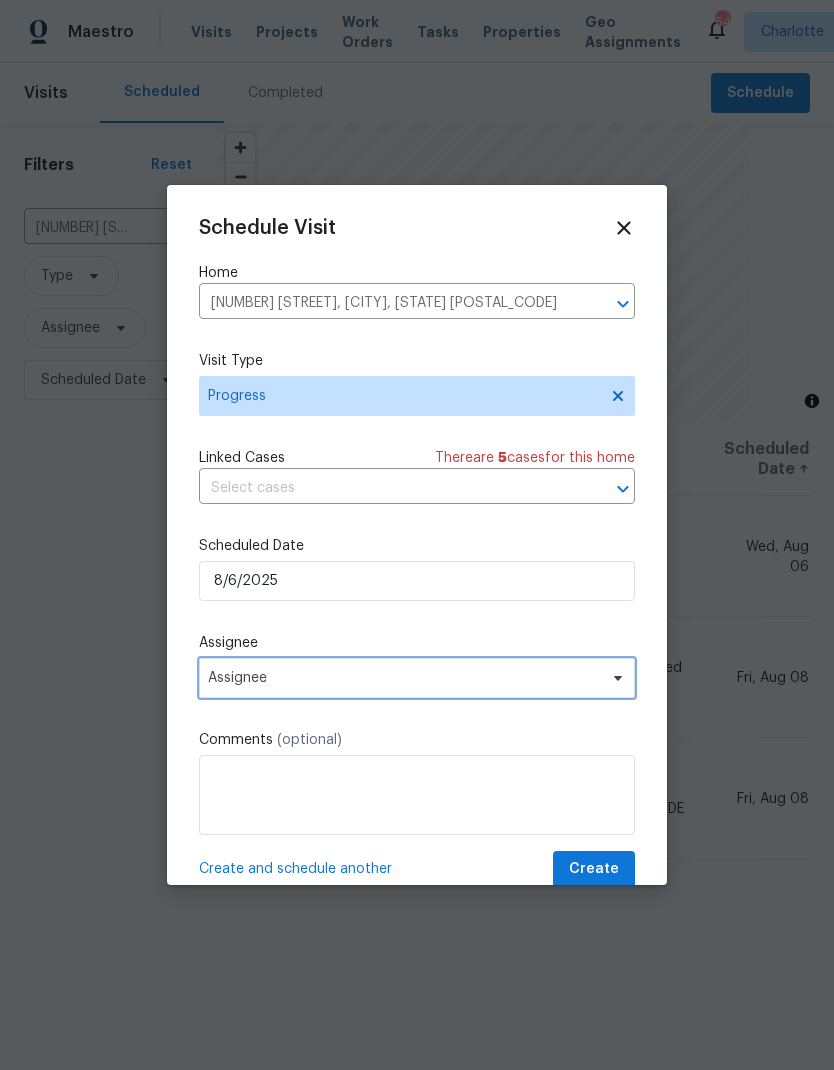 click 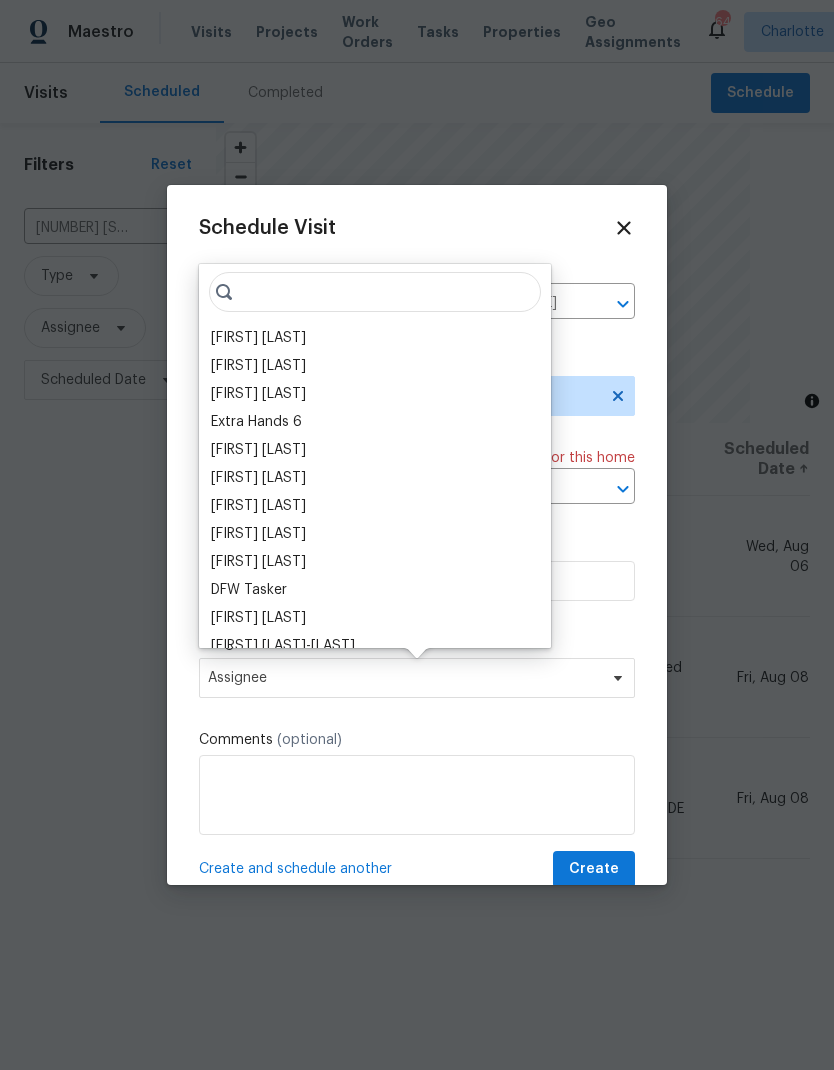 click on "[FIRST] [LAST]" at bounding box center (258, 338) 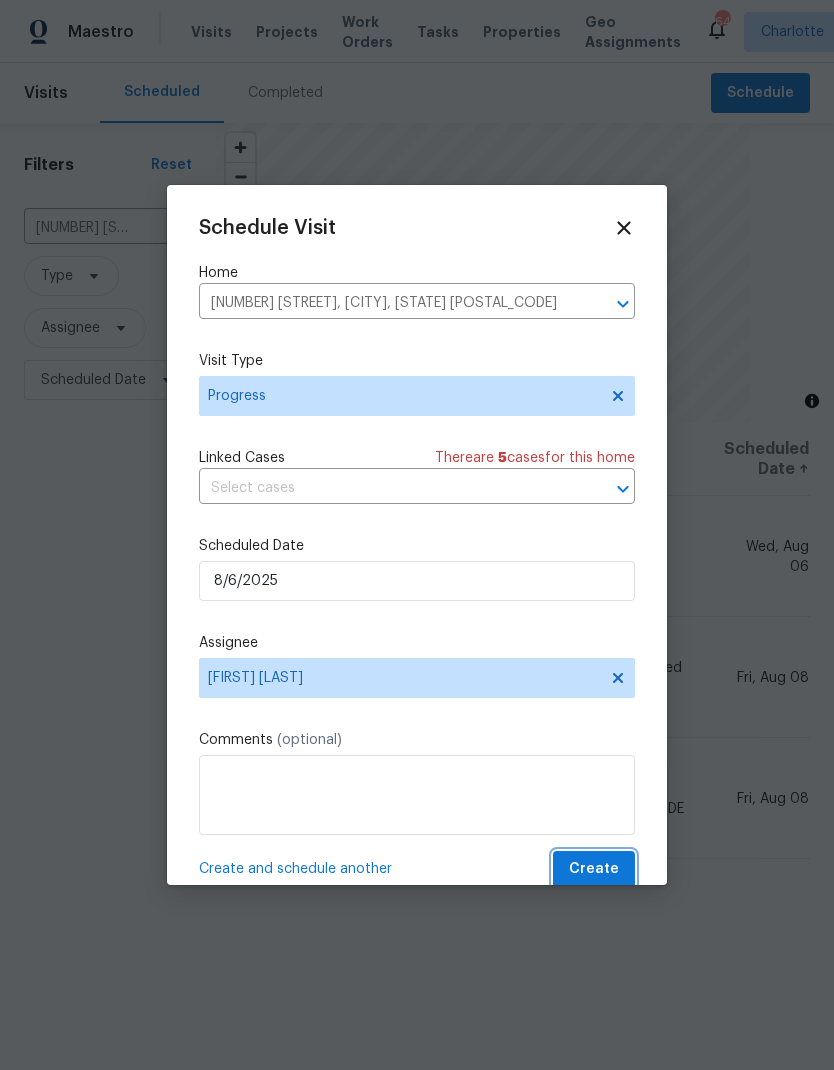 click on "Create" at bounding box center (594, 869) 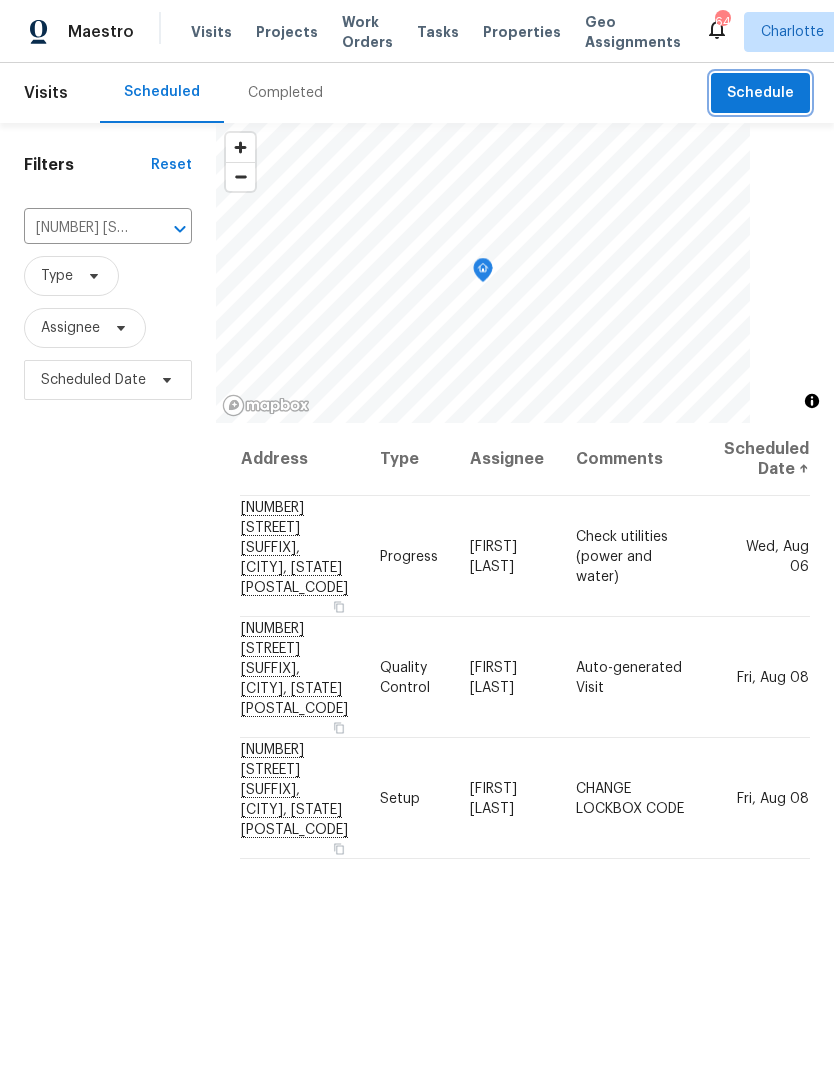 click on "Schedule" at bounding box center (760, 93) 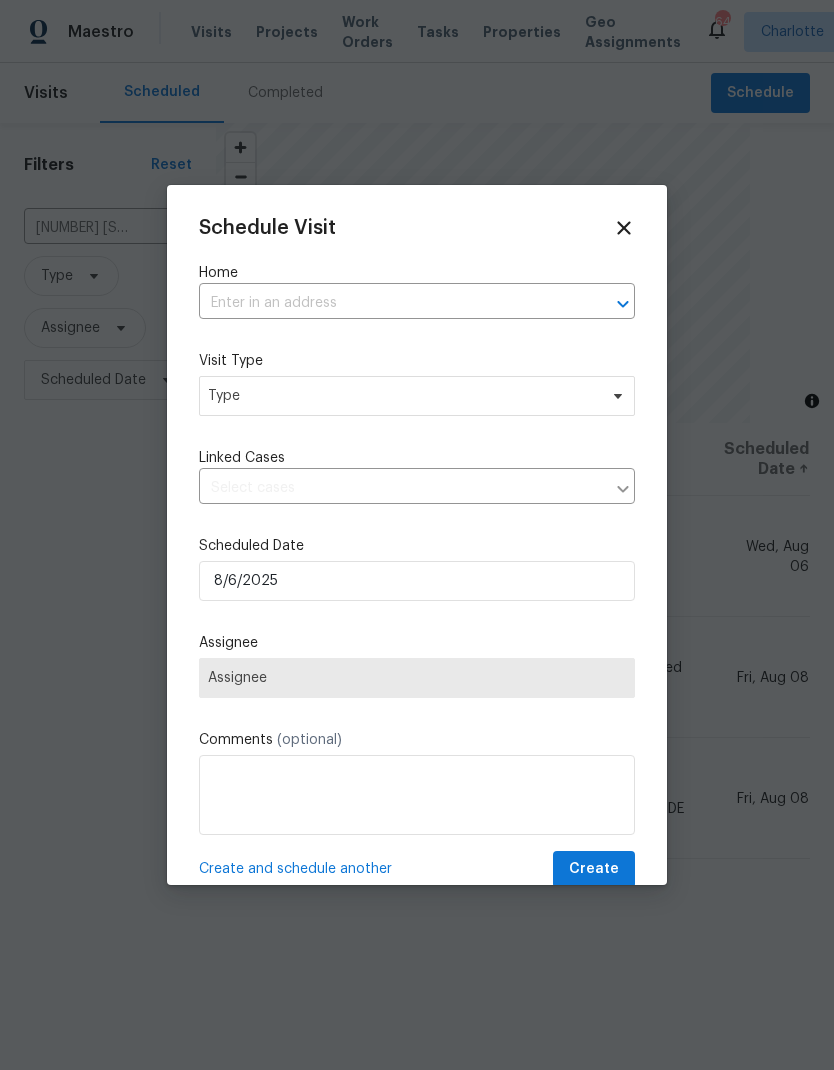 click 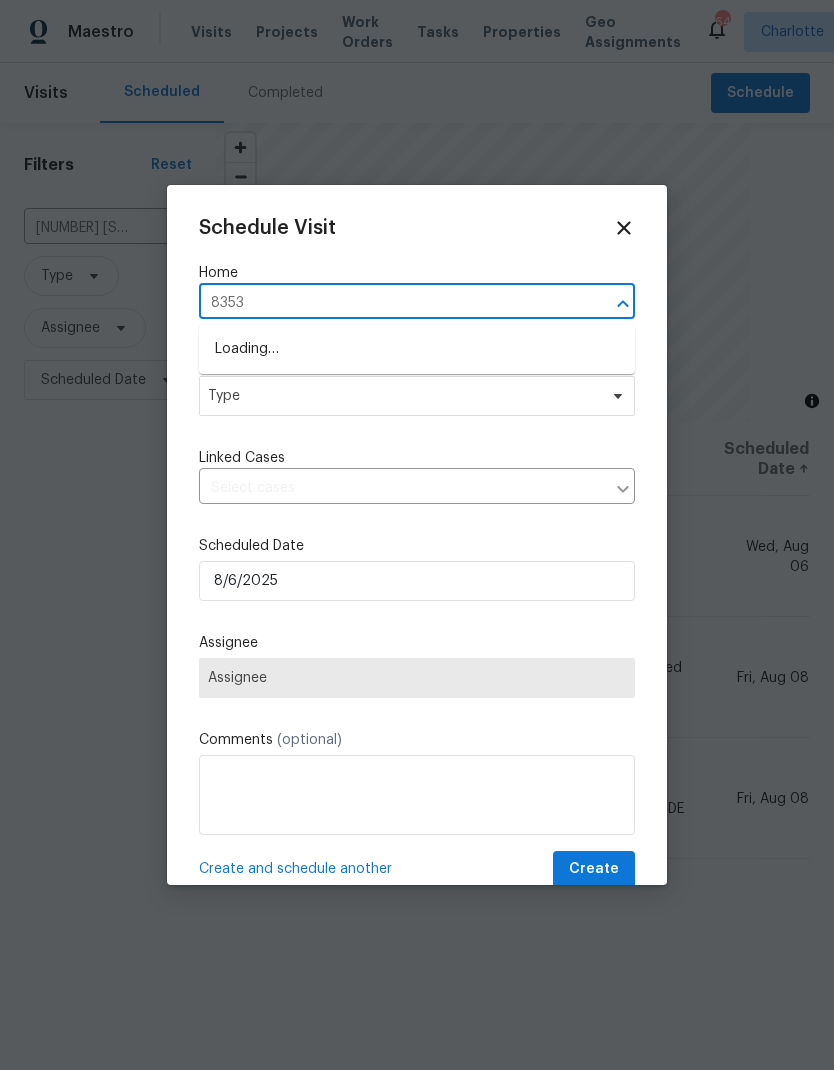 type on "8353" 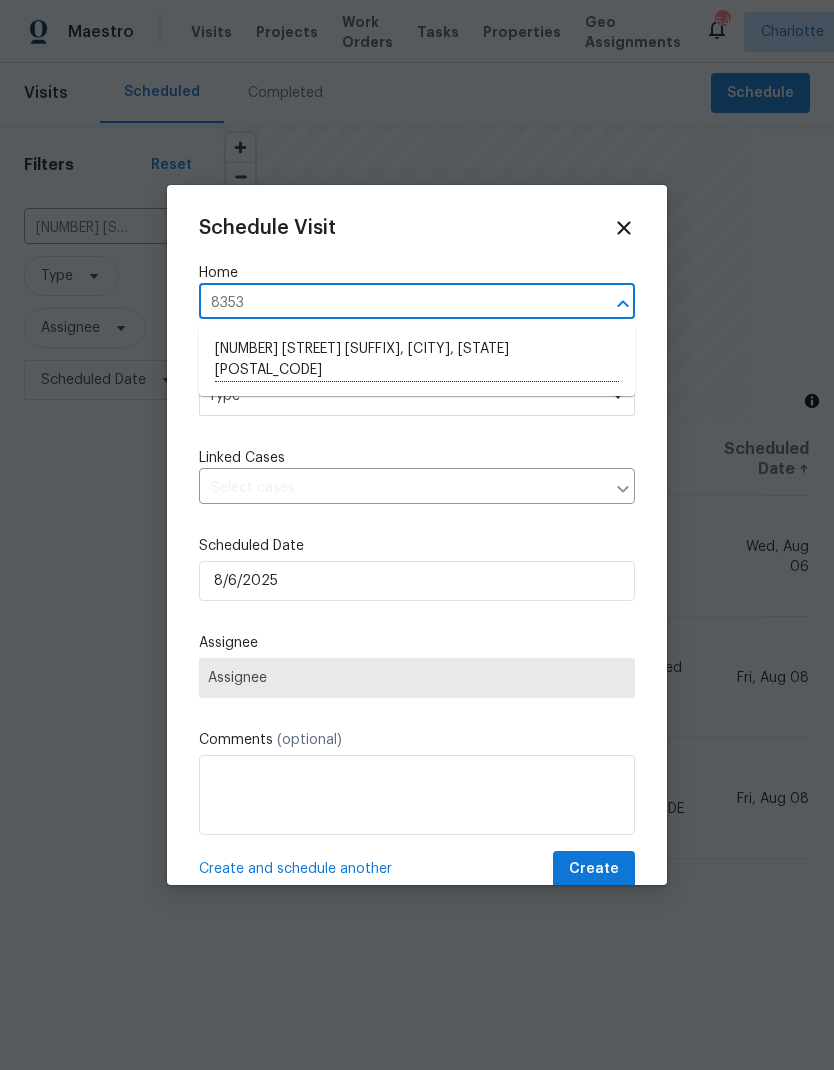 click on "[NUMBER] [STREET] [SUFFIX], [CITY], [STATE] [POSTAL_CODE]" at bounding box center [417, 360] 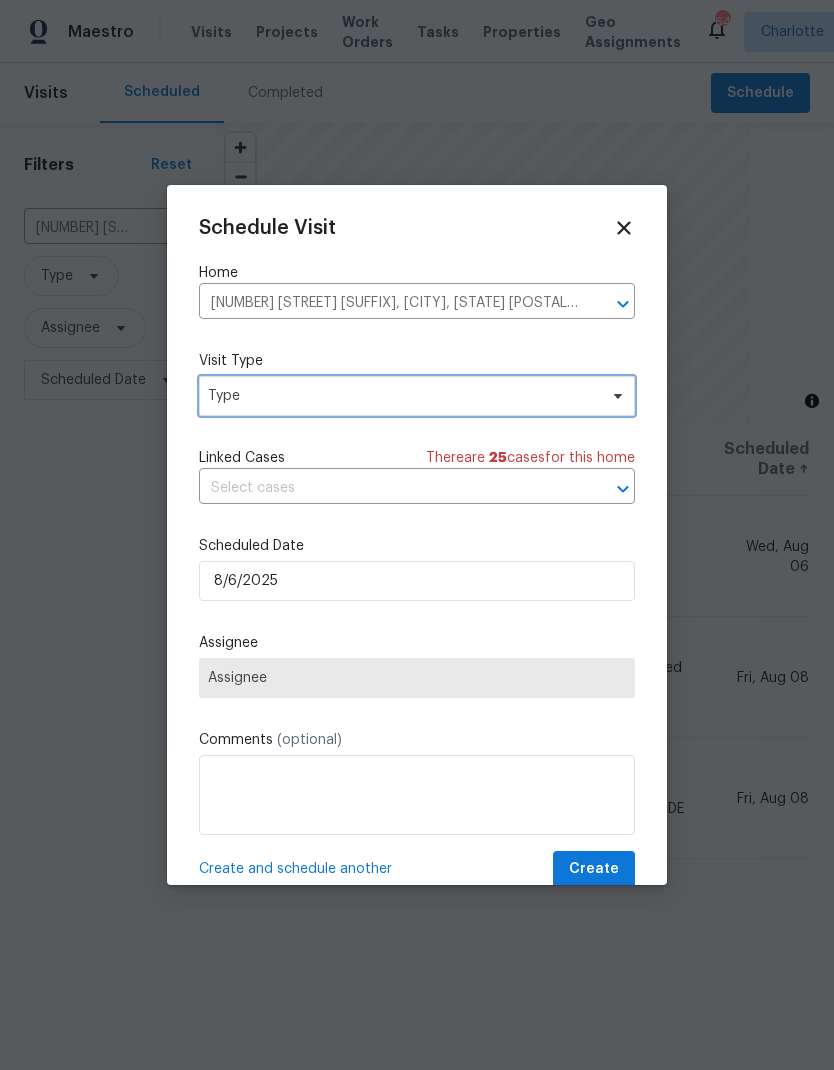 click 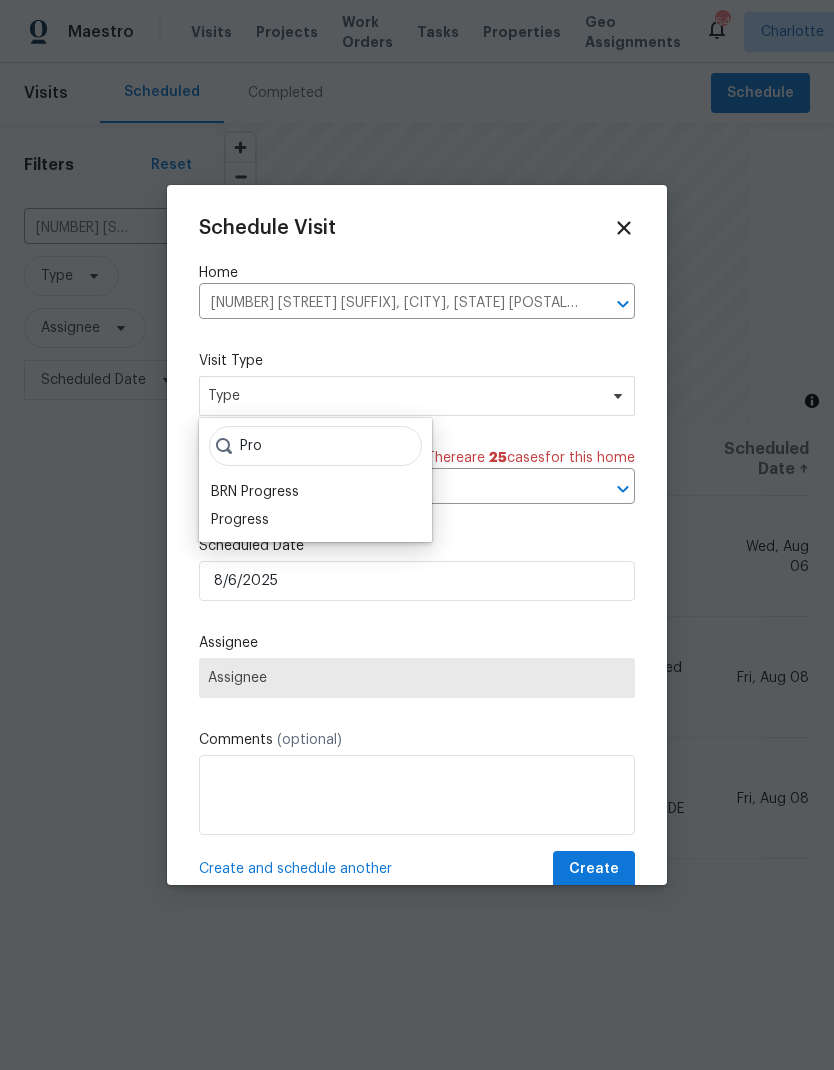 type on "Pro" 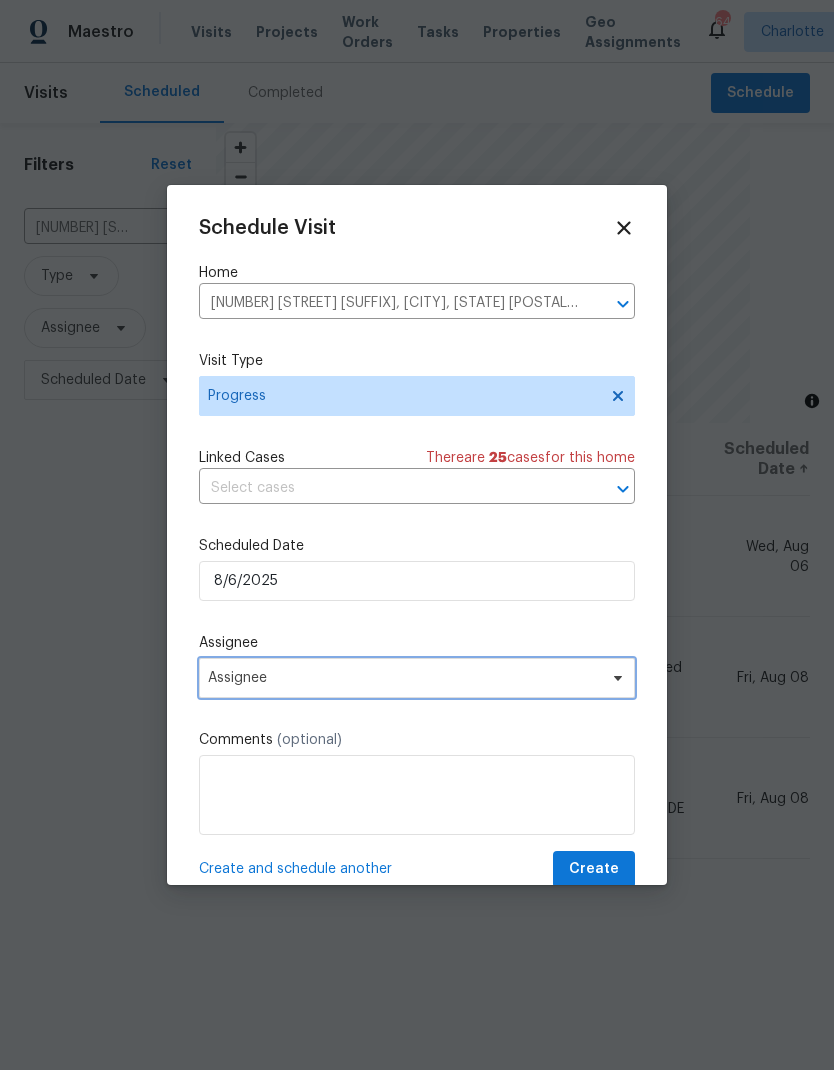 click on "Assignee" at bounding box center [417, 678] 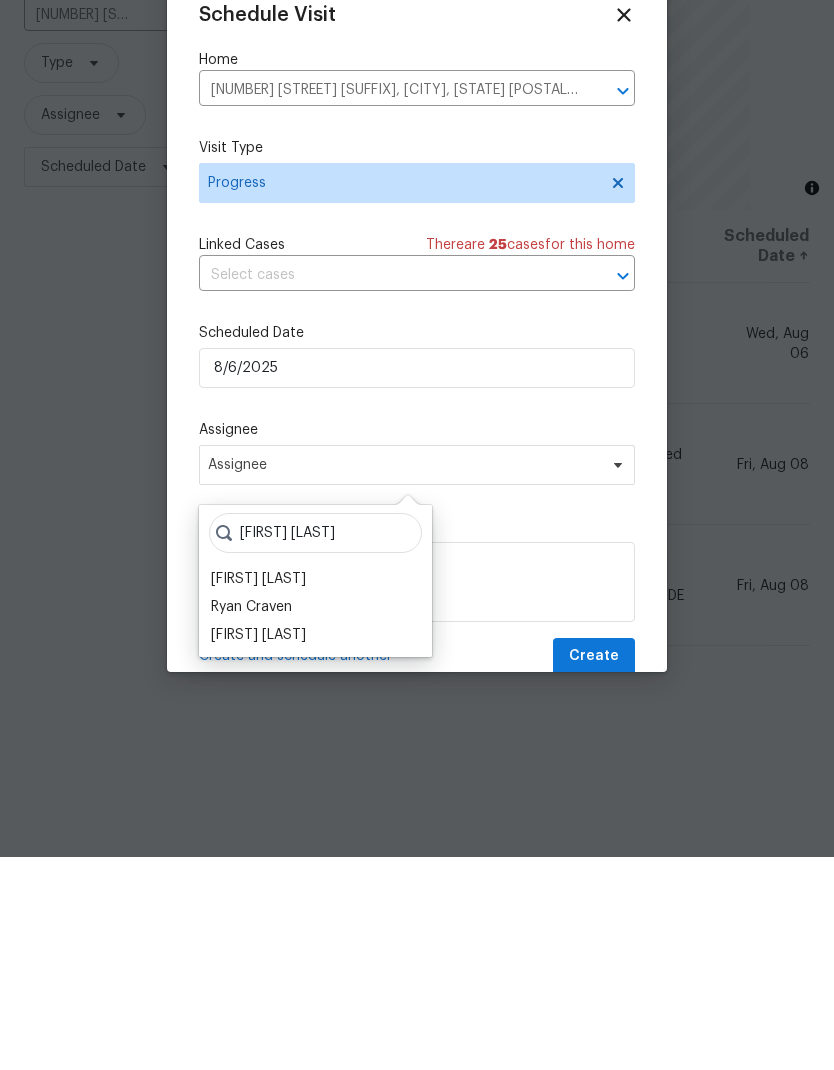 type on "[FIRST] [LAST]" 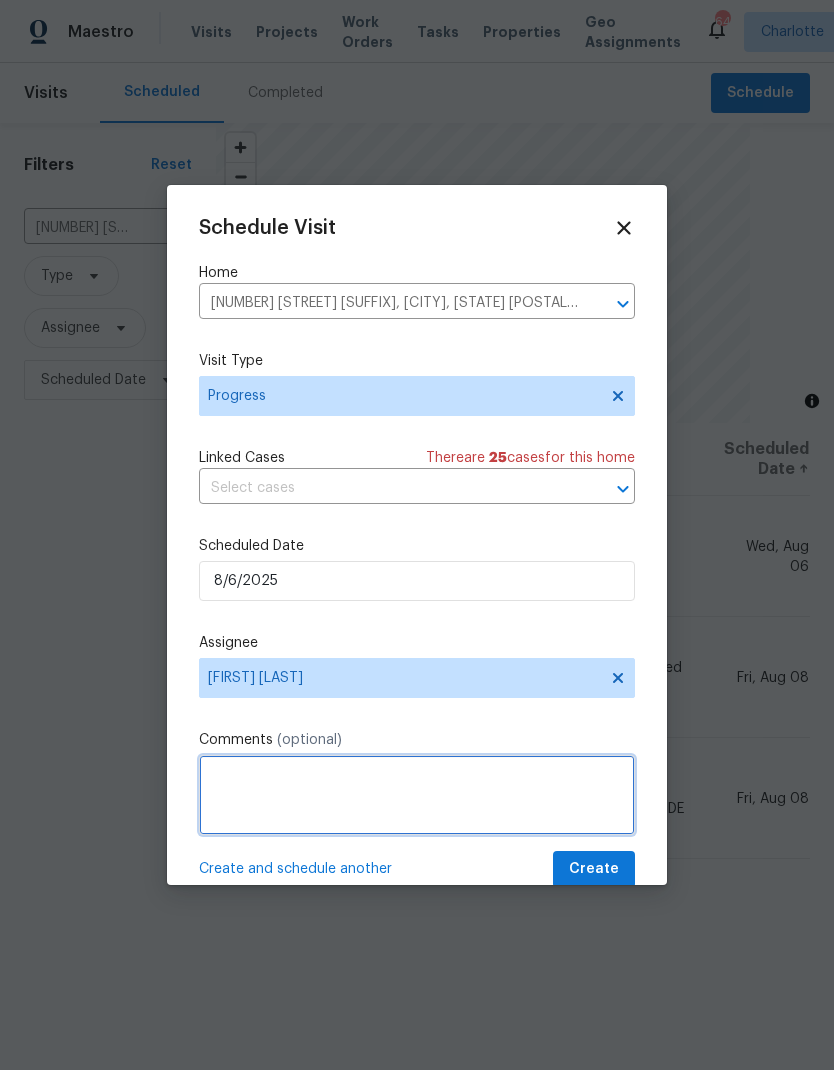 click at bounding box center [417, 795] 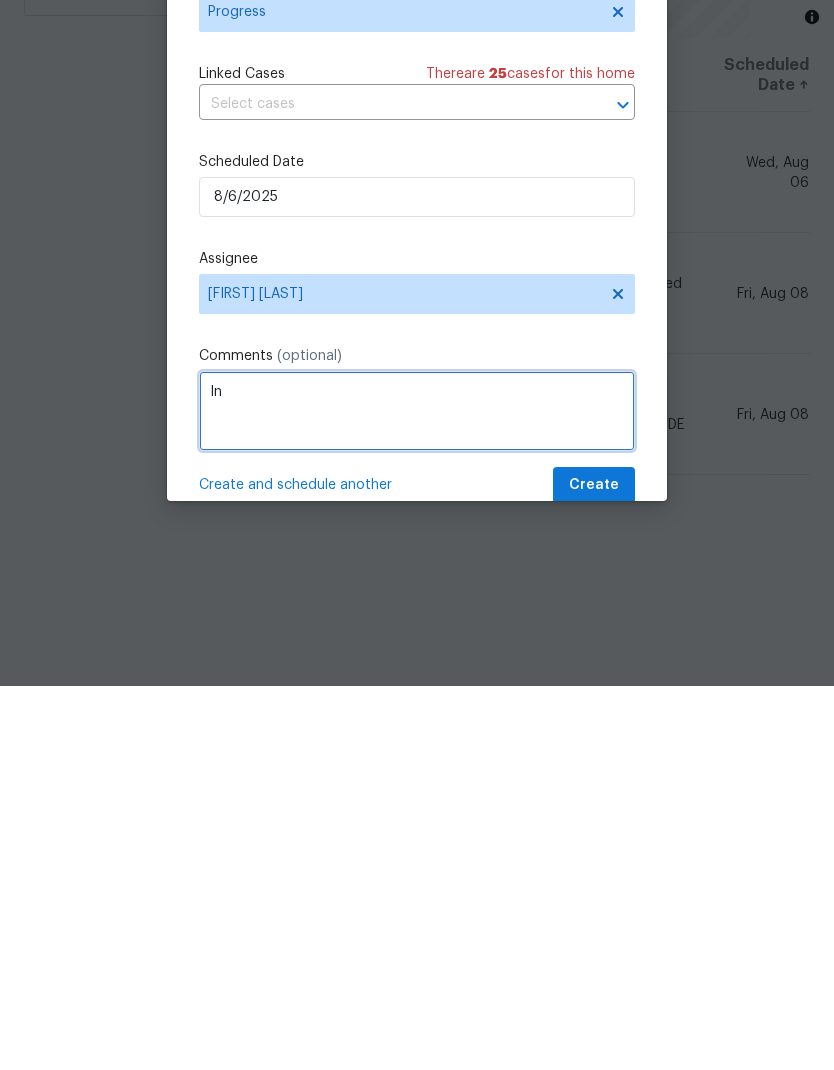 type on "I" 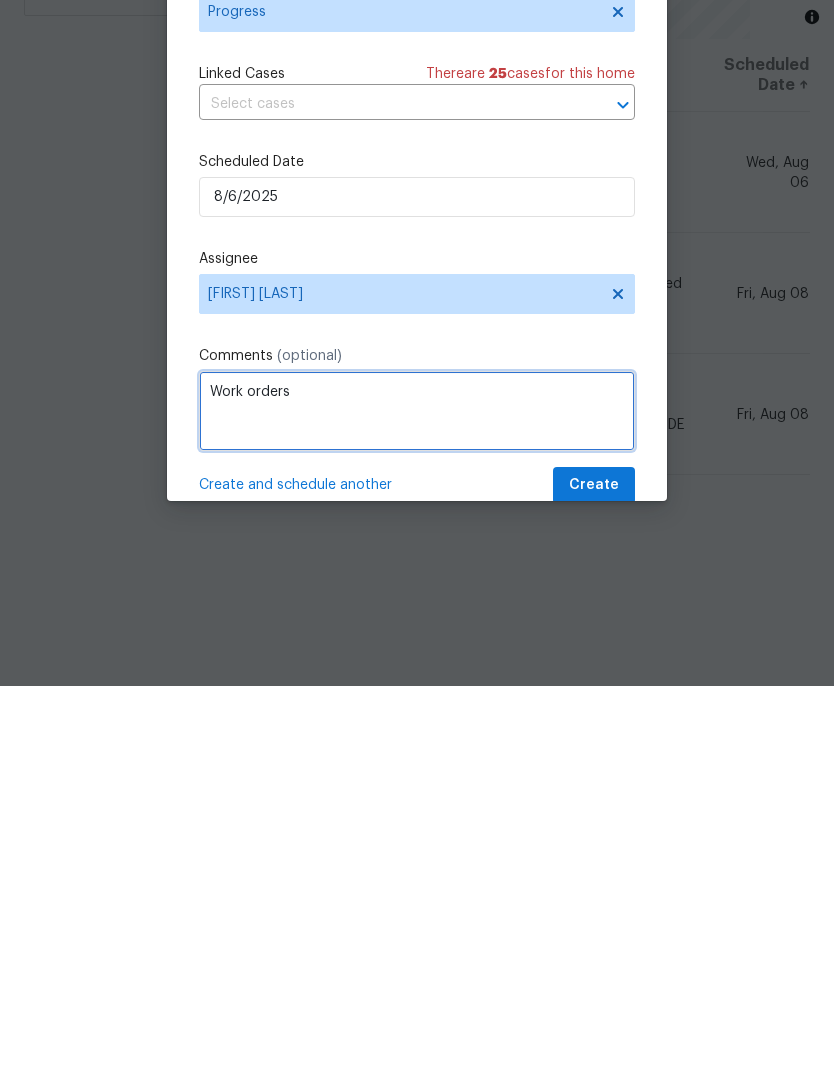 type on "Work orders" 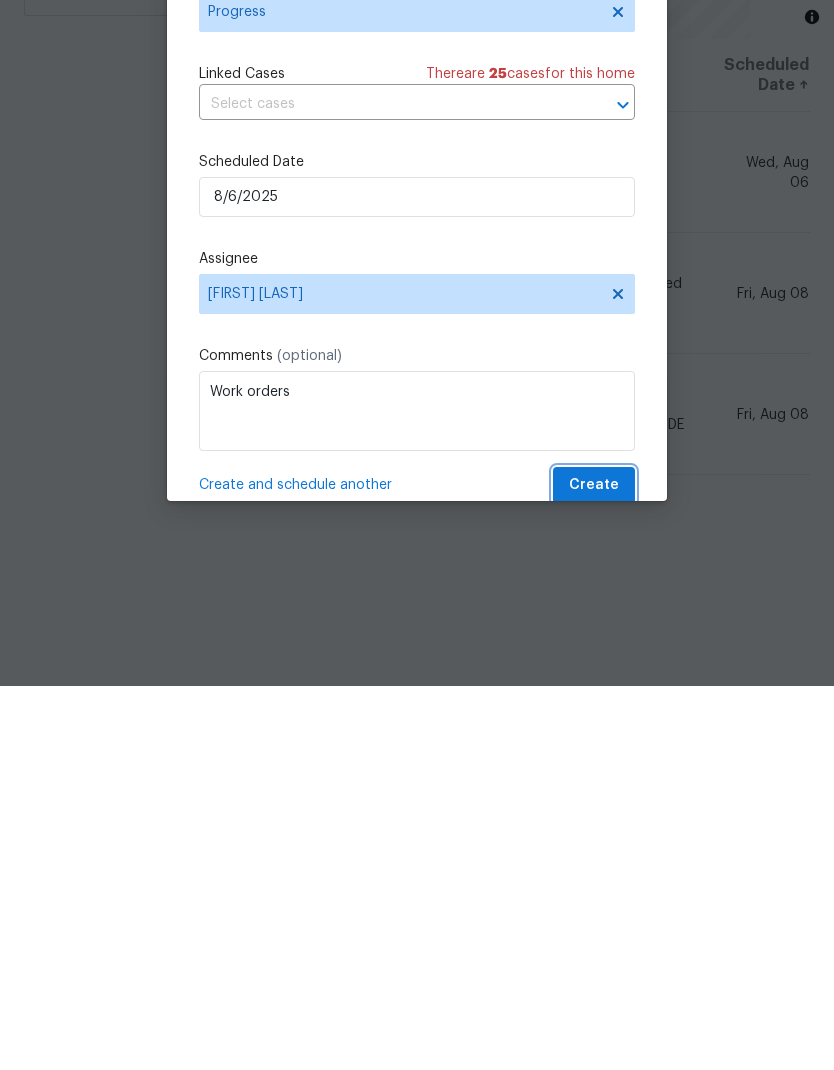 click on "Create" at bounding box center [594, 869] 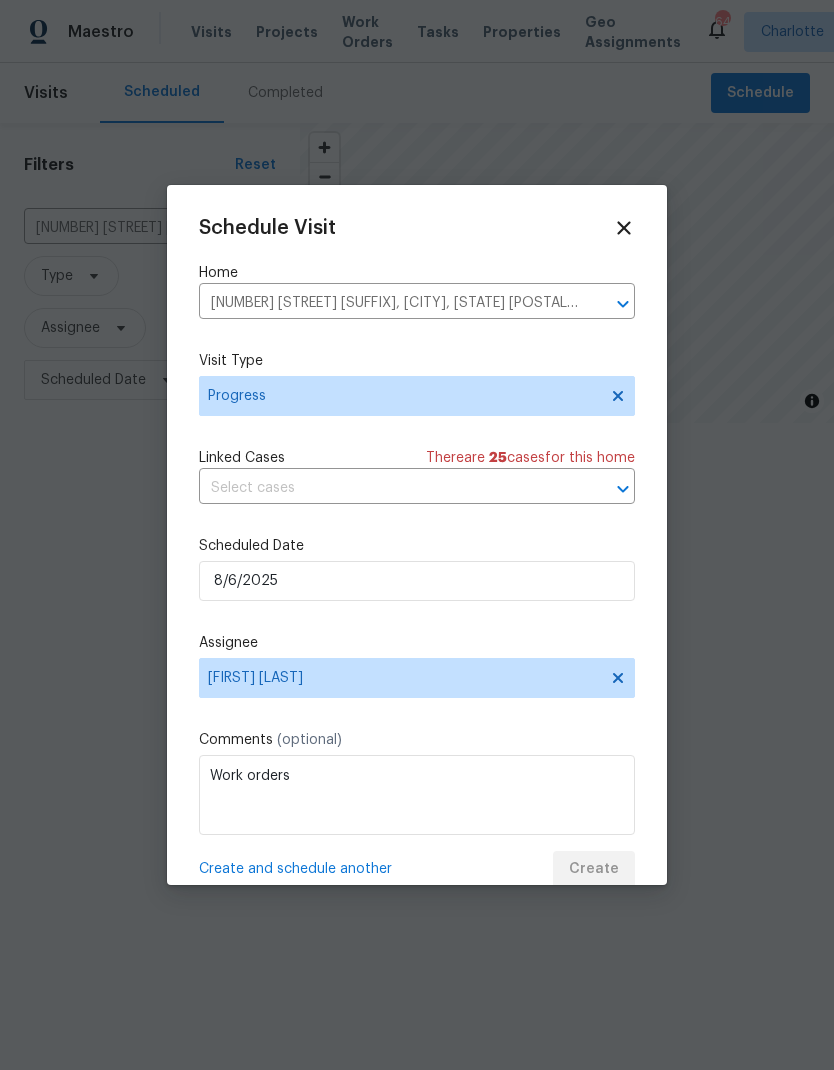 scroll, scrollTop: 0, scrollLeft: 0, axis: both 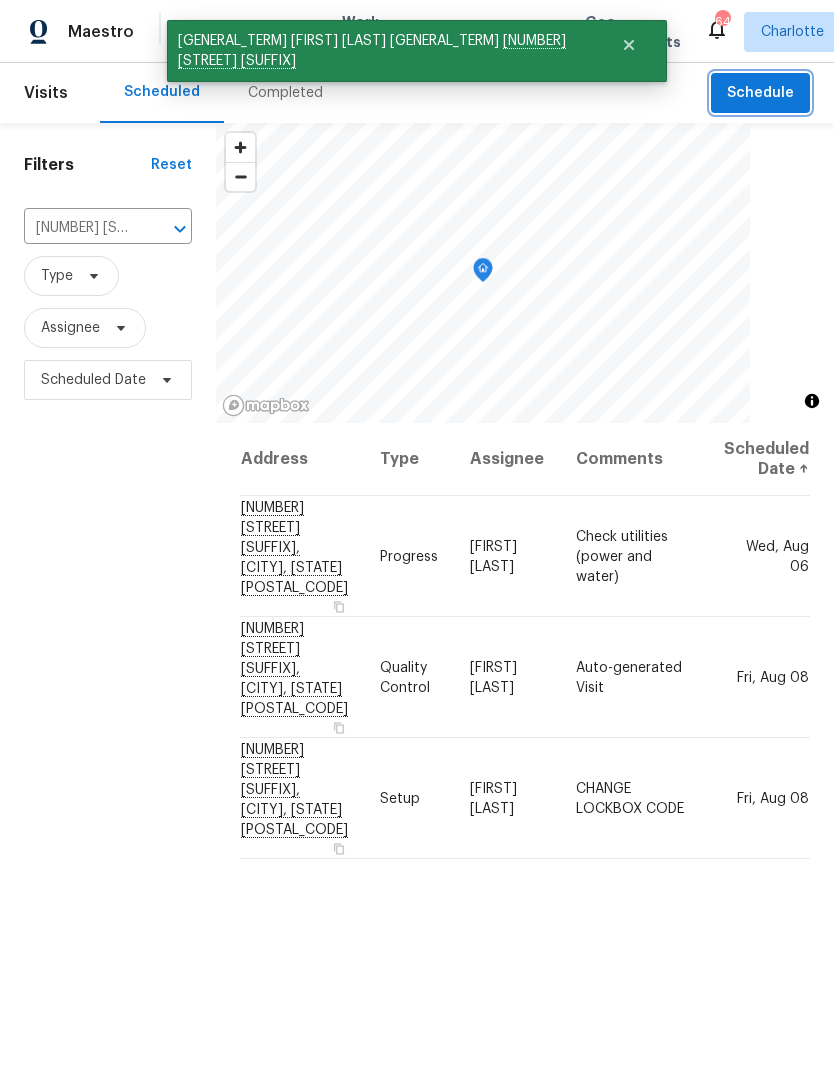 click 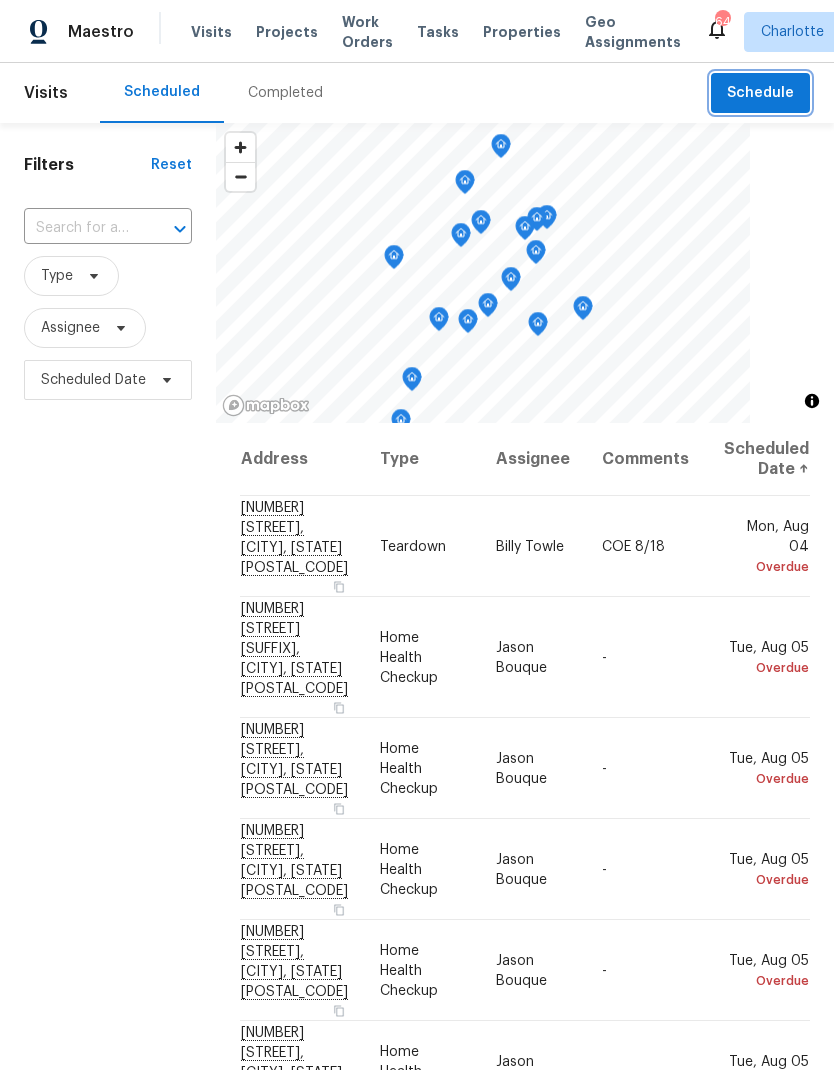 click on "Schedule" at bounding box center [760, 93] 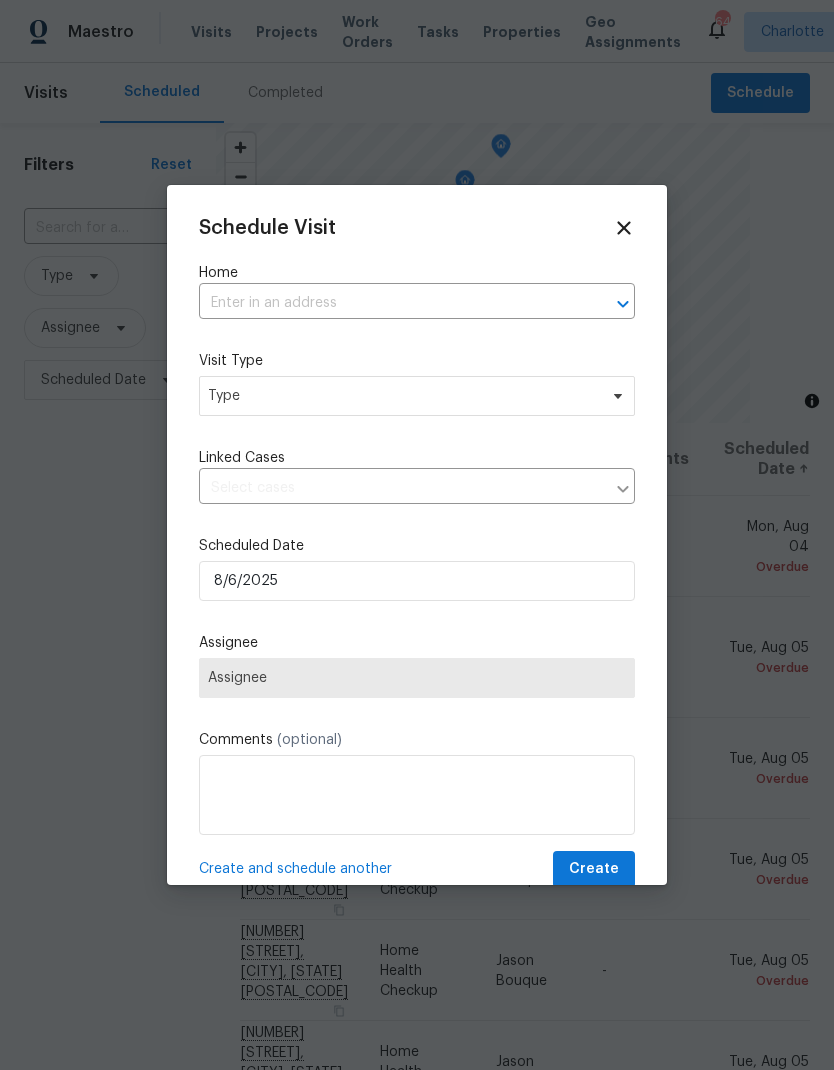 click at bounding box center (417, 535) 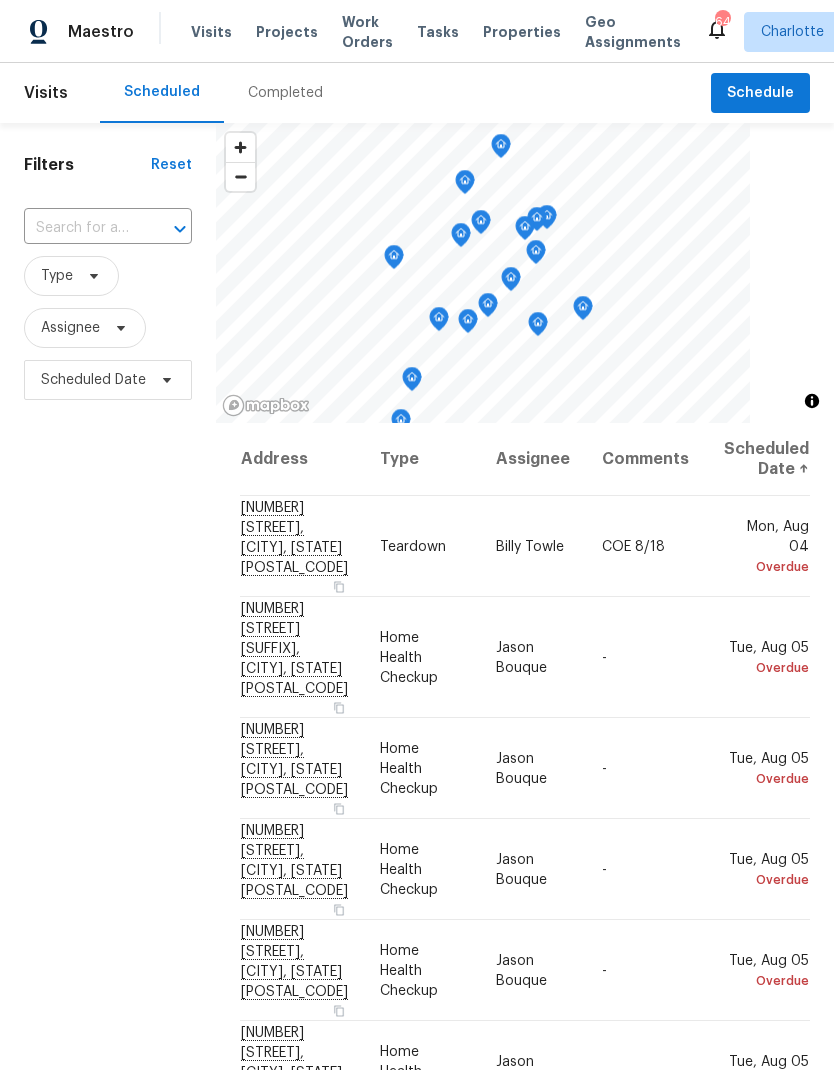 click on "Projects" at bounding box center (287, 32) 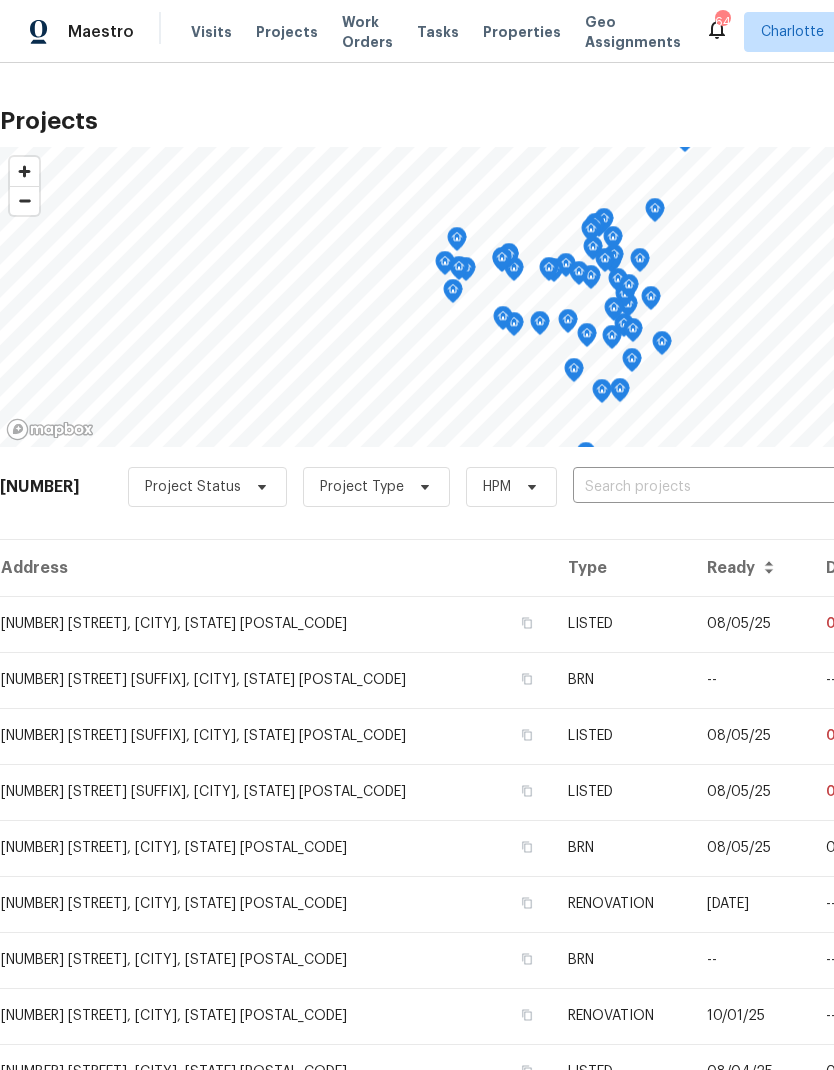 click at bounding box center [687, 487] 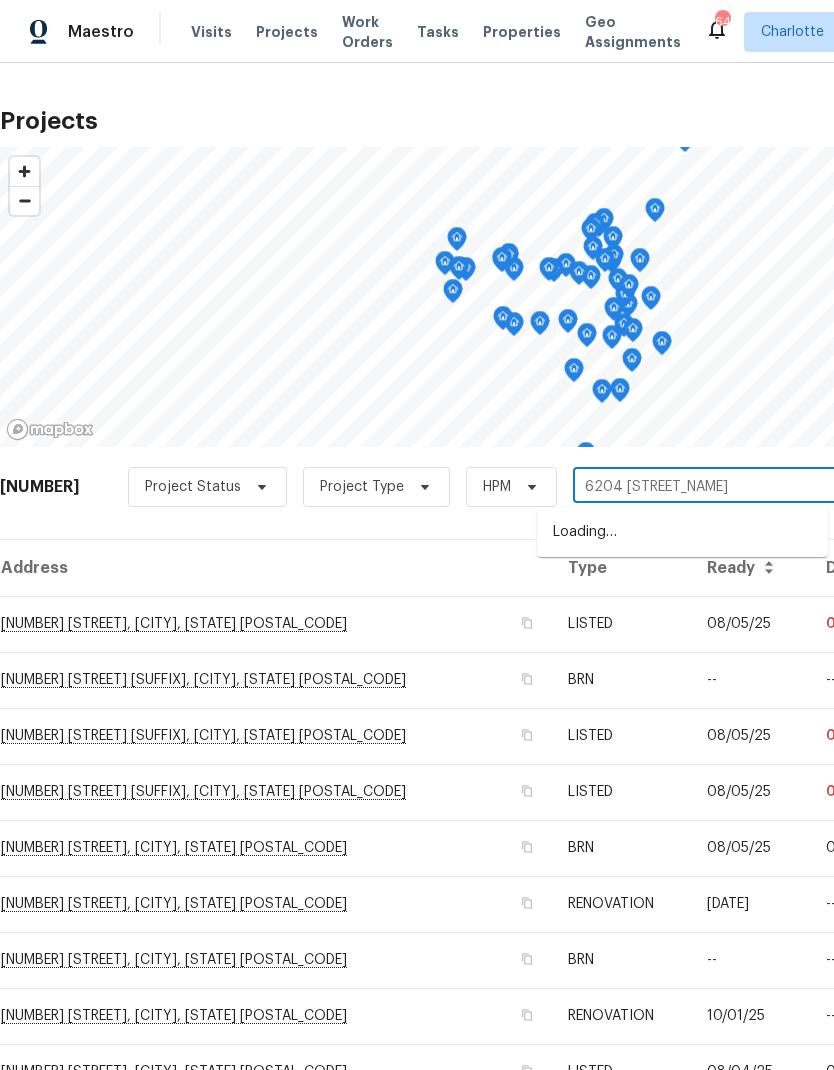type on "6204 [STREET_NAME]" 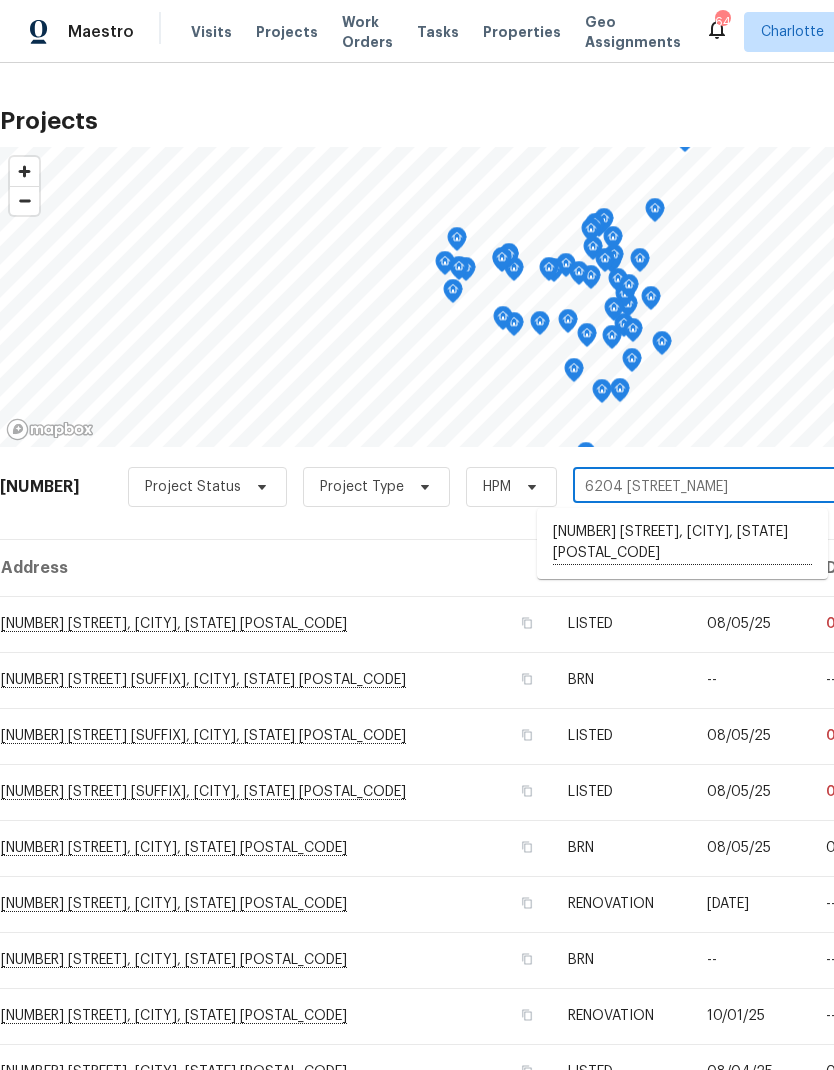 click on "[NUMBER] [STREET], [CITY], [STATE] [POSTAL_CODE]" at bounding box center [682, 543] 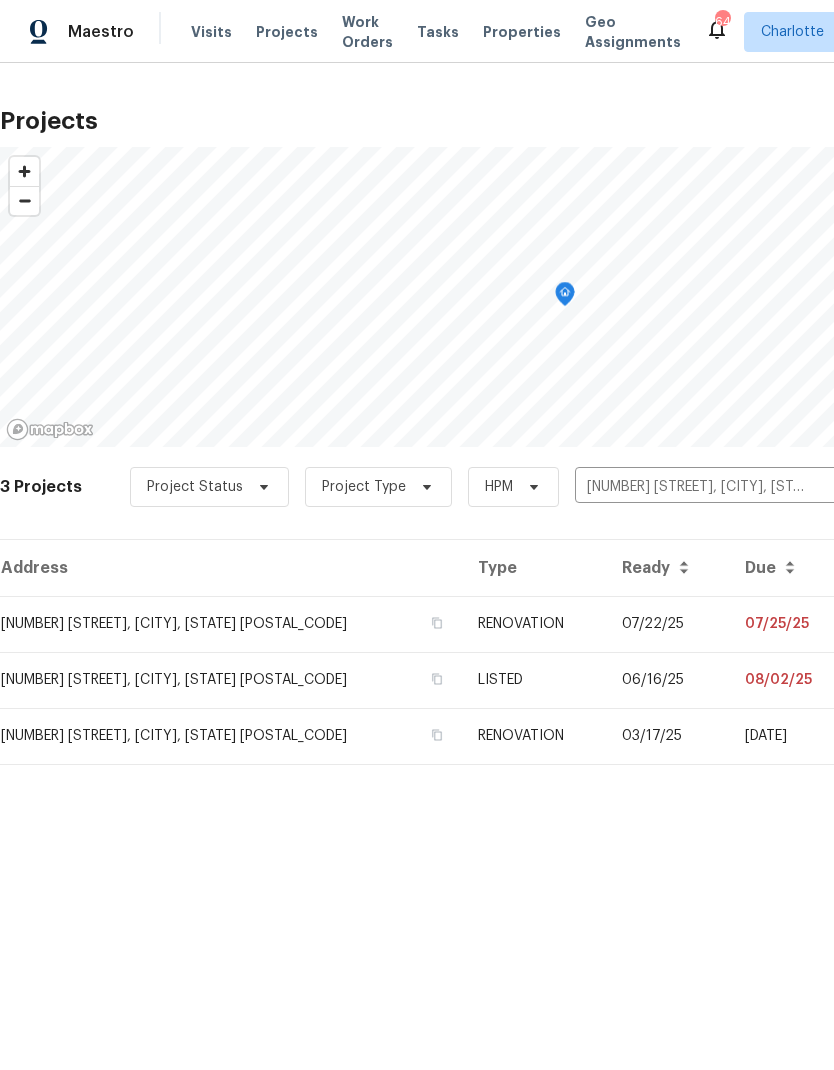 click on "07/25/25" at bounding box center (789, 624) 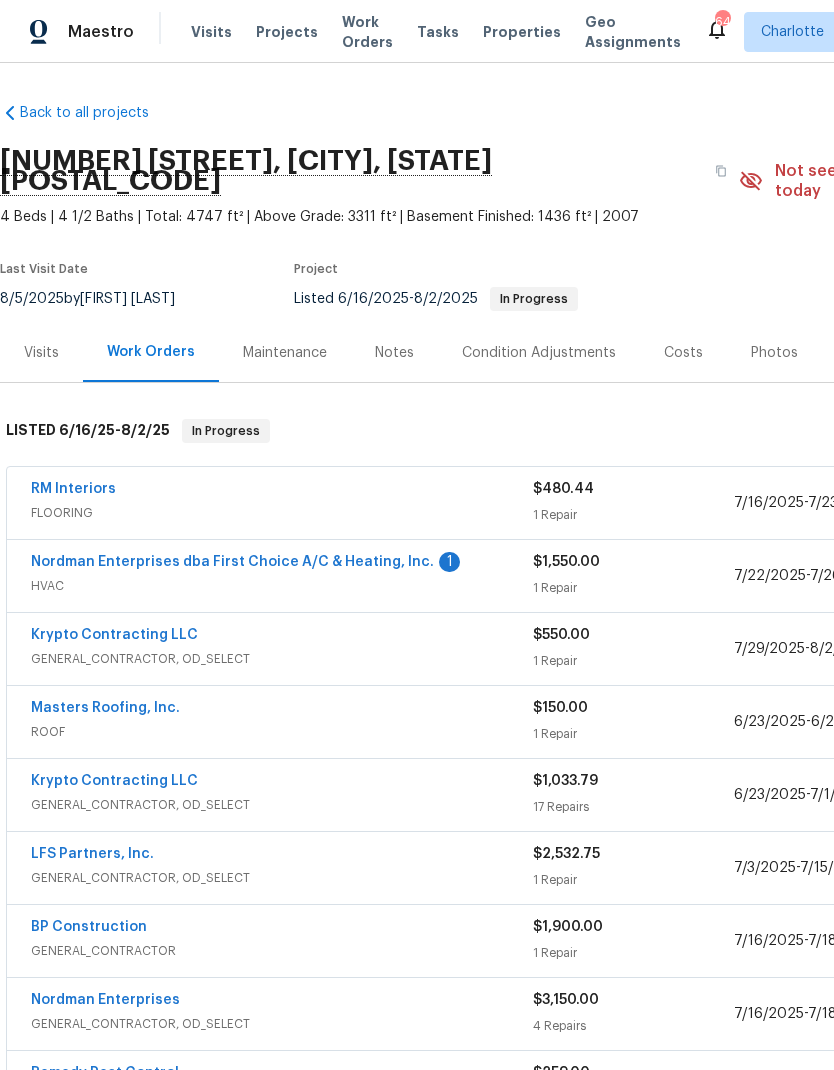 click on "Nordman Enterprises dba First Choice A/C & Heating, Inc." at bounding box center [232, 562] 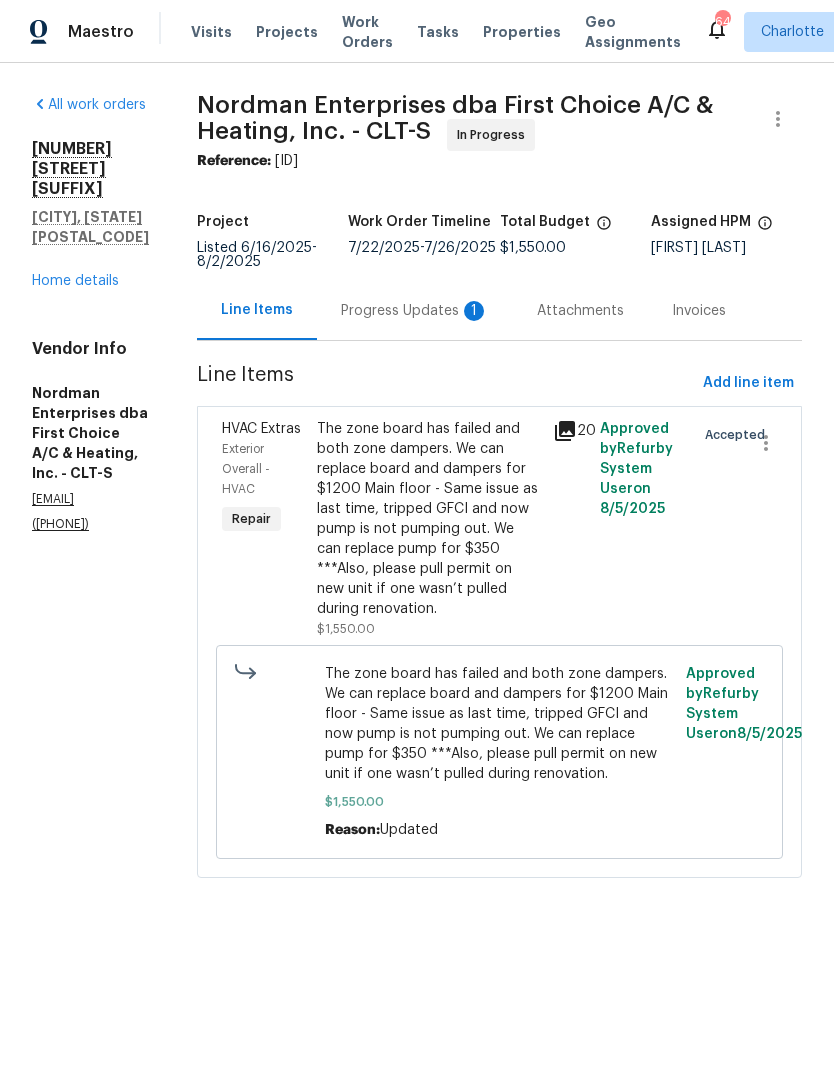 click on "Progress Updates 1" at bounding box center (415, 311) 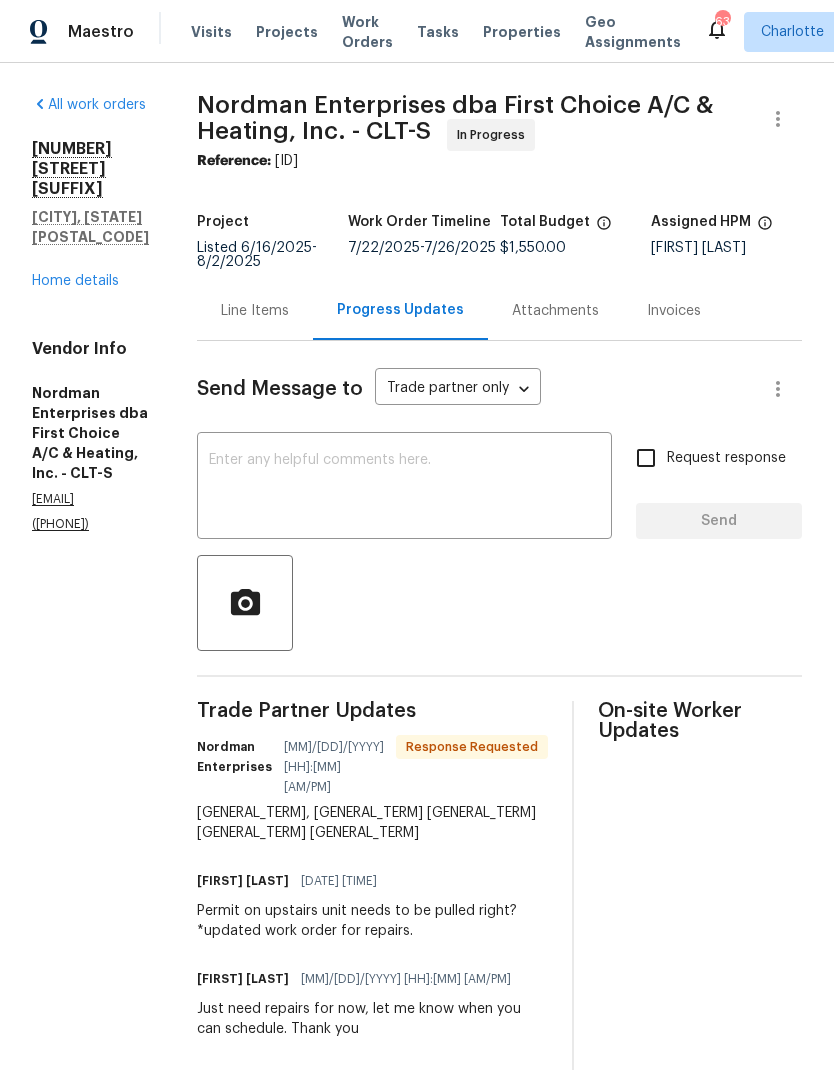 click at bounding box center (404, 488) 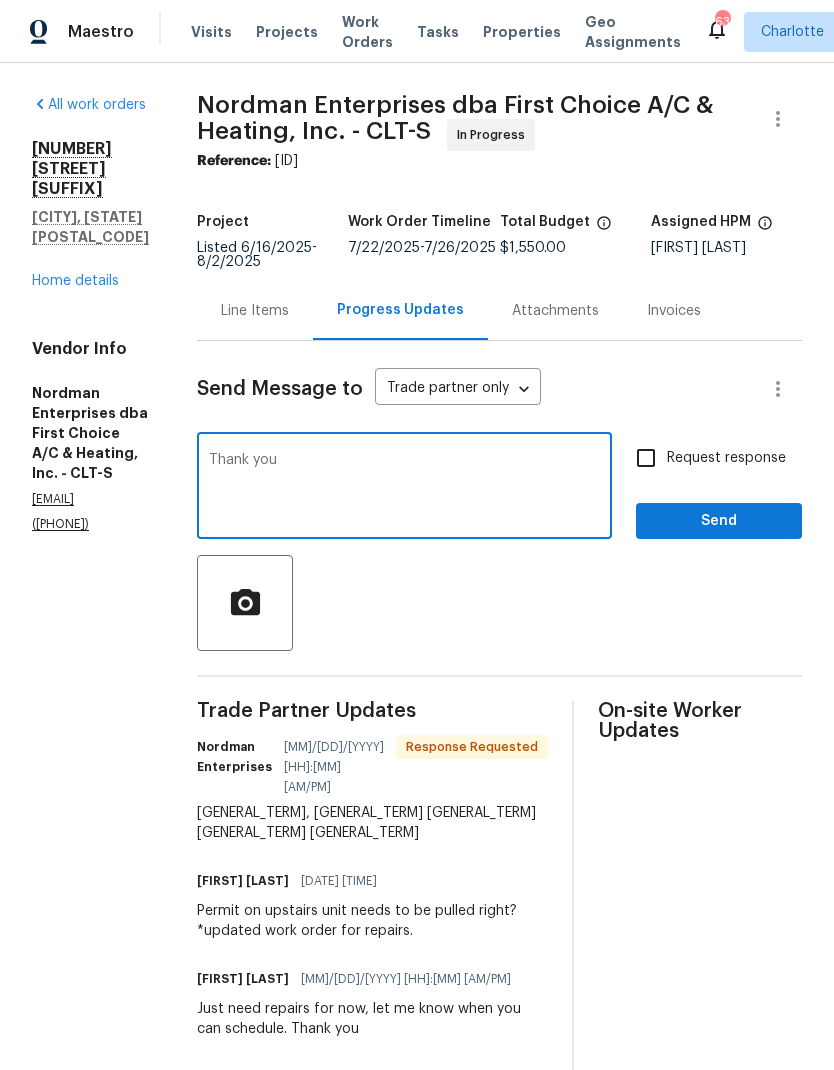 type on "Thank you" 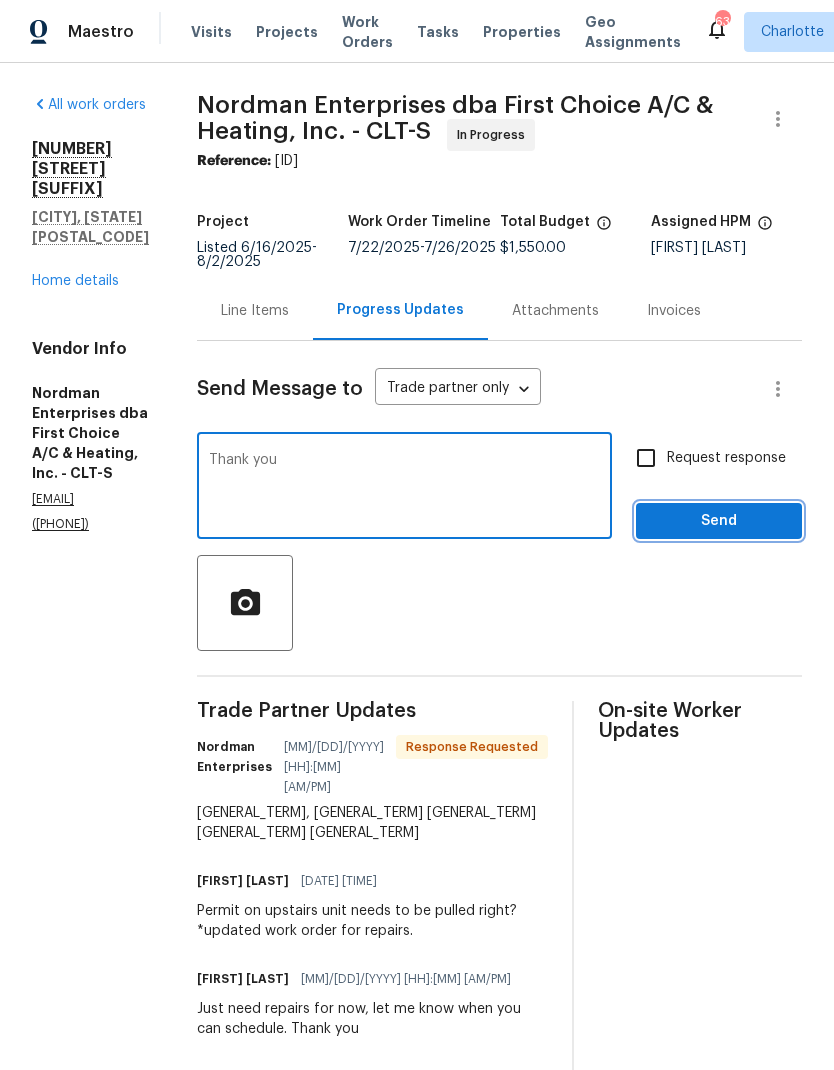 click on "Send" at bounding box center (719, 521) 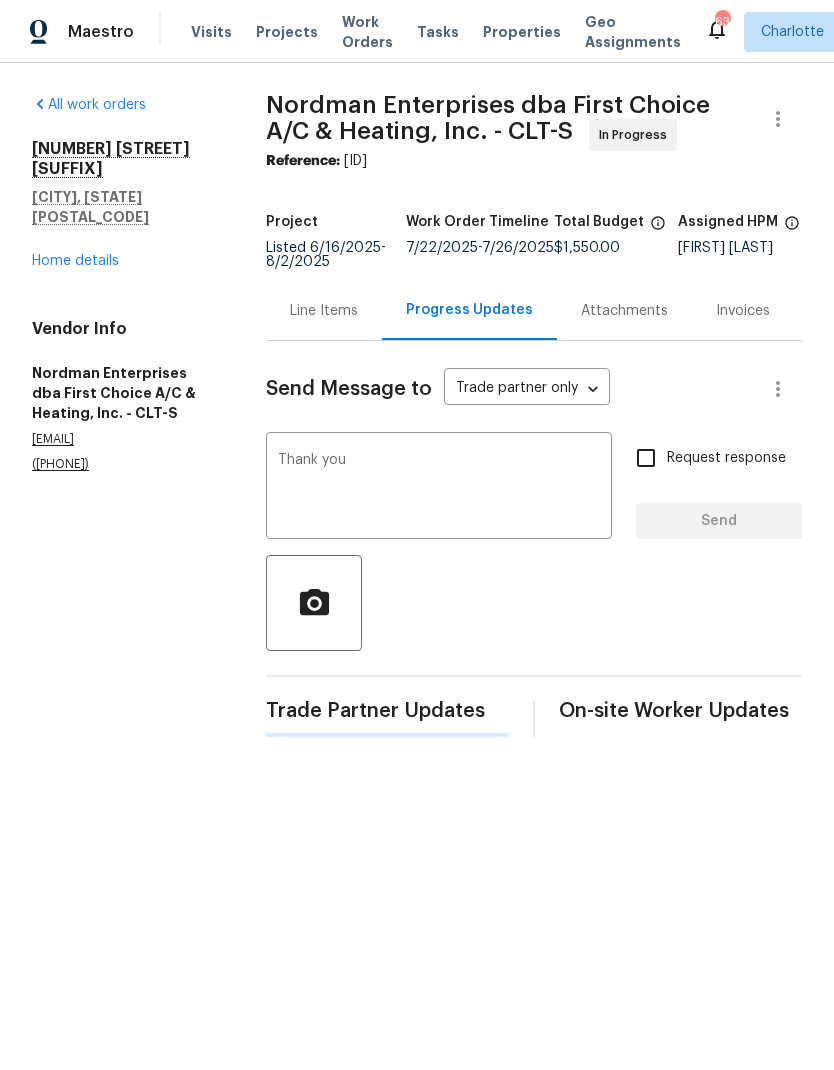 type 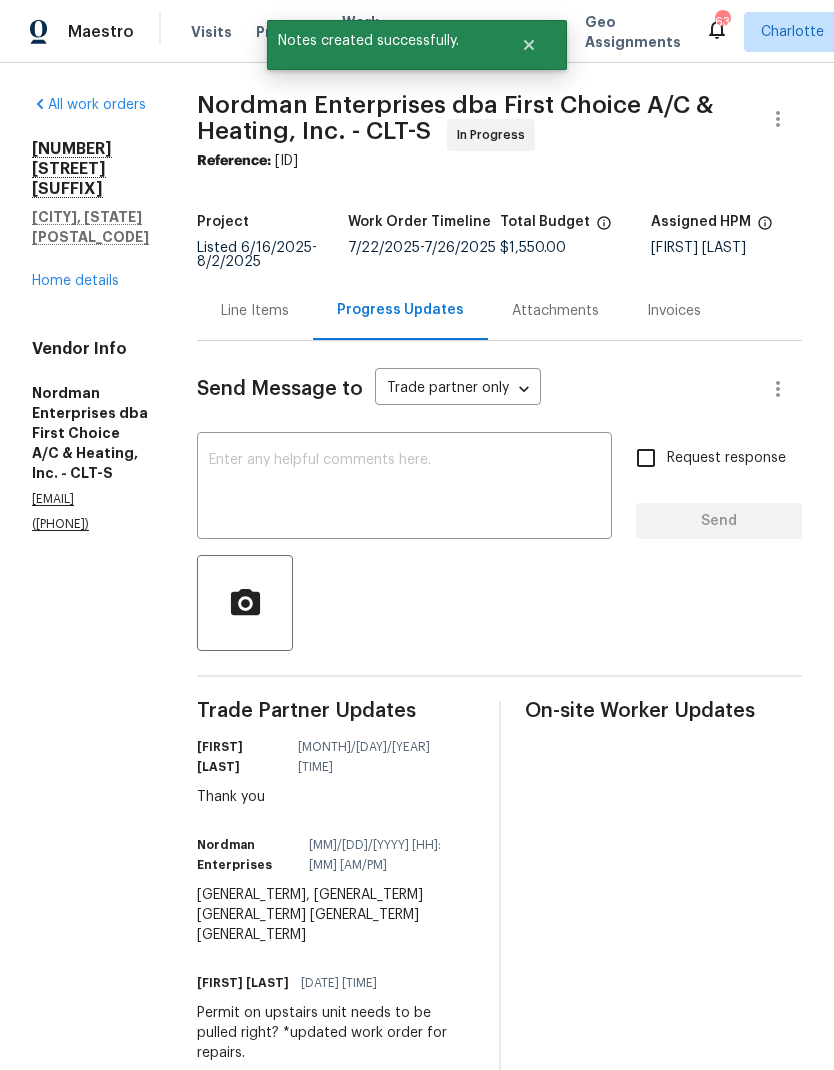click on "[NUMBER] [STREET] [GENERAL_TERM] [NUMBER], [CITY], [STATE] [POSTAL_CODE] [GENERAL_TERM]" at bounding box center [90, 215] 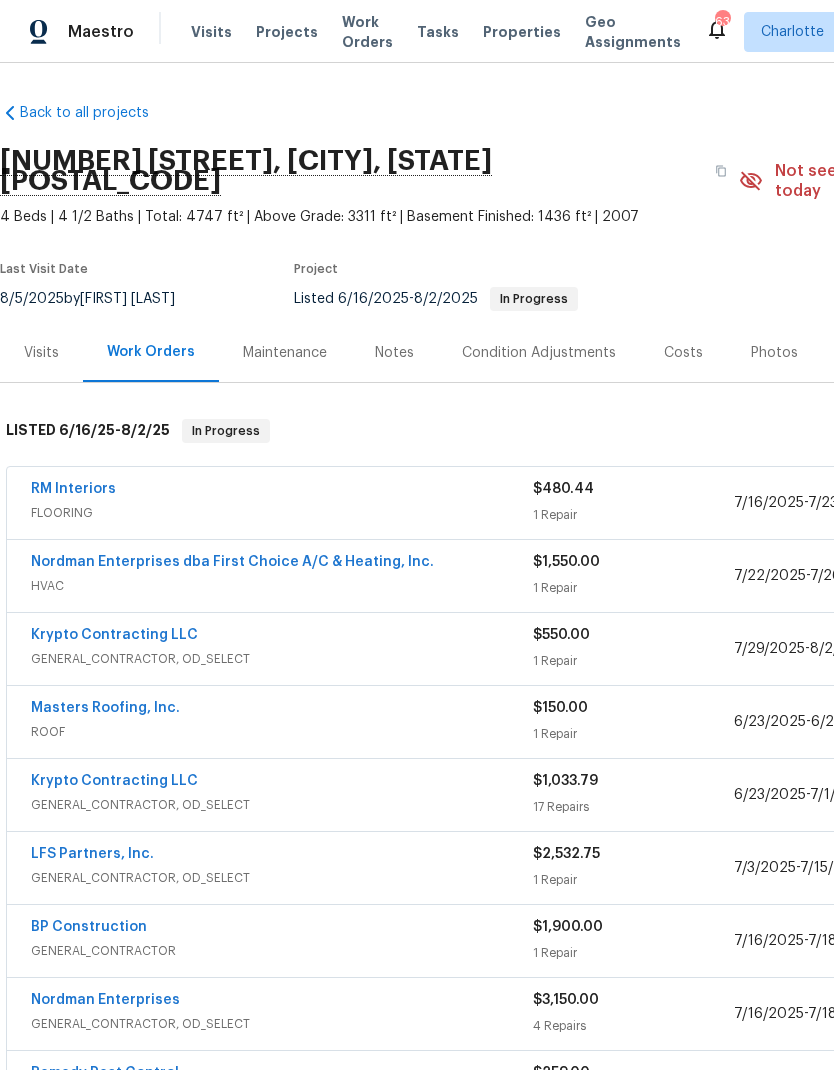 scroll, scrollTop: 0, scrollLeft: 0, axis: both 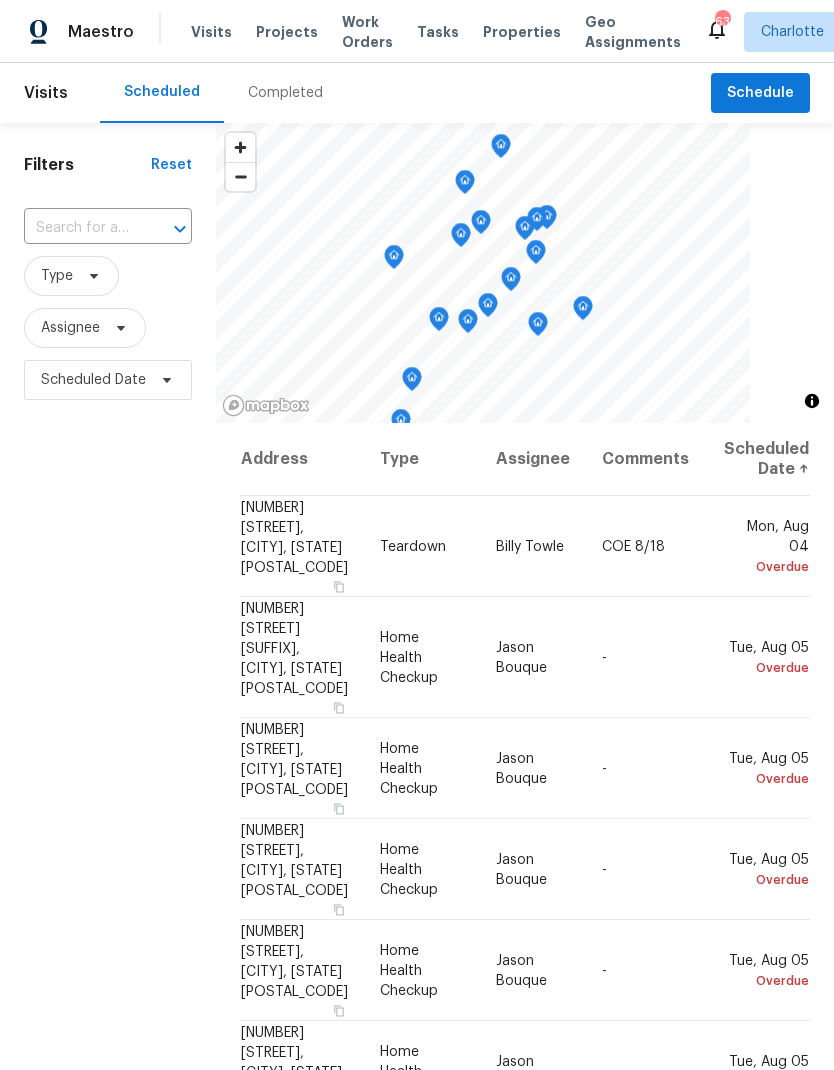 click at bounding box center (80, 228) 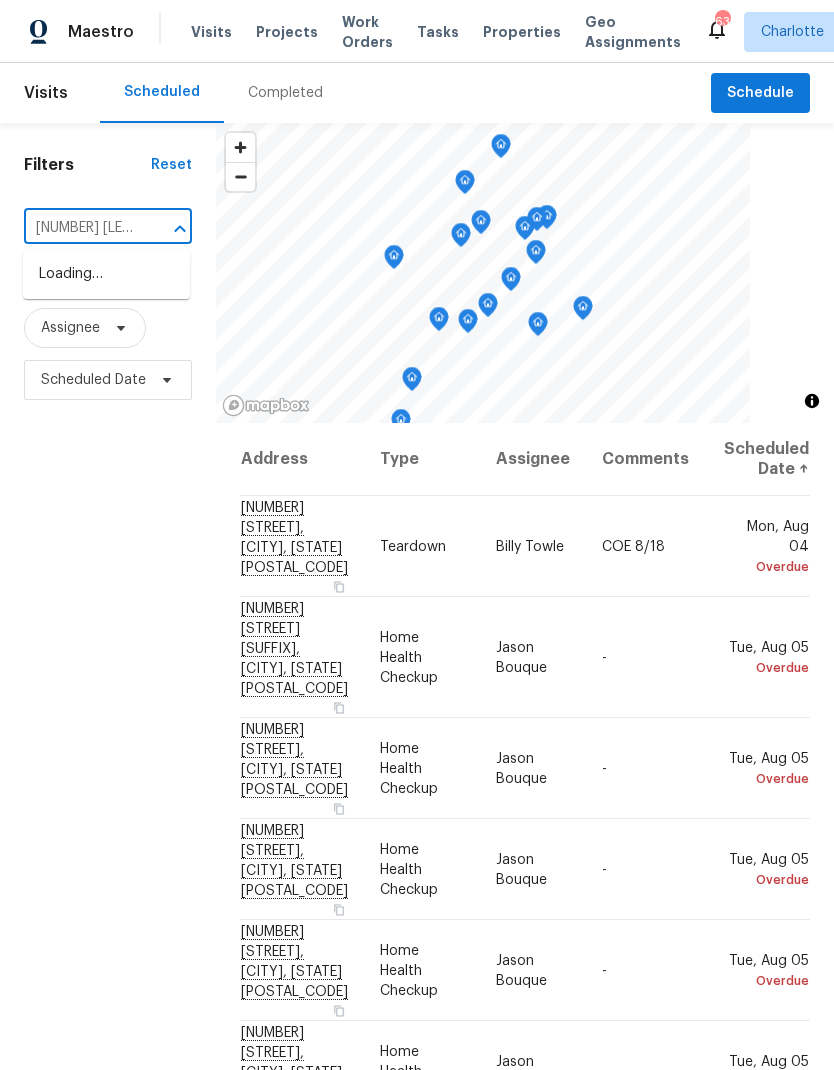 type on "[NUMBER] [LETTER]" 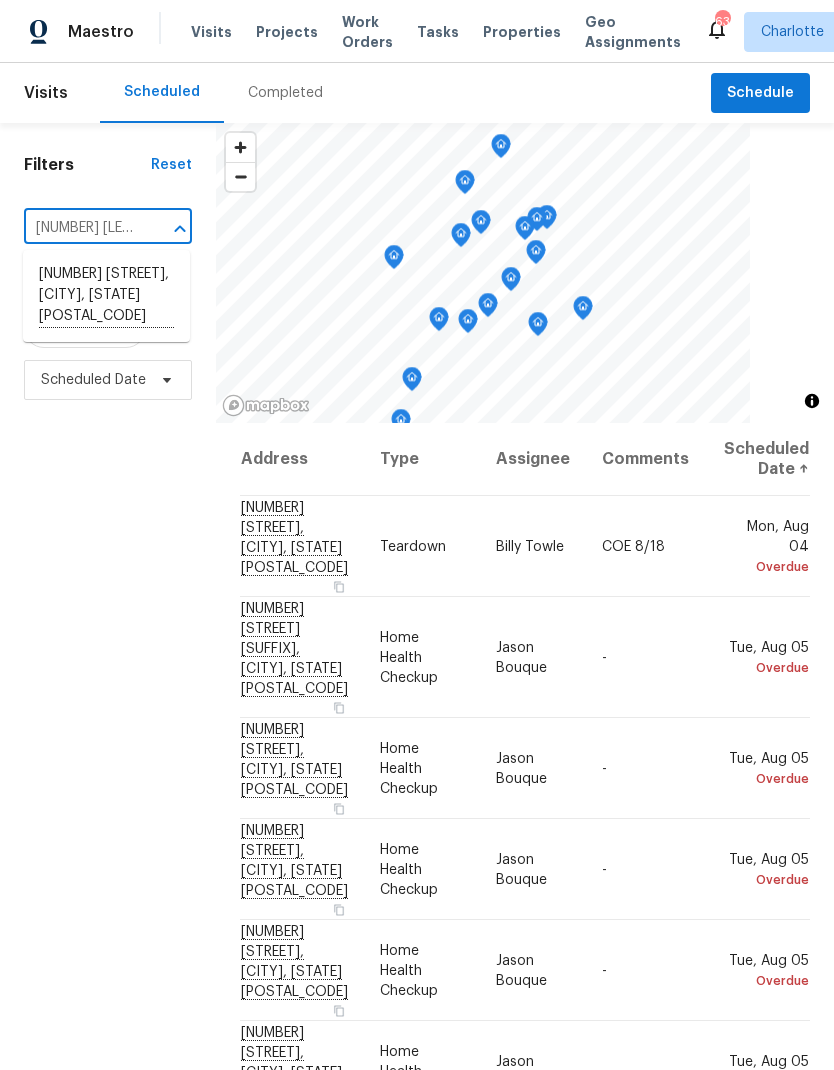 click on "[NUMBER] [STREET], [CITY], [STATE] [POSTAL_CODE]" at bounding box center (106, 296) 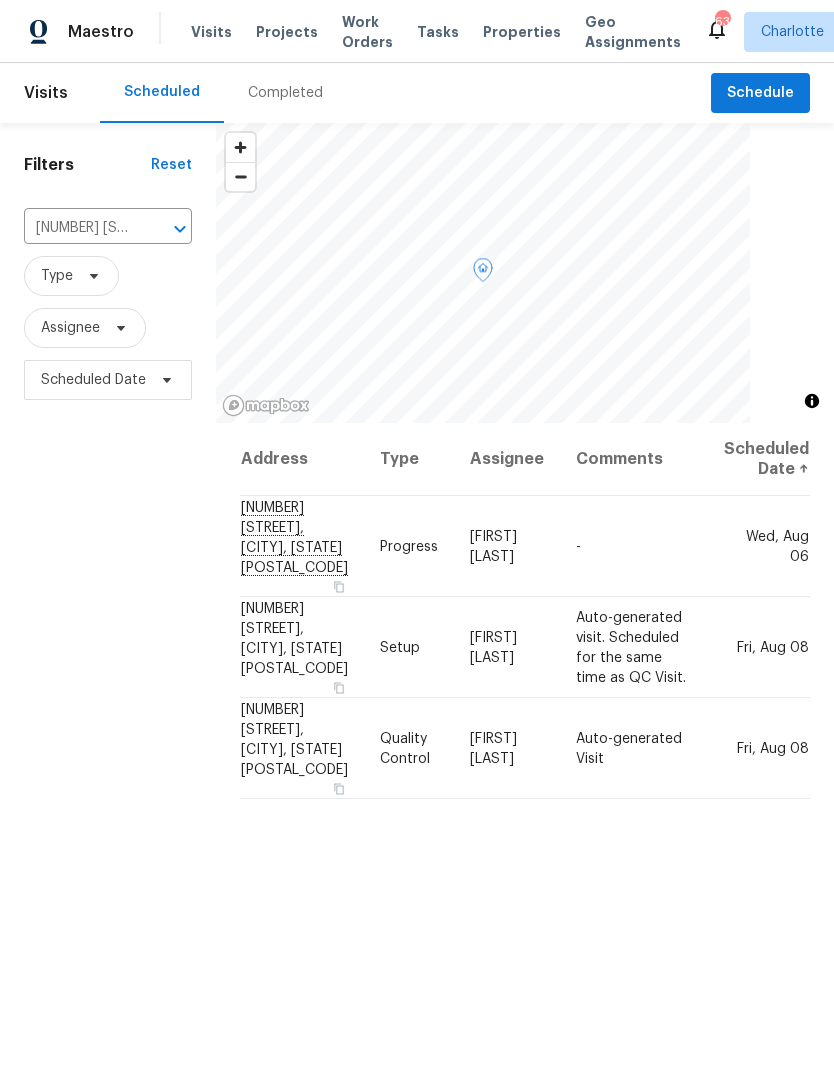 click 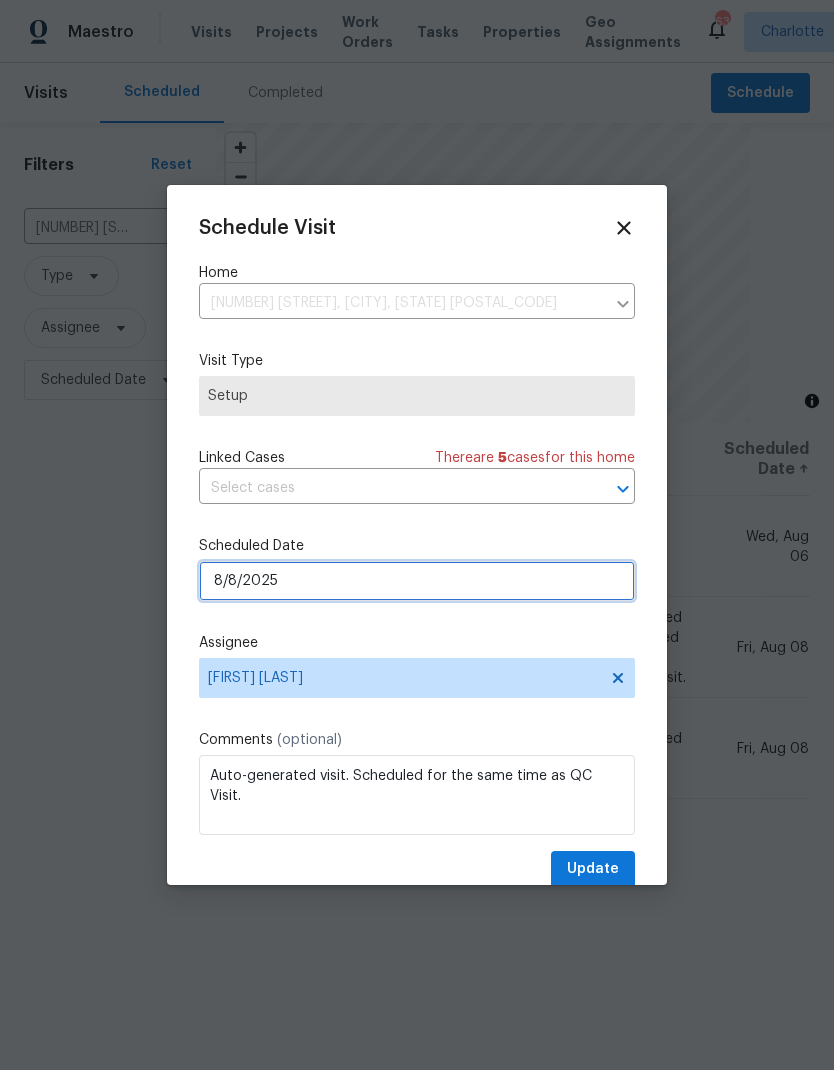click on "8/8/2025" at bounding box center [417, 581] 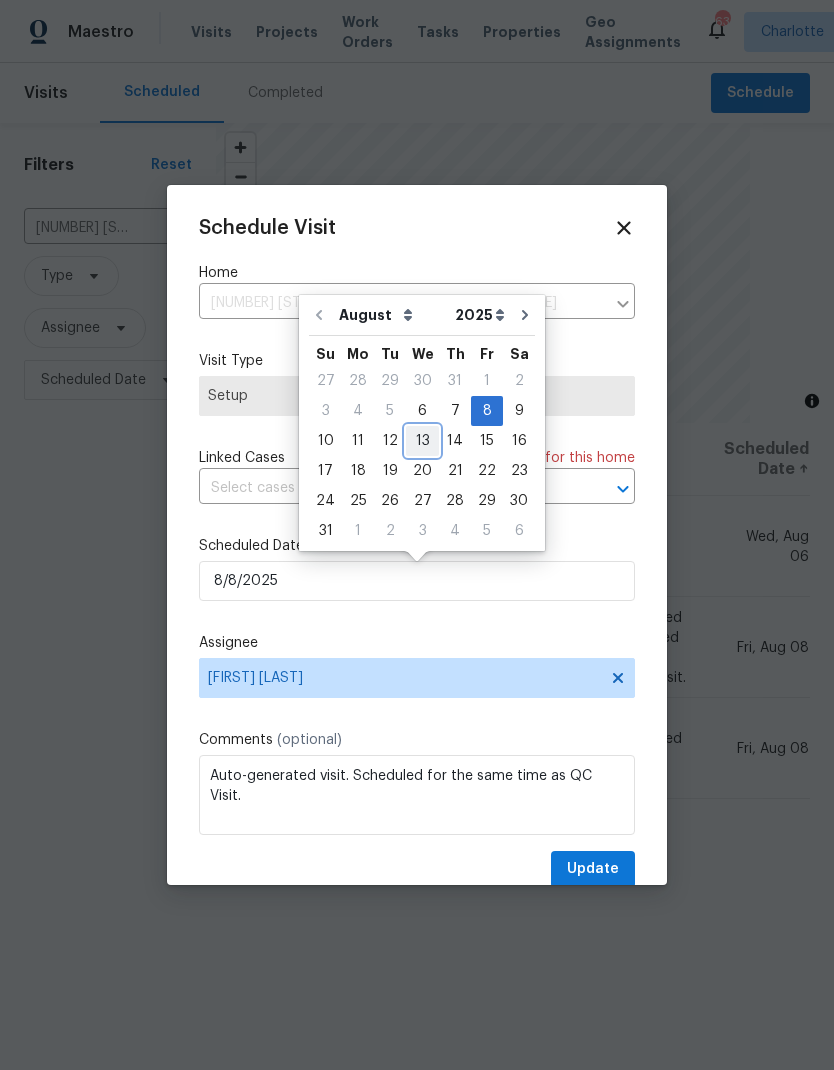 click on "13" at bounding box center (422, 441) 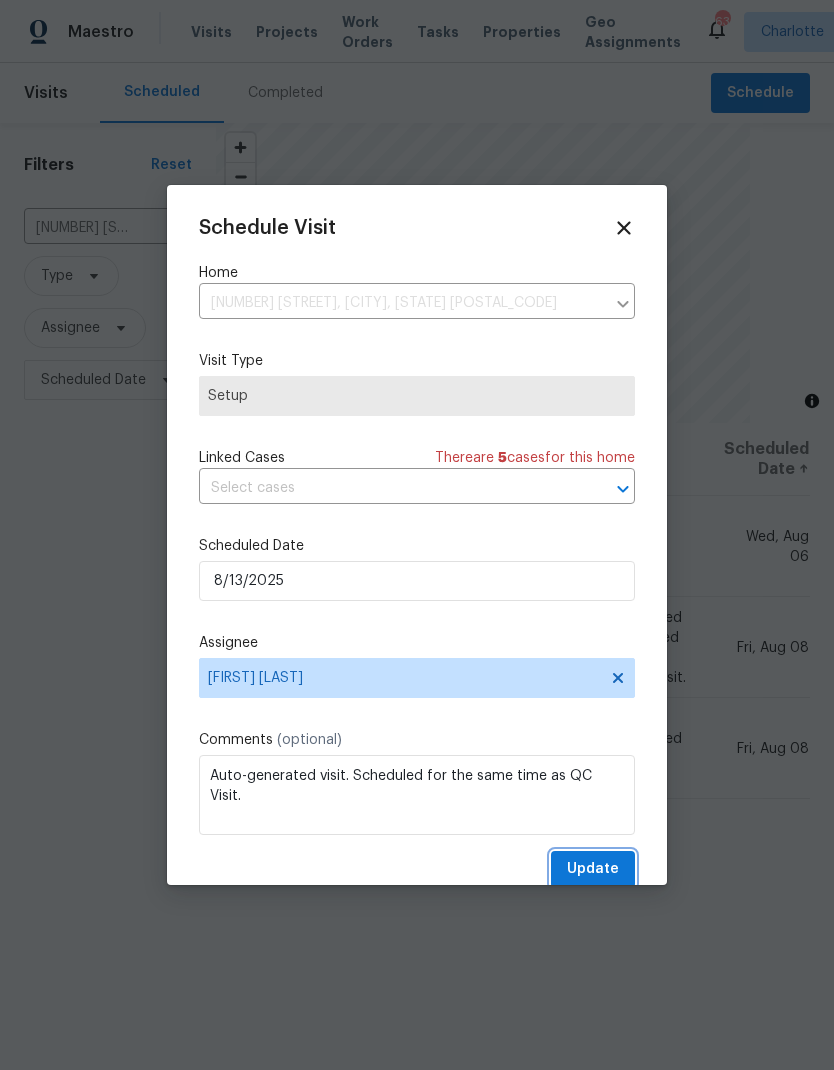 click on "Update" at bounding box center [593, 869] 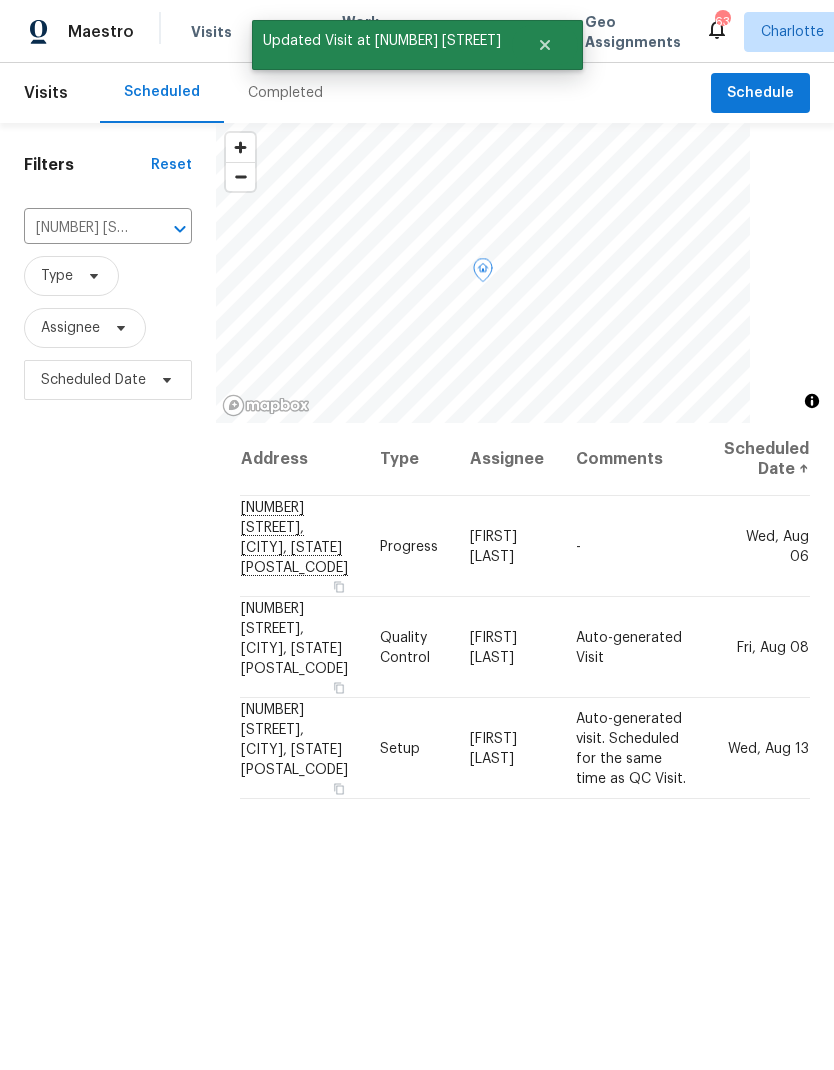 click 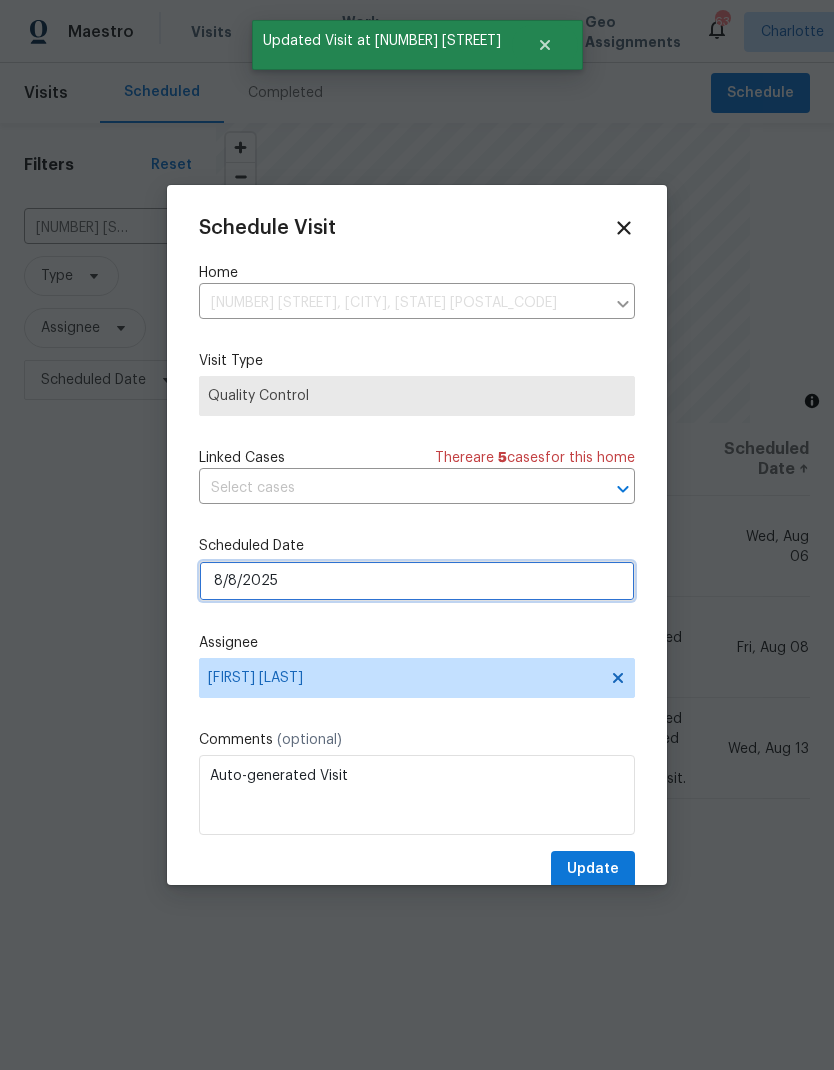 click on "8/8/2025" at bounding box center [417, 581] 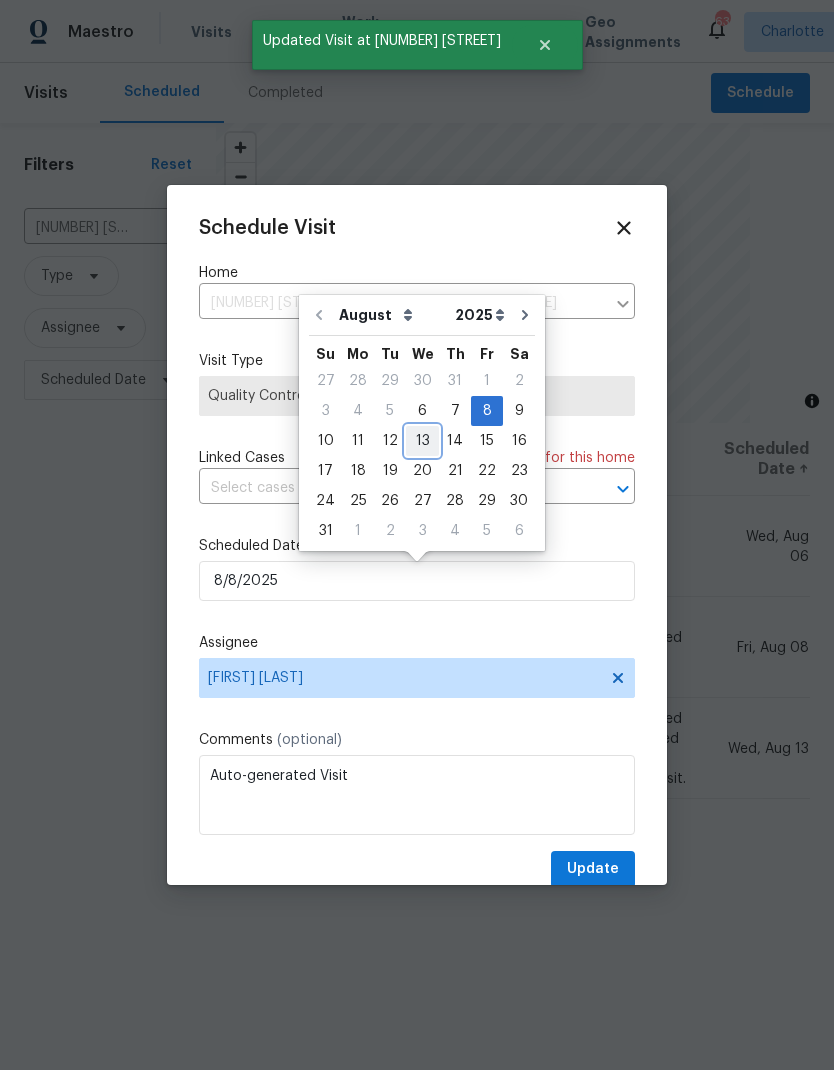 click on "13" at bounding box center [422, 441] 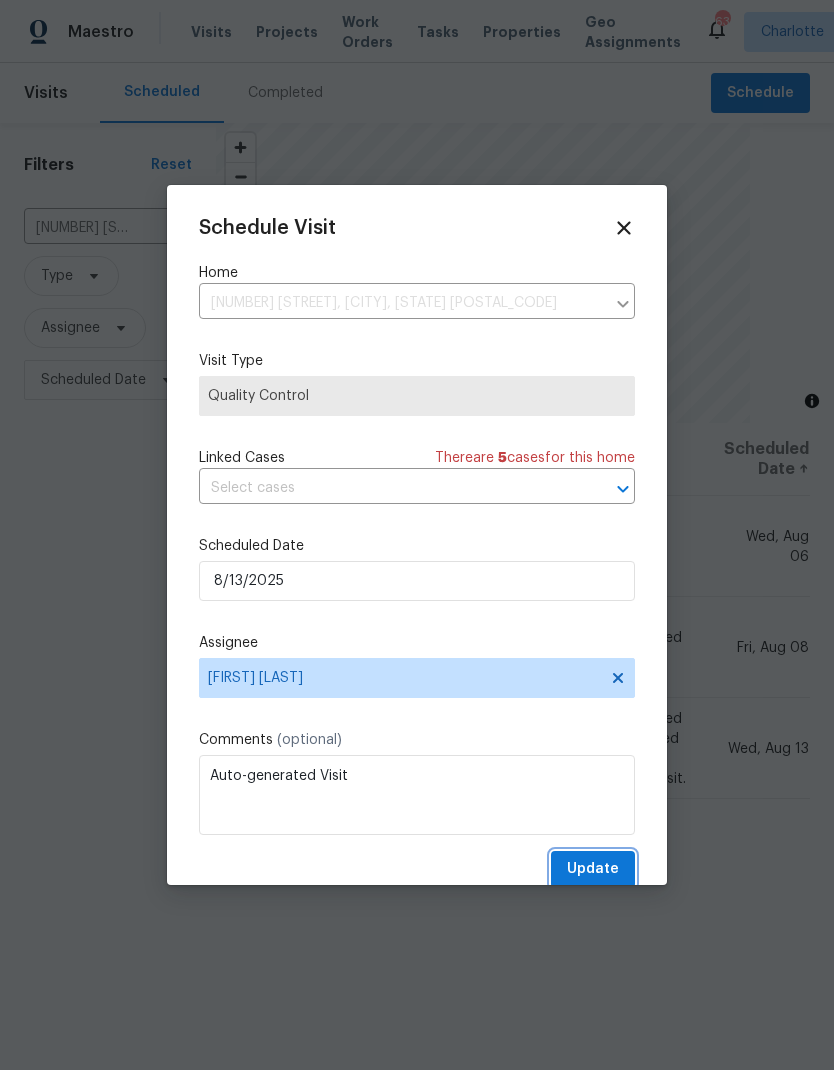 click on "Update" at bounding box center (593, 869) 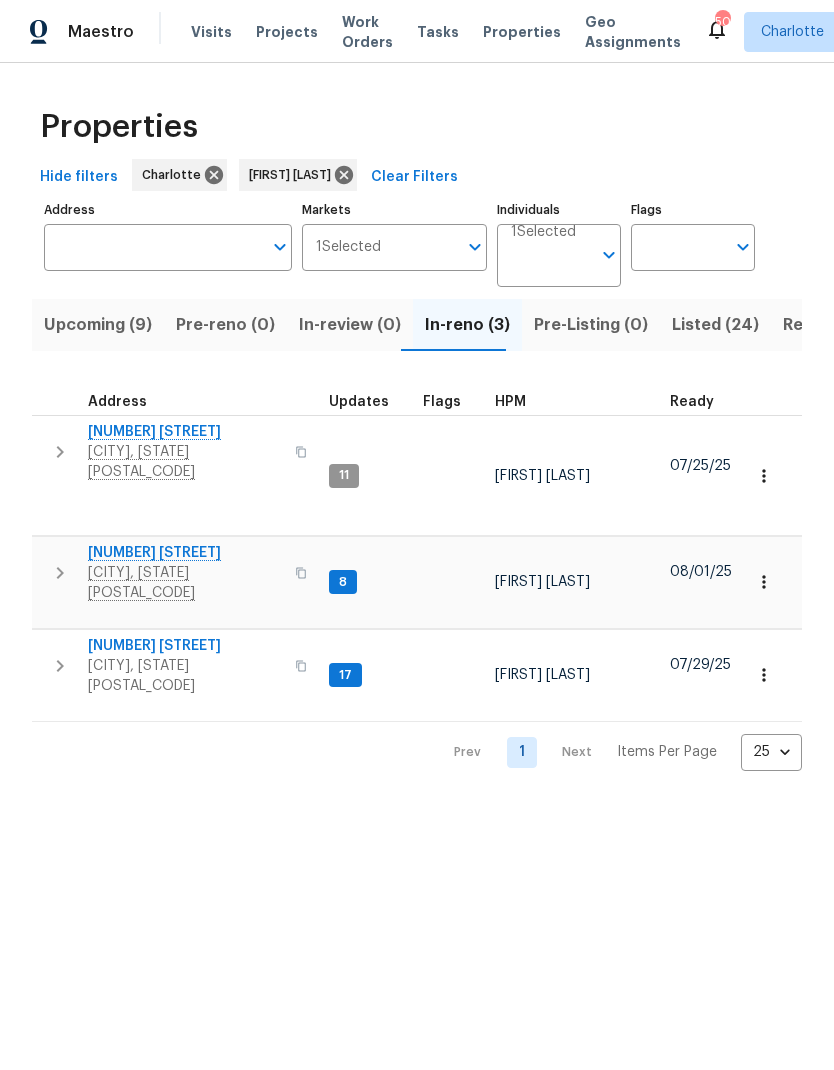 scroll, scrollTop: 0, scrollLeft: 0, axis: both 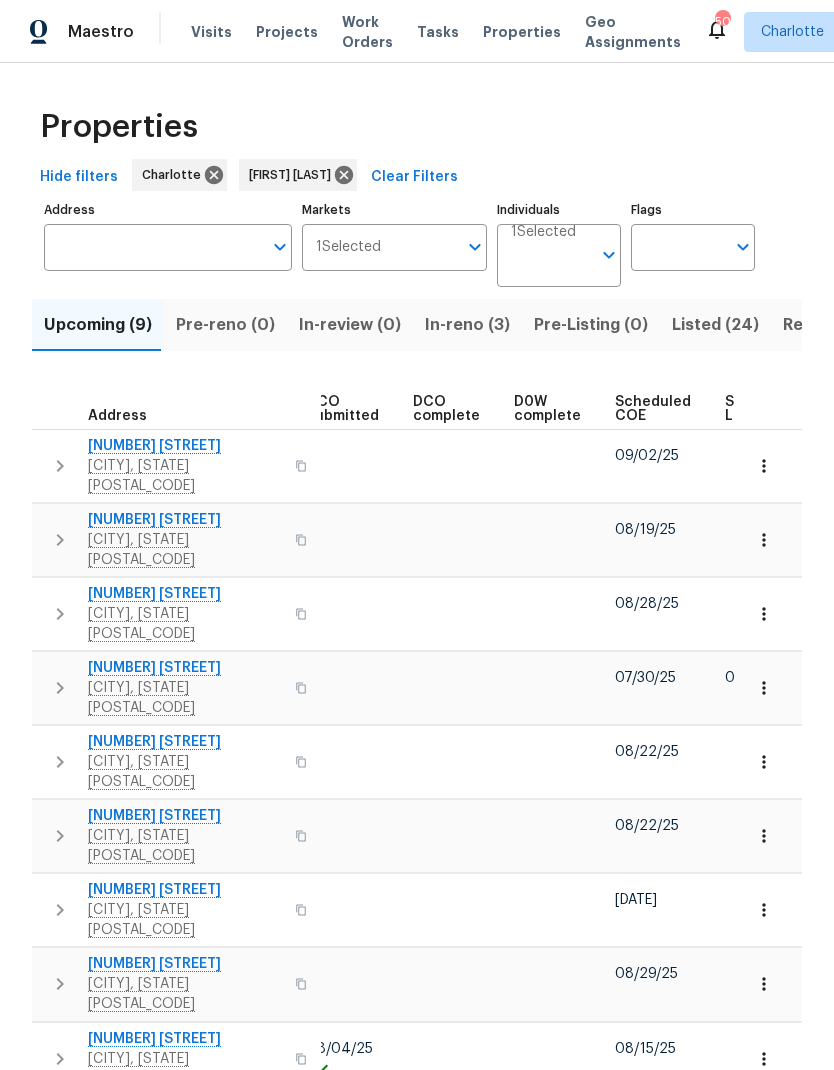click on "Scheduled COE" at bounding box center [653, 409] 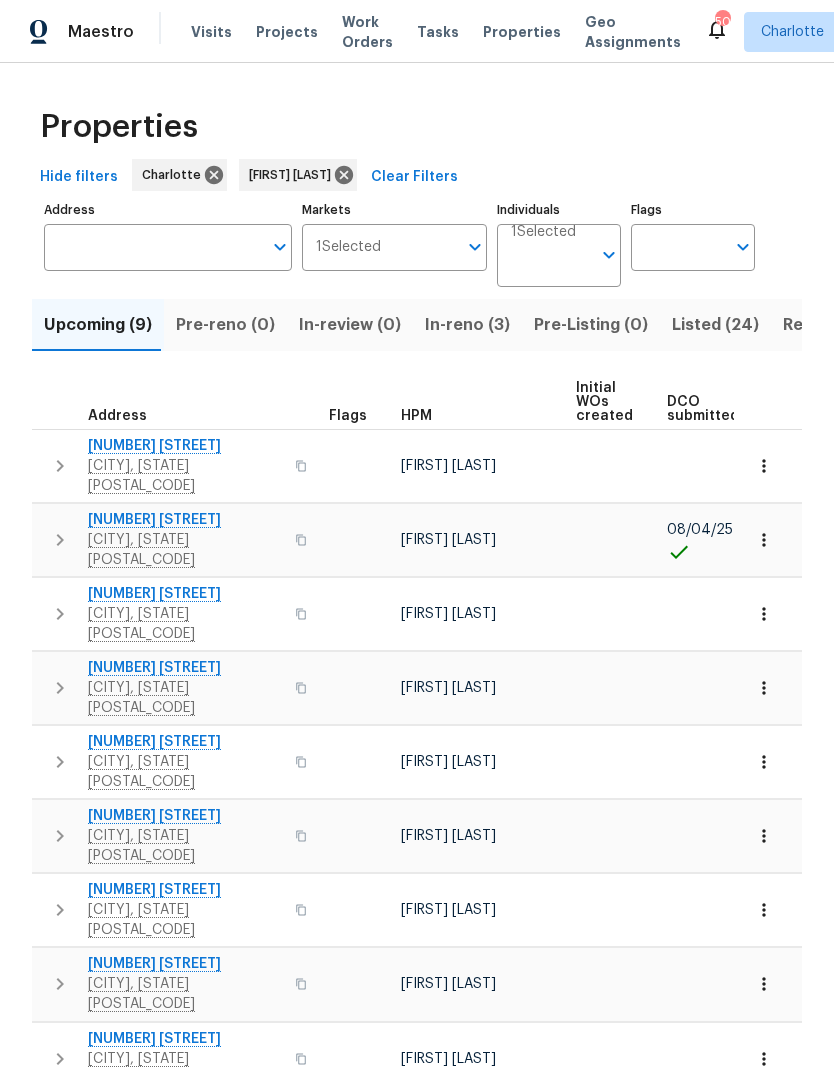 scroll, scrollTop: 0, scrollLeft: 0, axis: both 